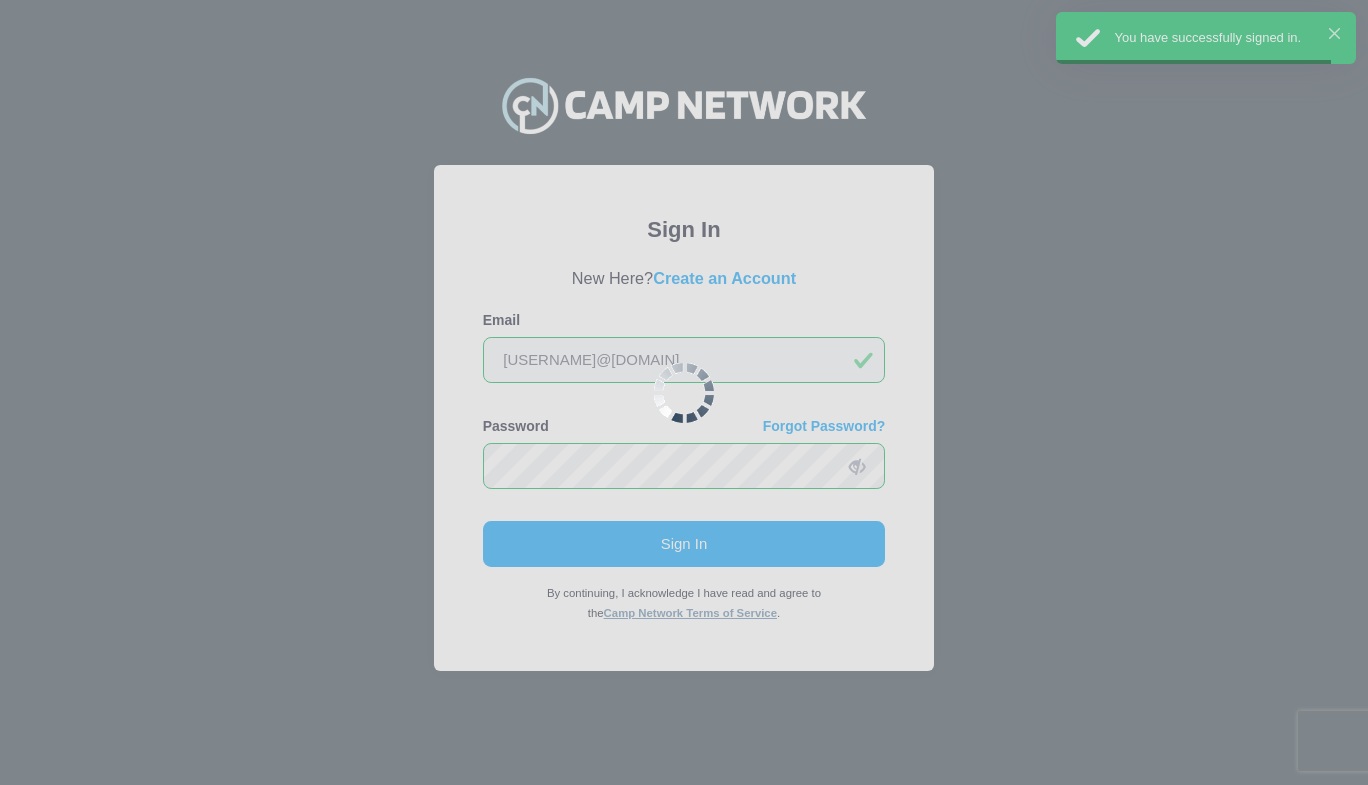 scroll, scrollTop: 0, scrollLeft: 0, axis: both 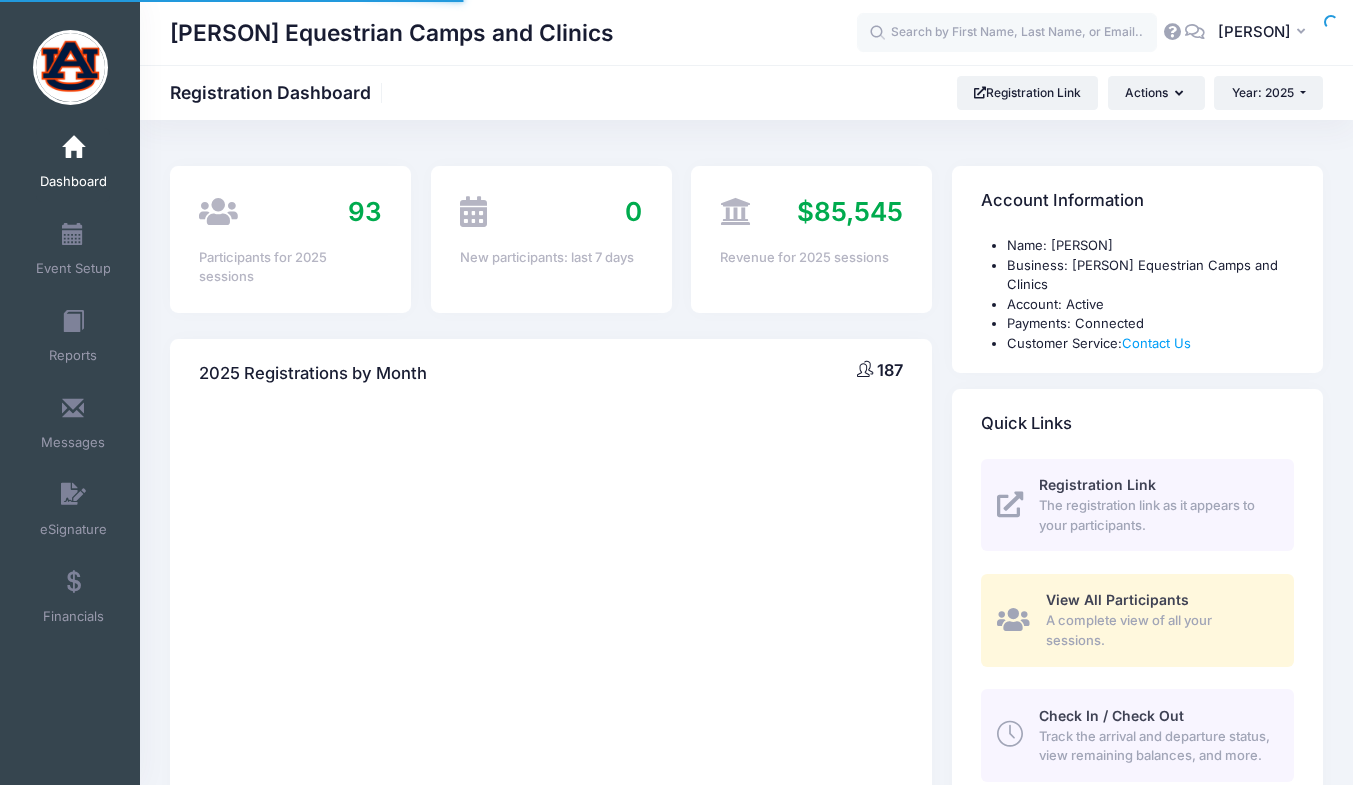 select 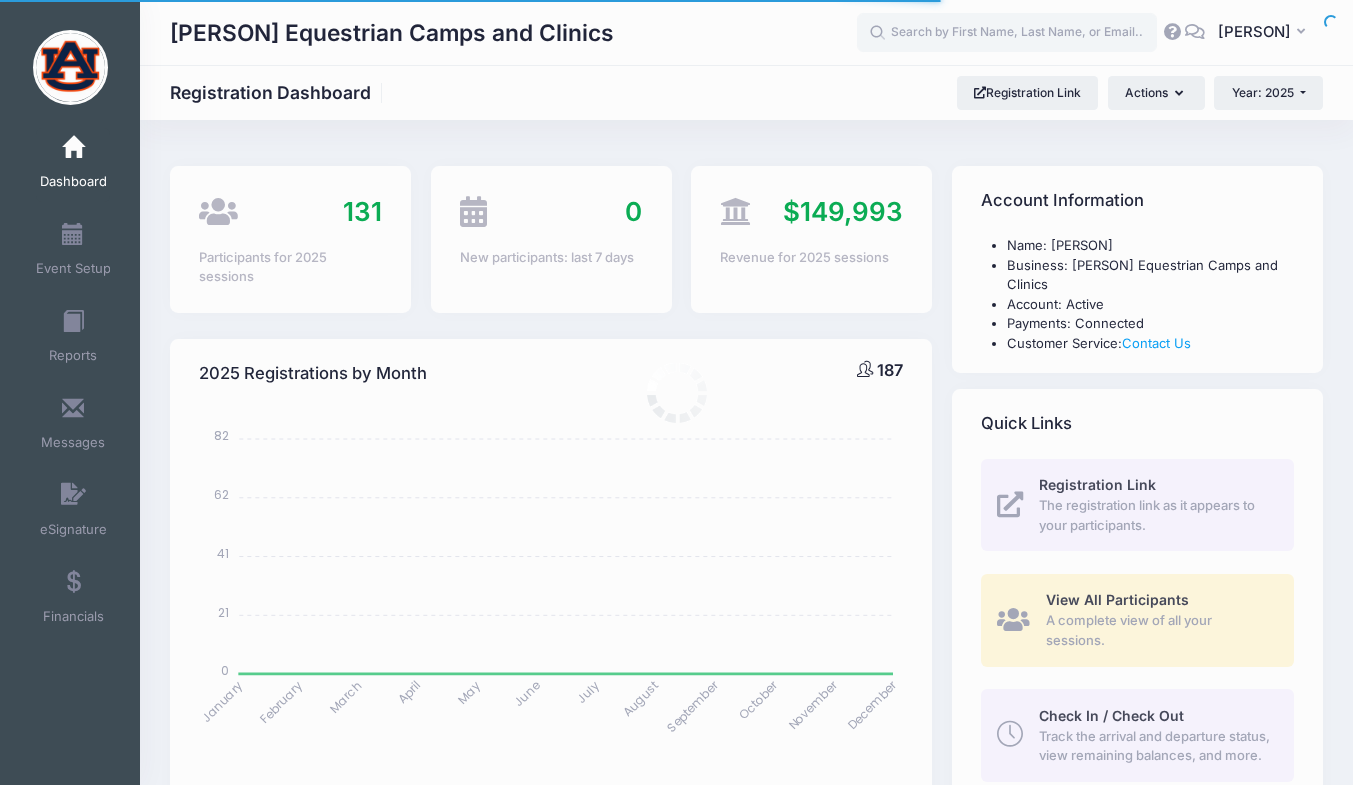 scroll, scrollTop: 0, scrollLeft: 0, axis: both 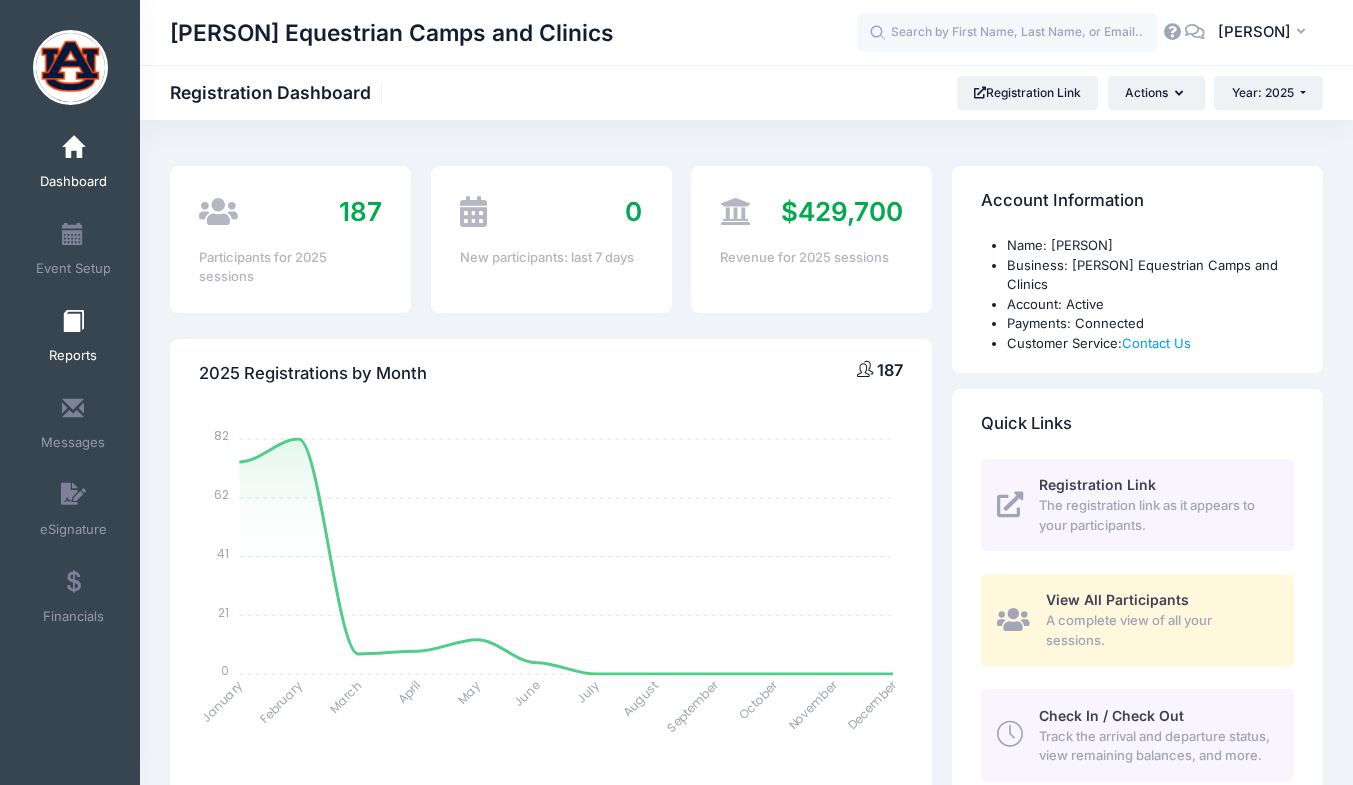 click on "Reports" at bounding box center [73, 356] 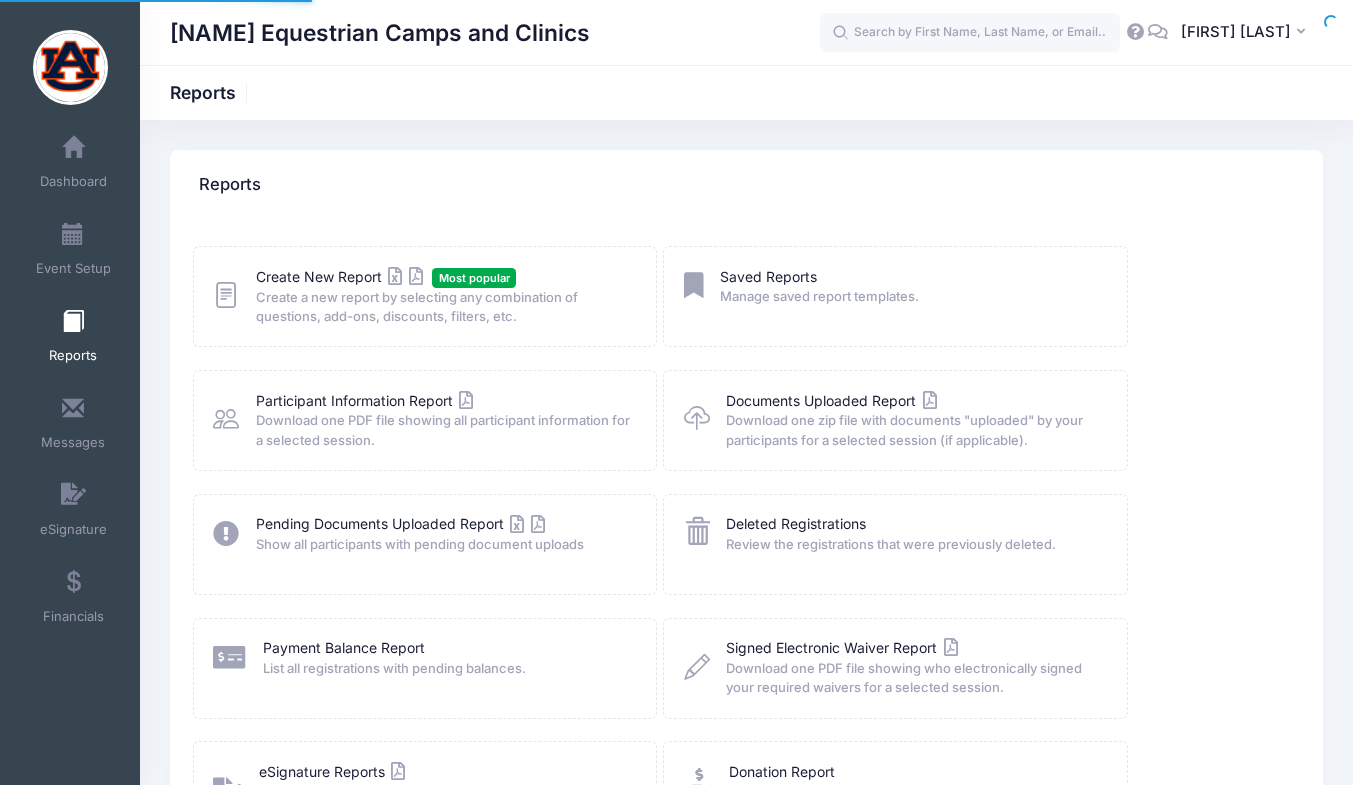 scroll, scrollTop: 0, scrollLeft: 0, axis: both 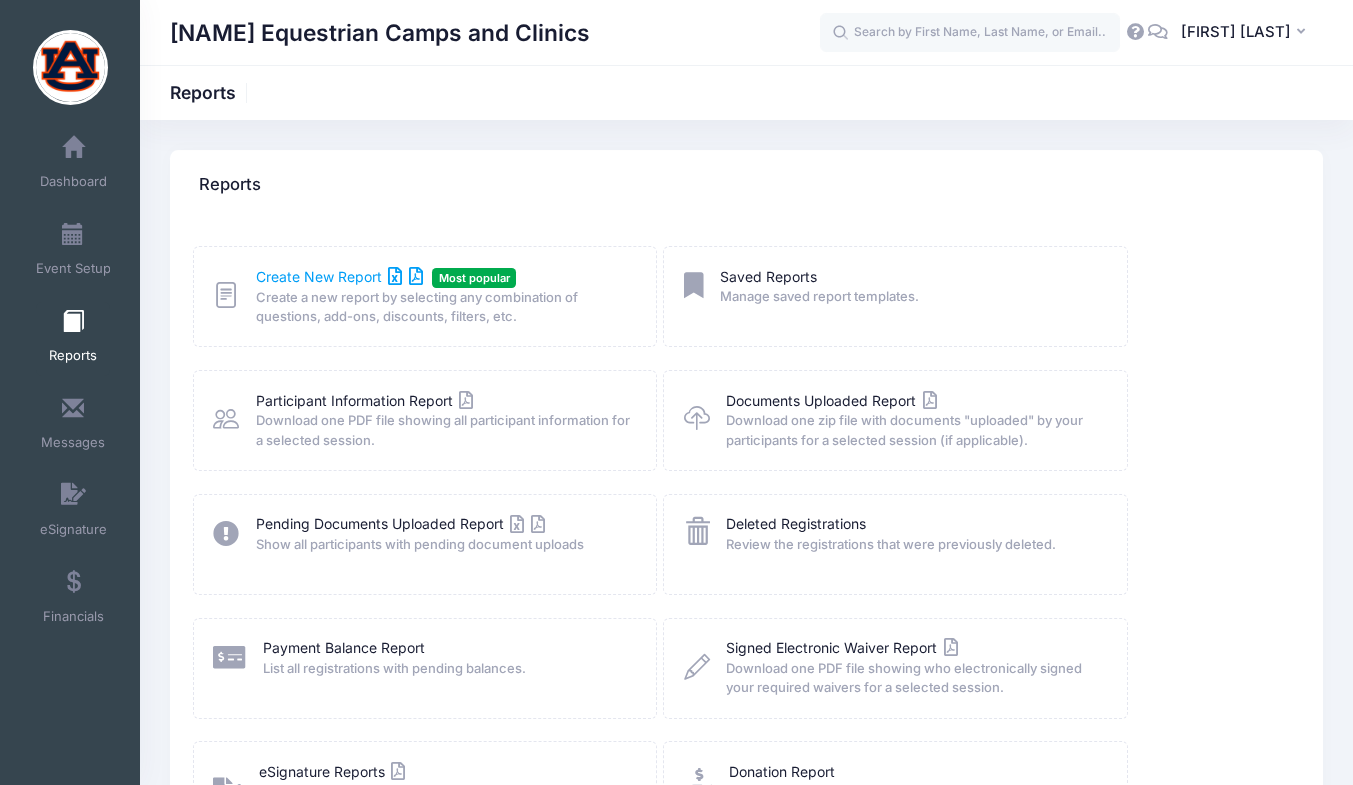 click on "Create New Report" at bounding box center (339, 276) 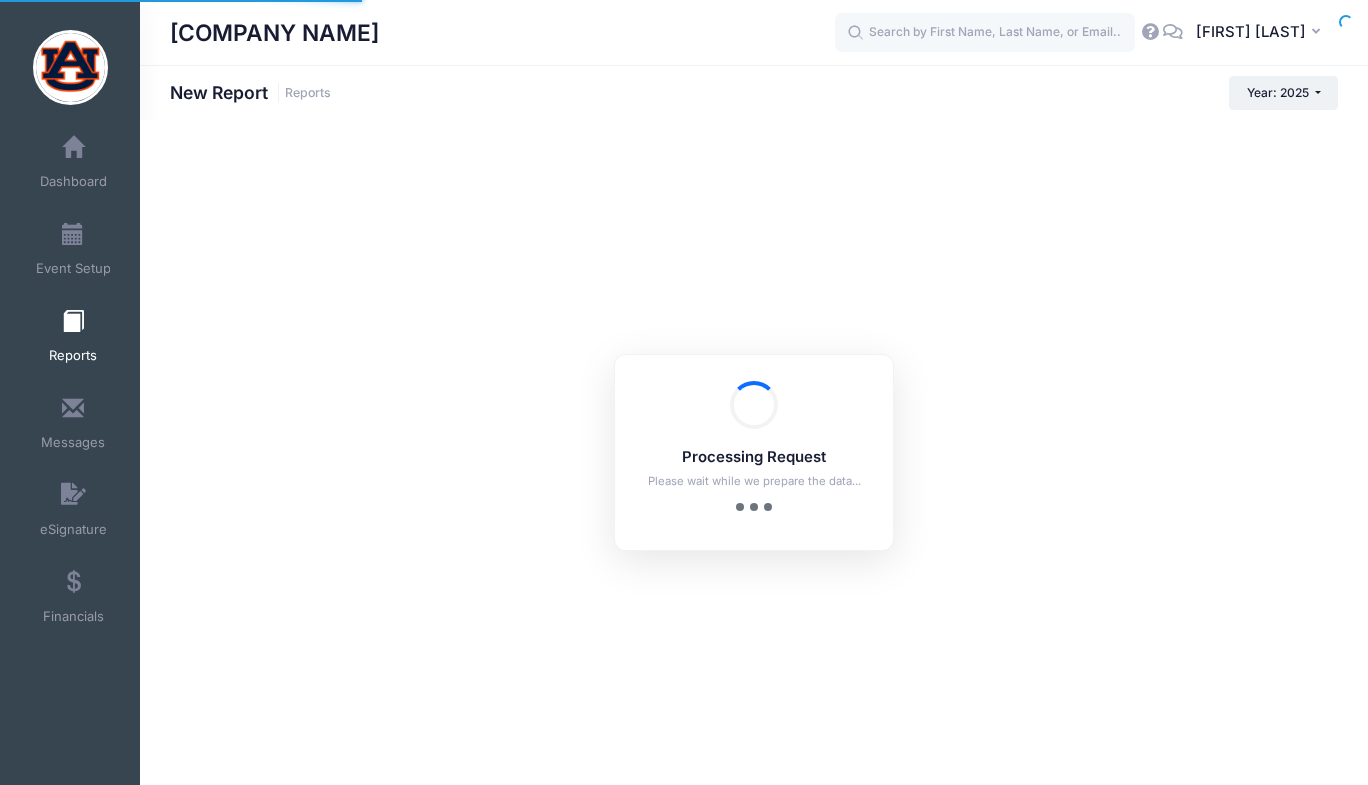 scroll, scrollTop: 0, scrollLeft: 0, axis: both 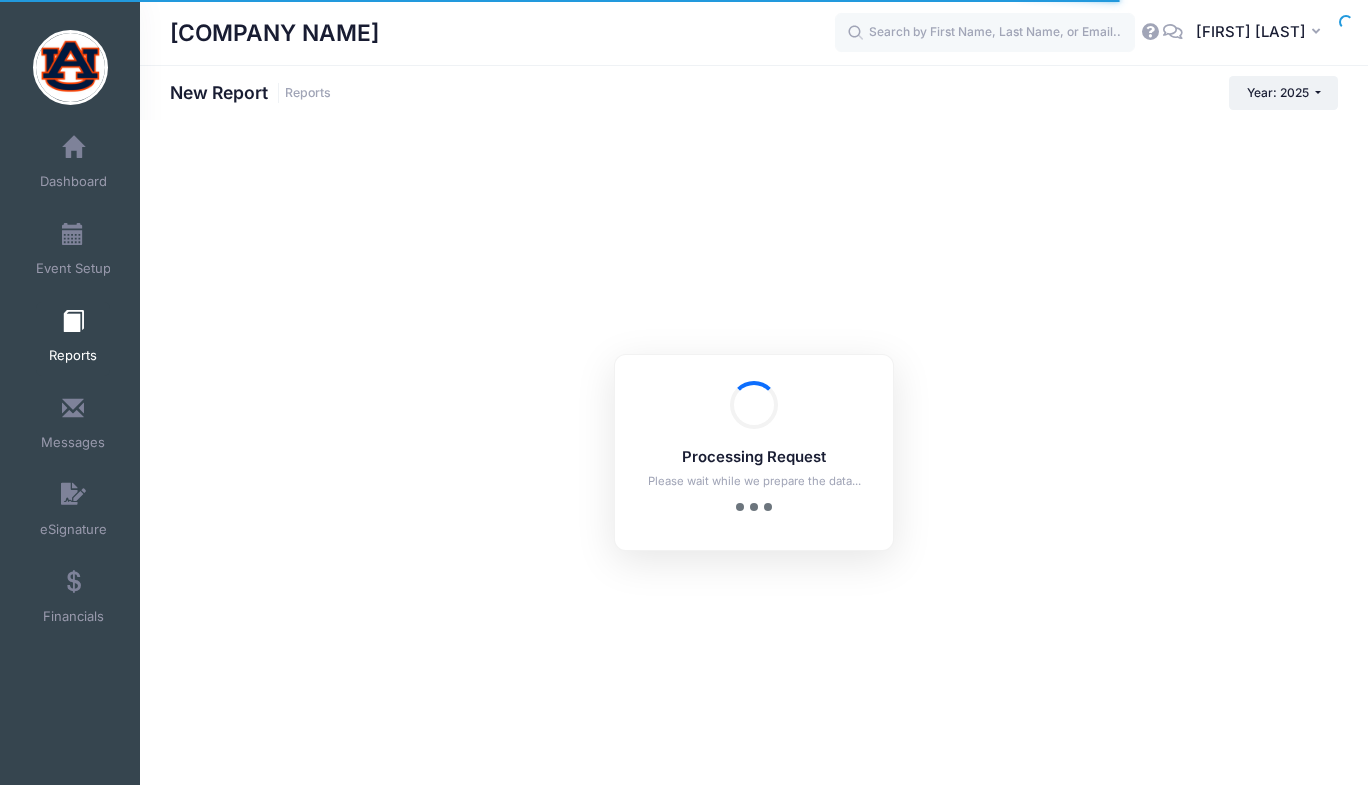 checkbox on "true" 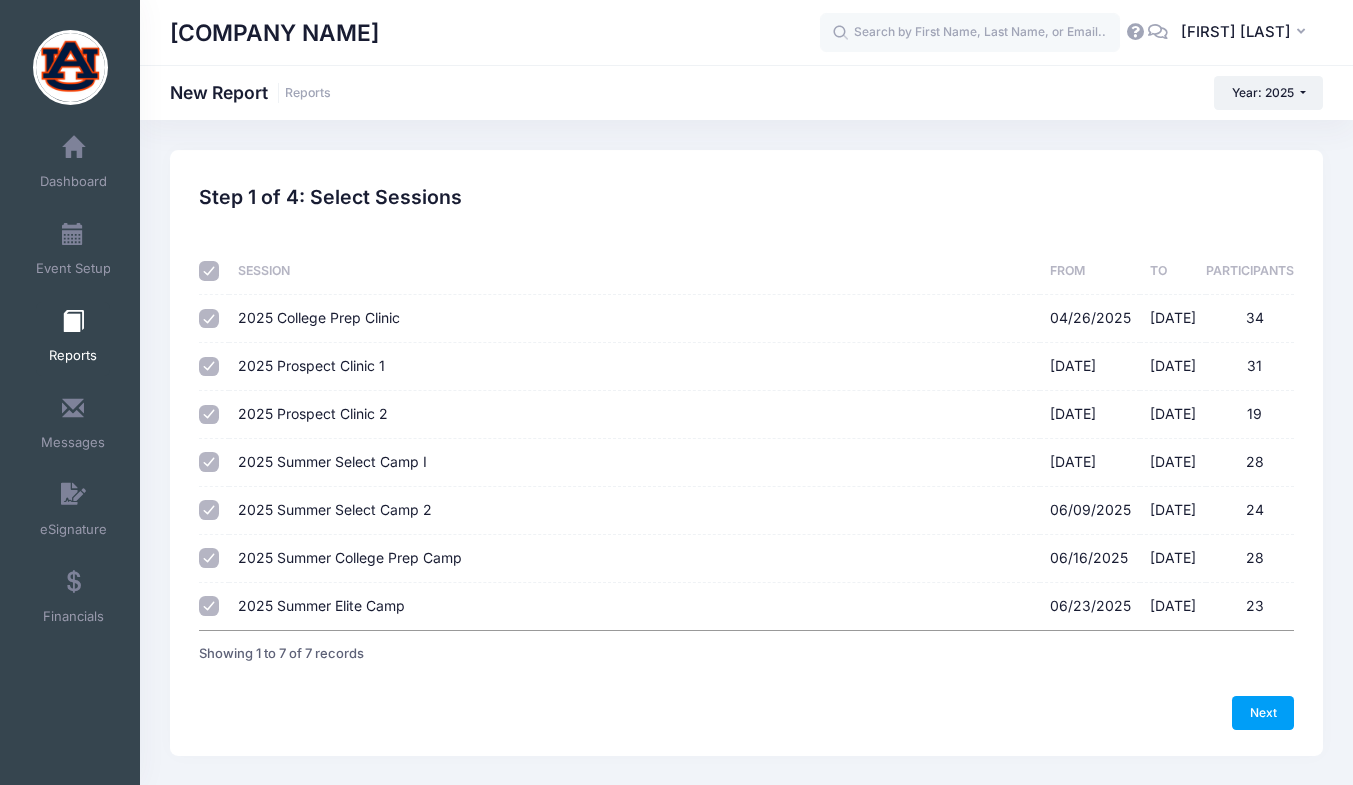 click at bounding box center [209, 271] 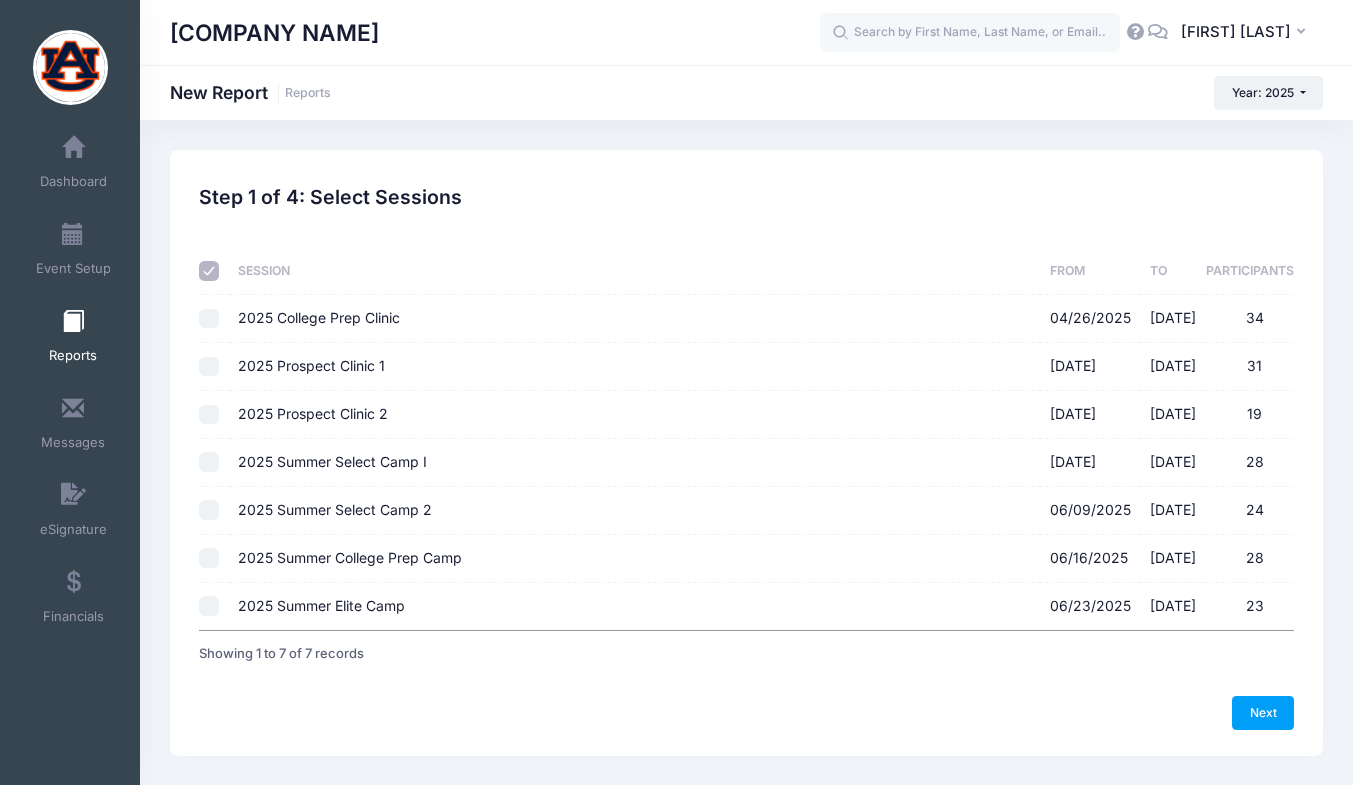 checkbox on "false" 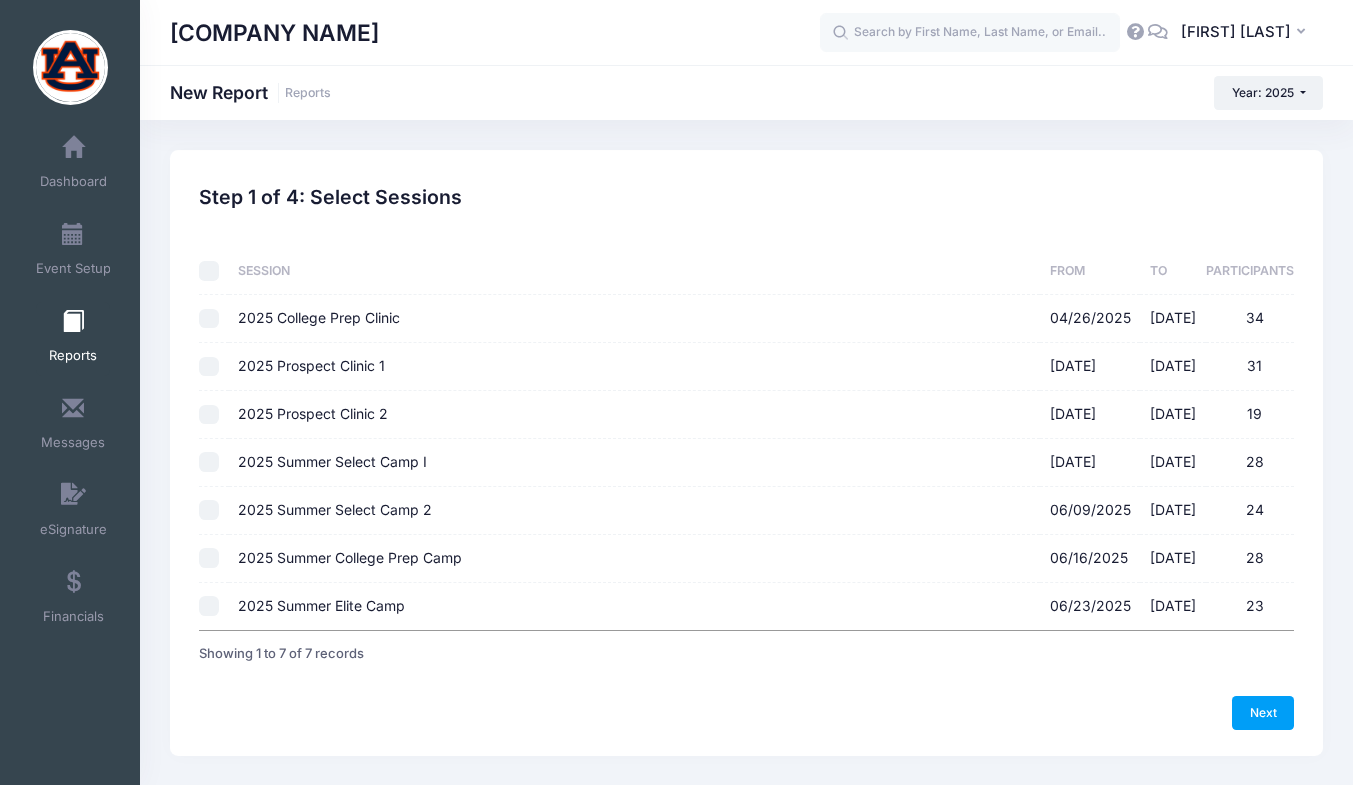 checkbox on "false" 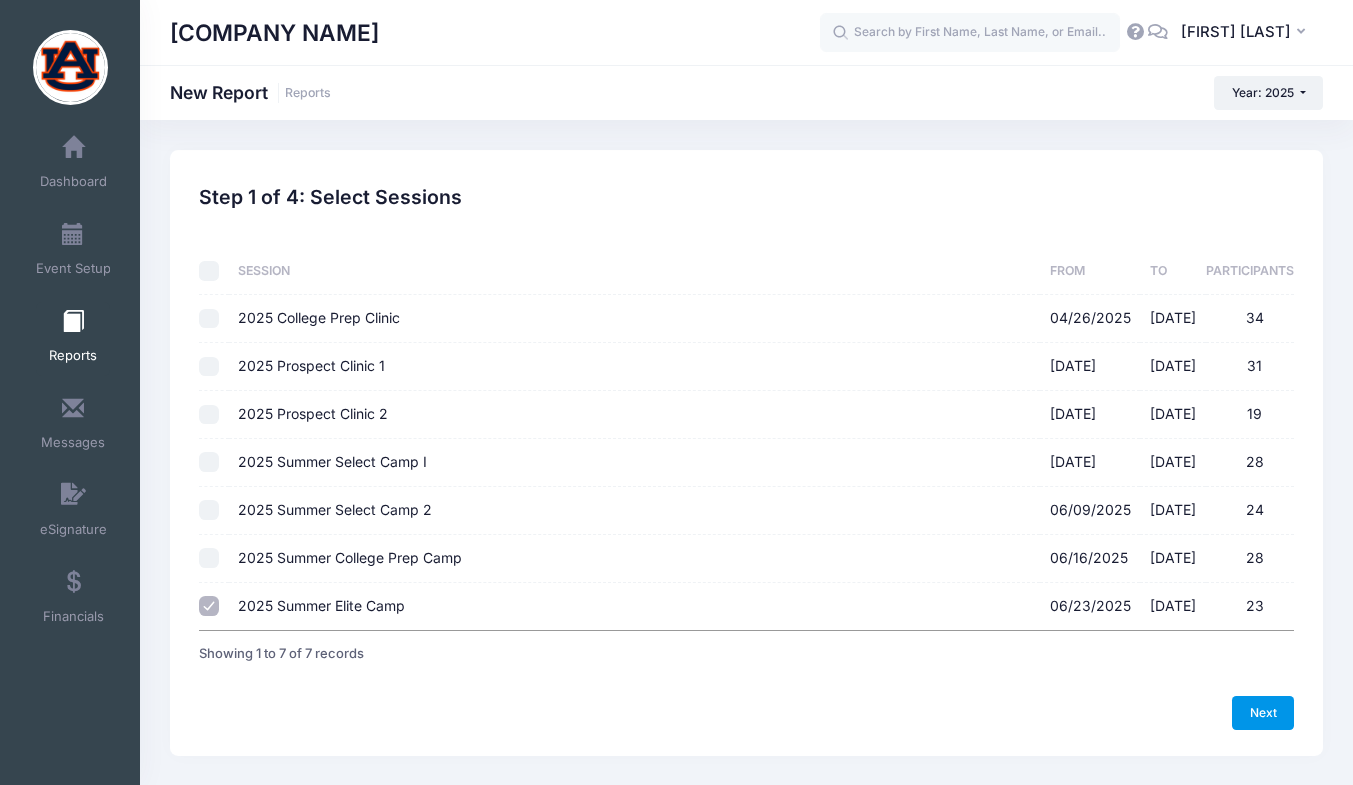 click on "Next" at bounding box center (1263, 713) 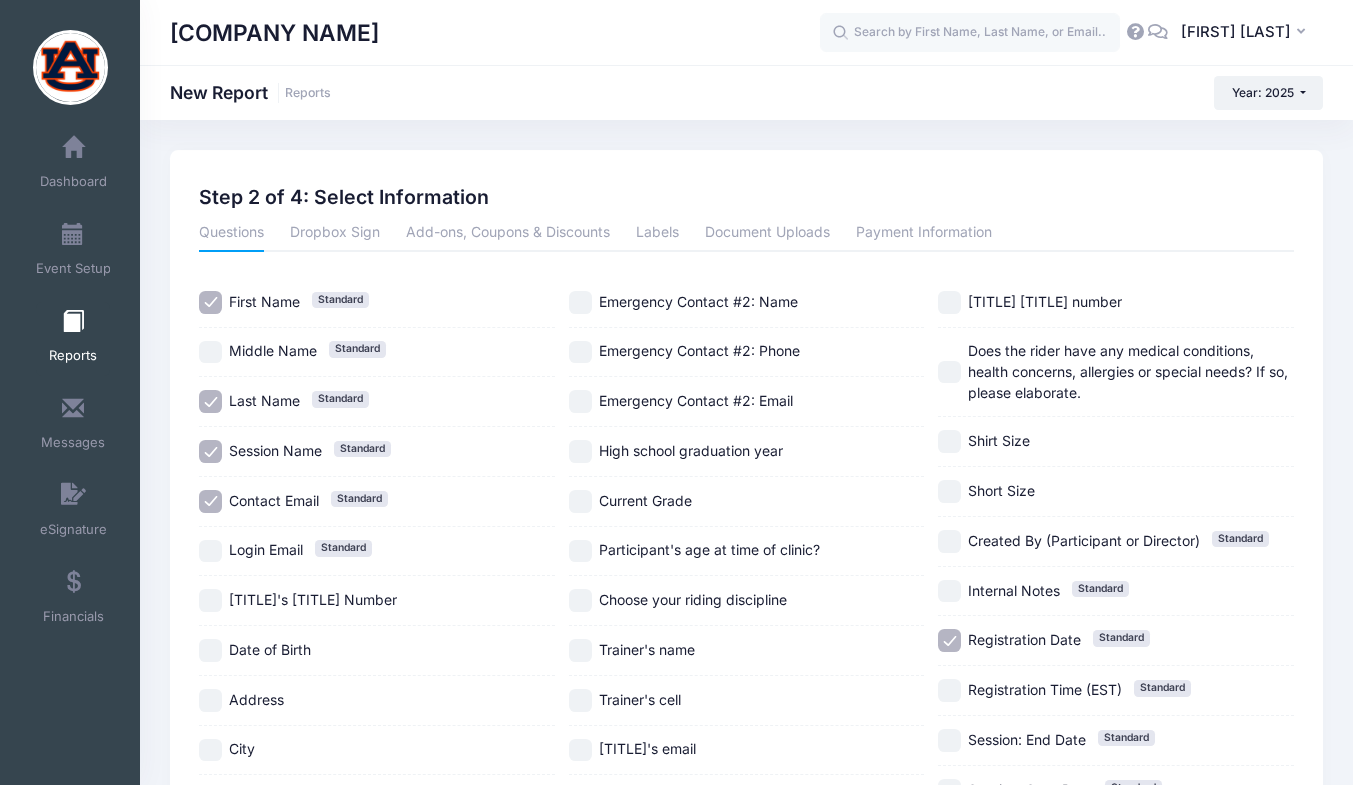 click on "Contact Email Standard" at bounding box center [210, 501] 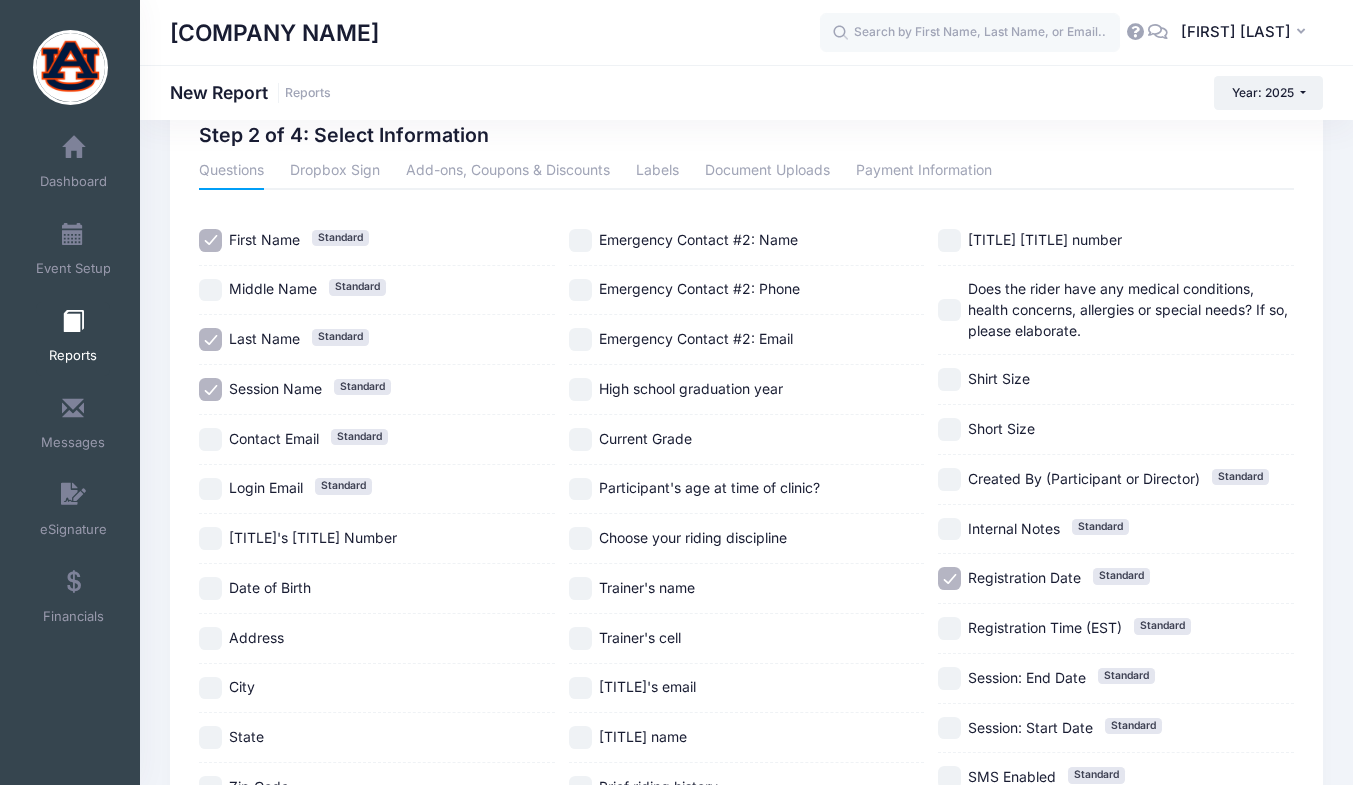 scroll, scrollTop: 63, scrollLeft: 0, axis: vertical 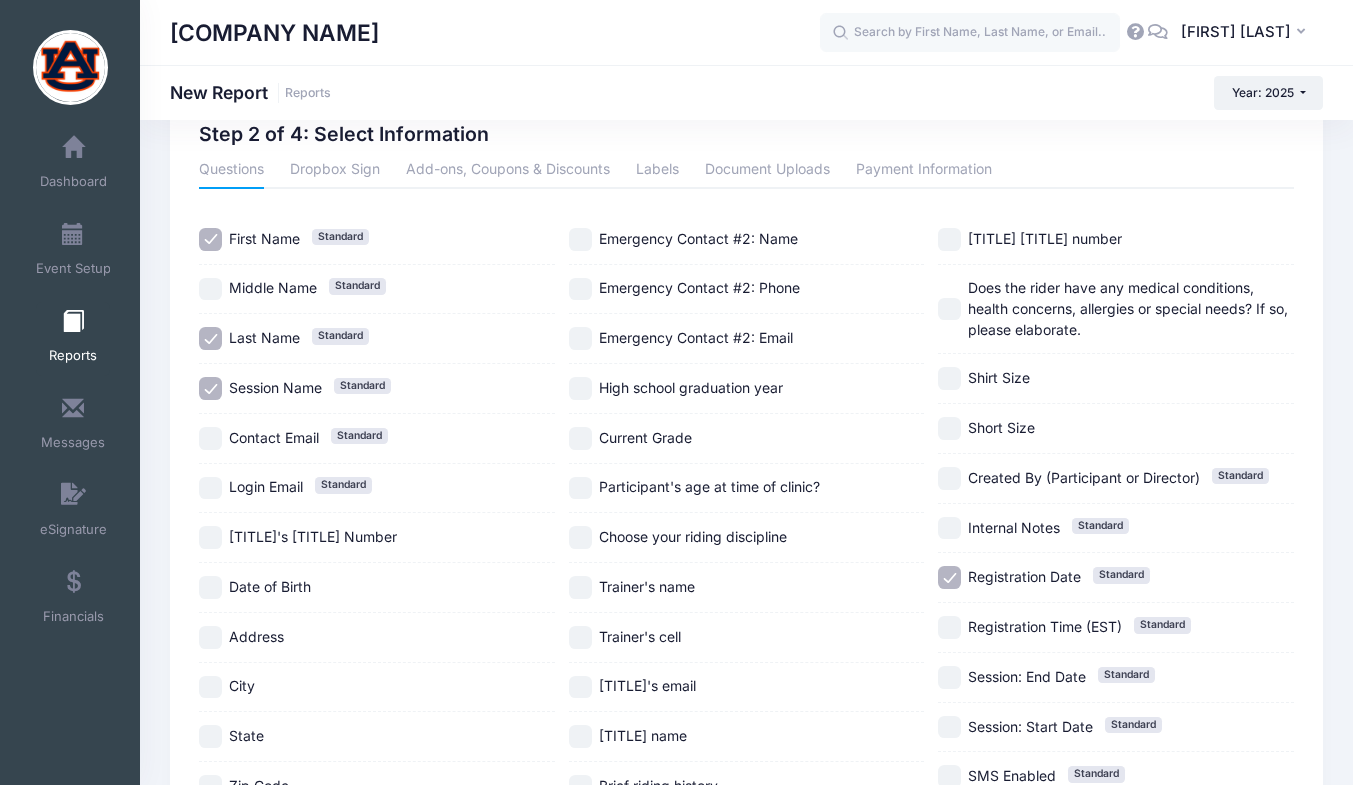 click on "Date of Birth" at bounding box center (210, 587) 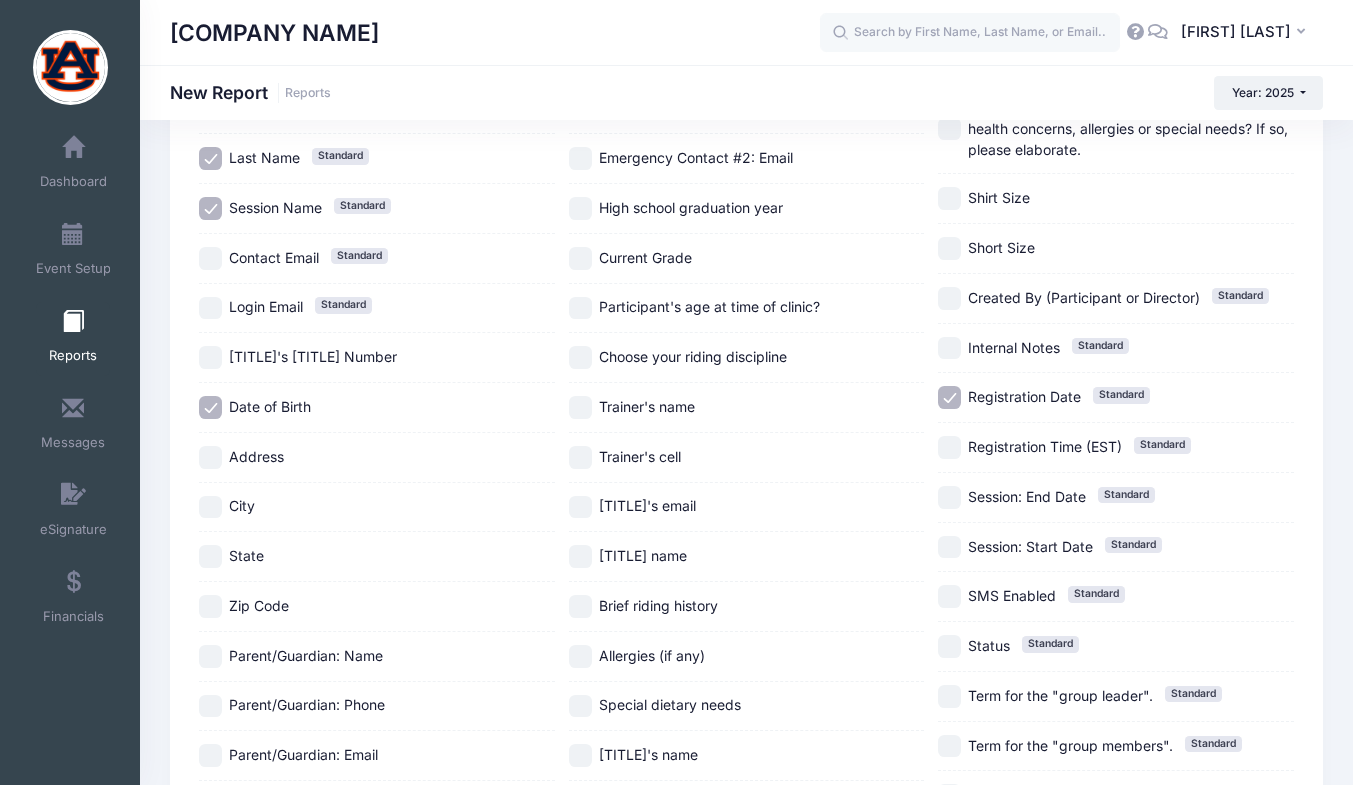 scroll, scrollTop: 227, scrollLeft: 0, axis: vertical 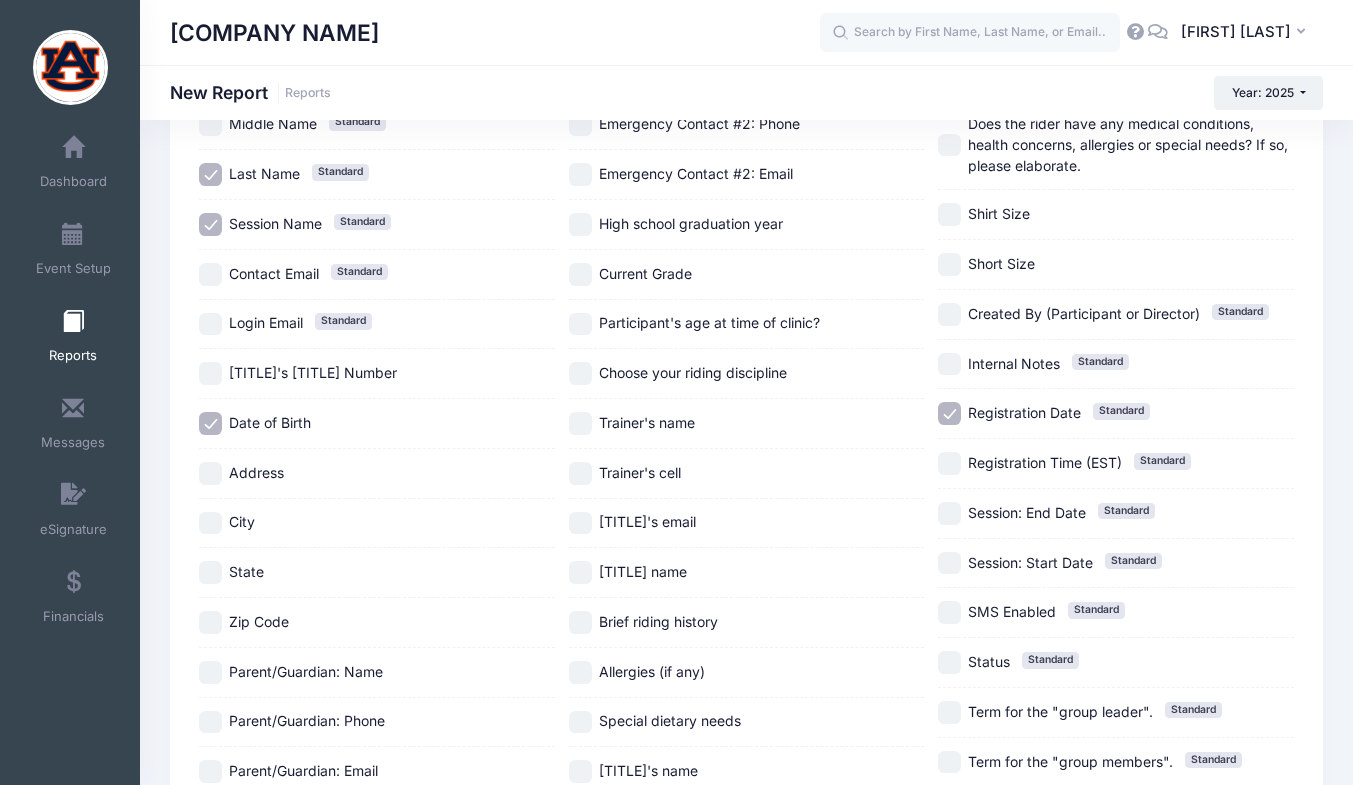 click on "Current Grade" at bounding box center [747, 275] 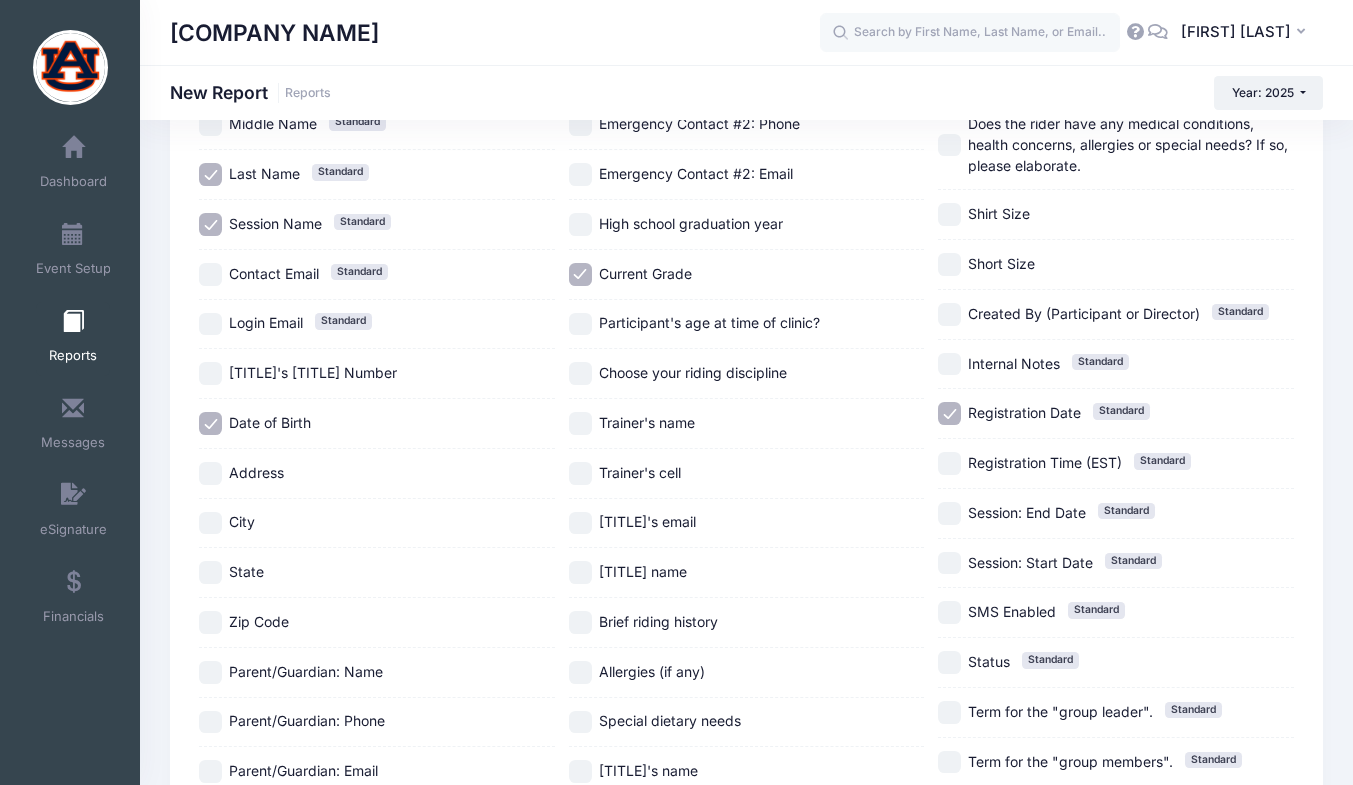 click on "Participant's age at time of clinic?" at bounding box center (580, 324) 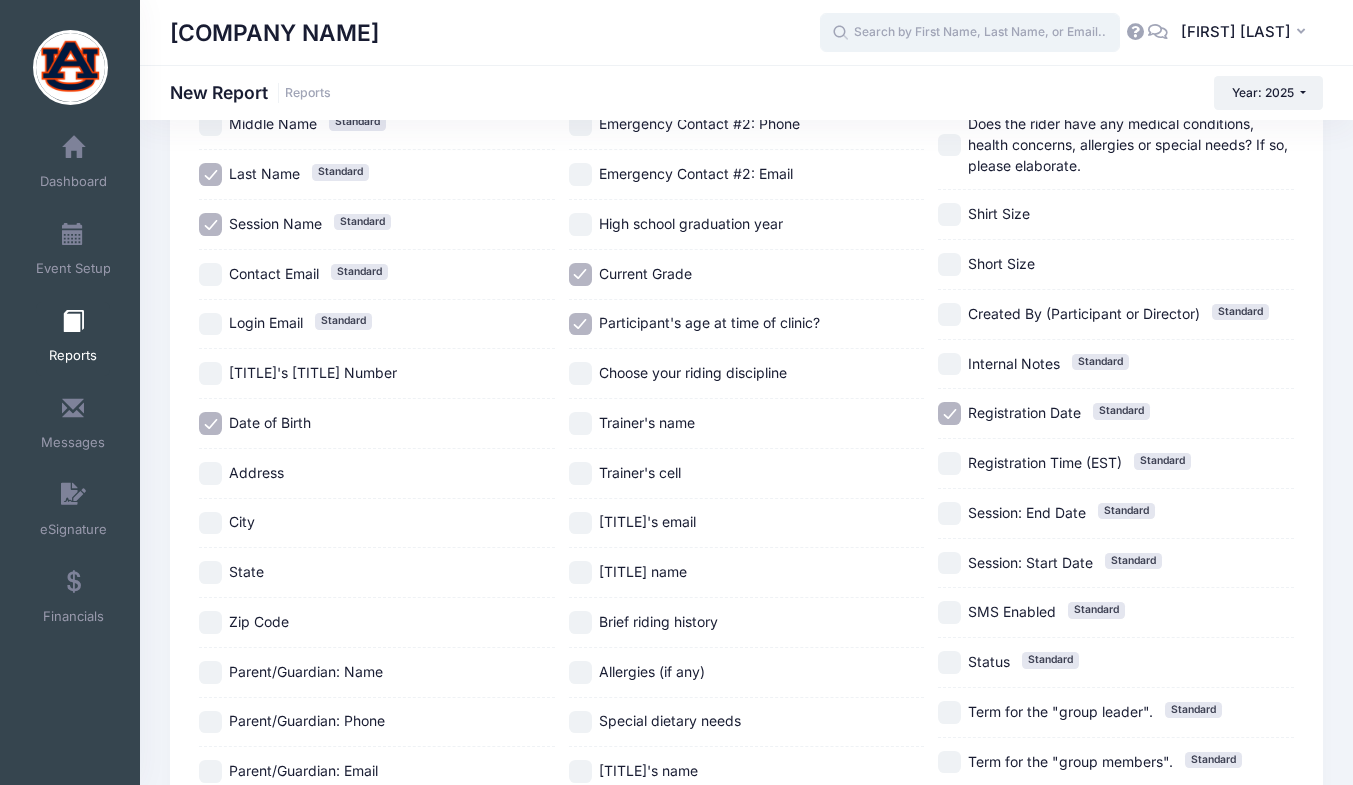 drag, startPoint x: 895, startPoint y: 39, endPoint x: 895, endPoint y: 28, distance: 11 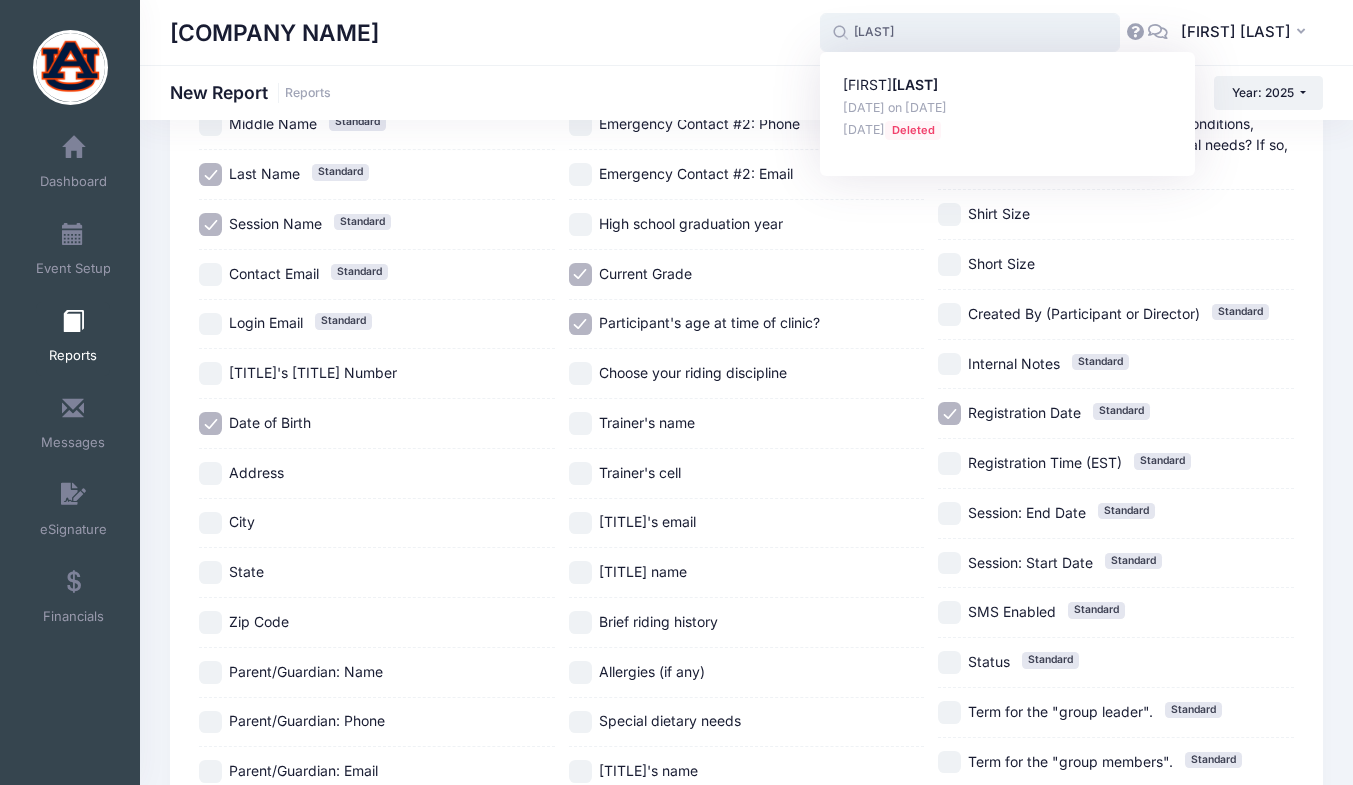 type on "Hjerpe" 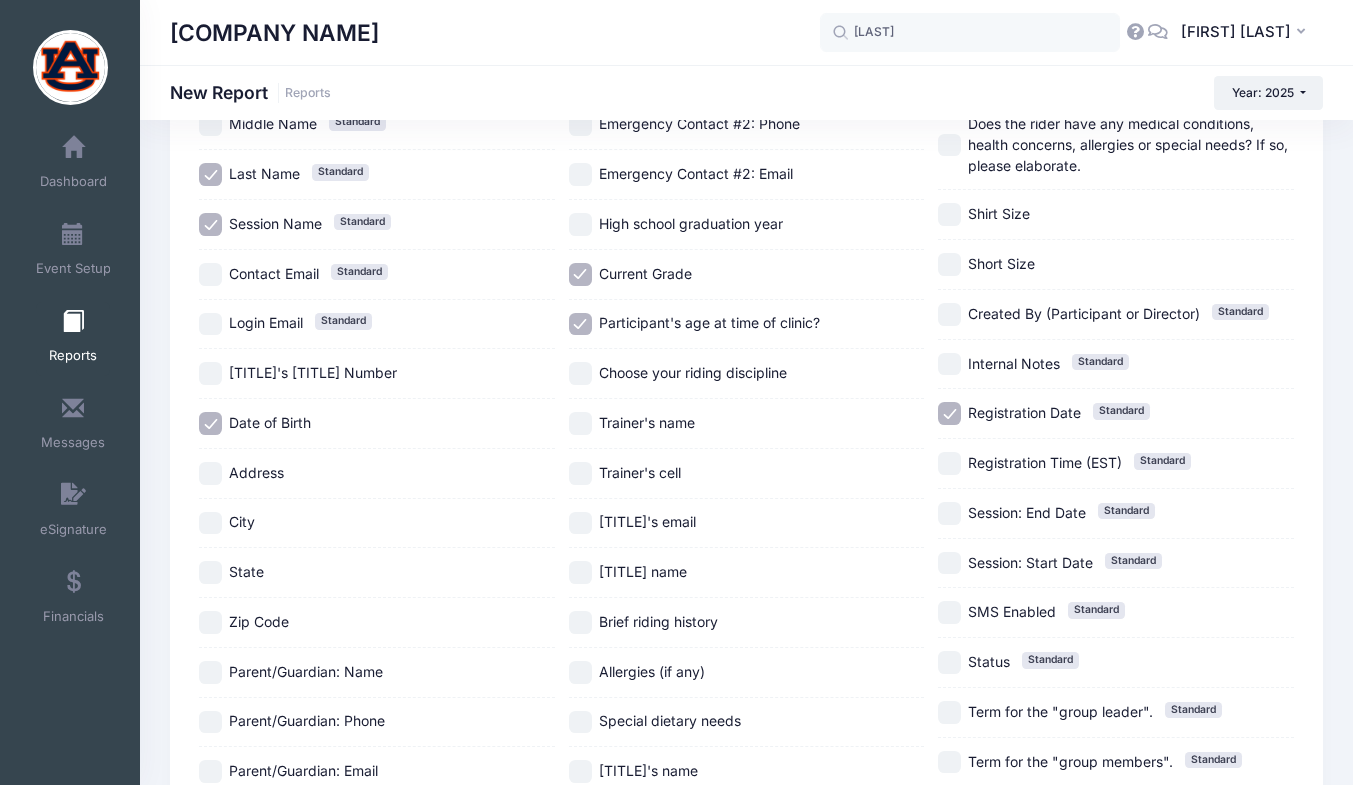 click on "Registration Date Standard" at bounding box center [949, 413] 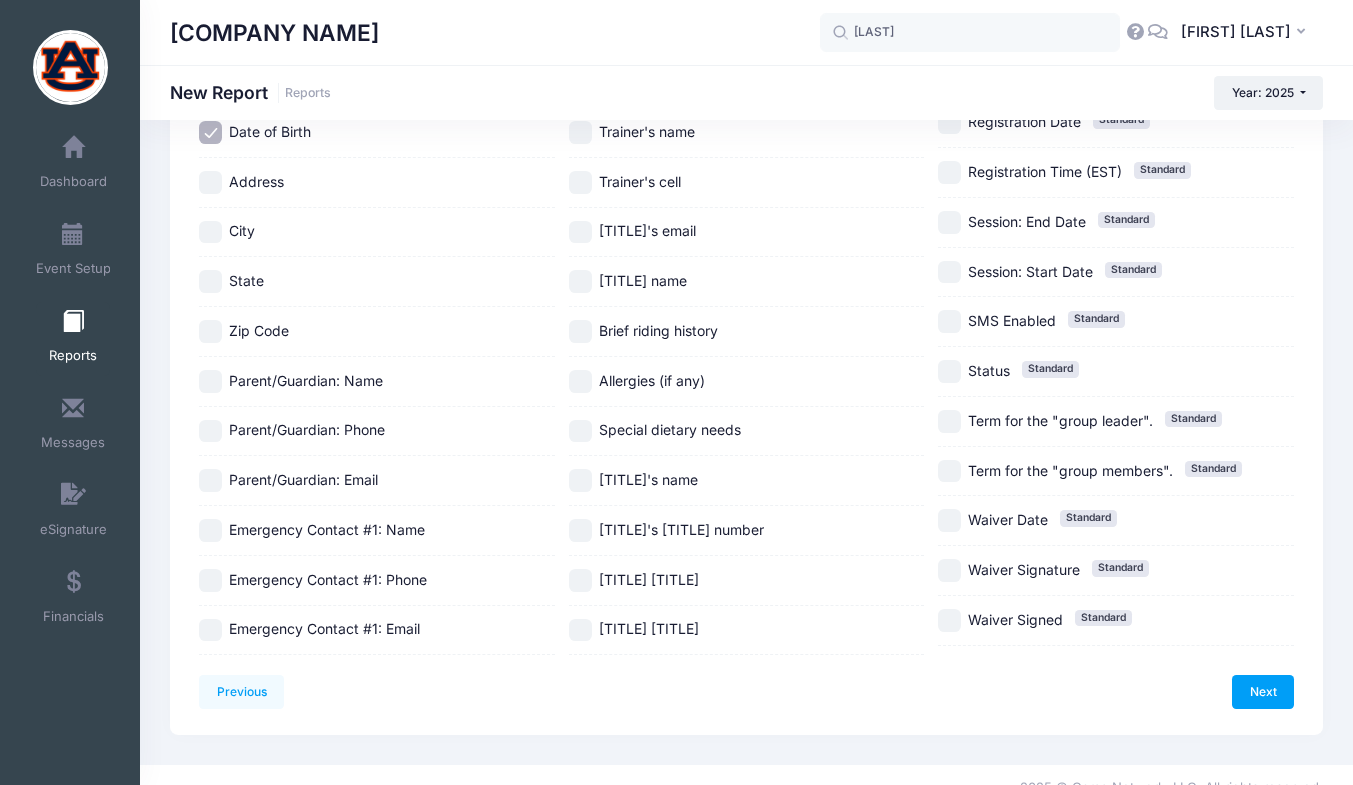 scroll, scrollTop: 543, scrollLeft: 0, axis: vertical 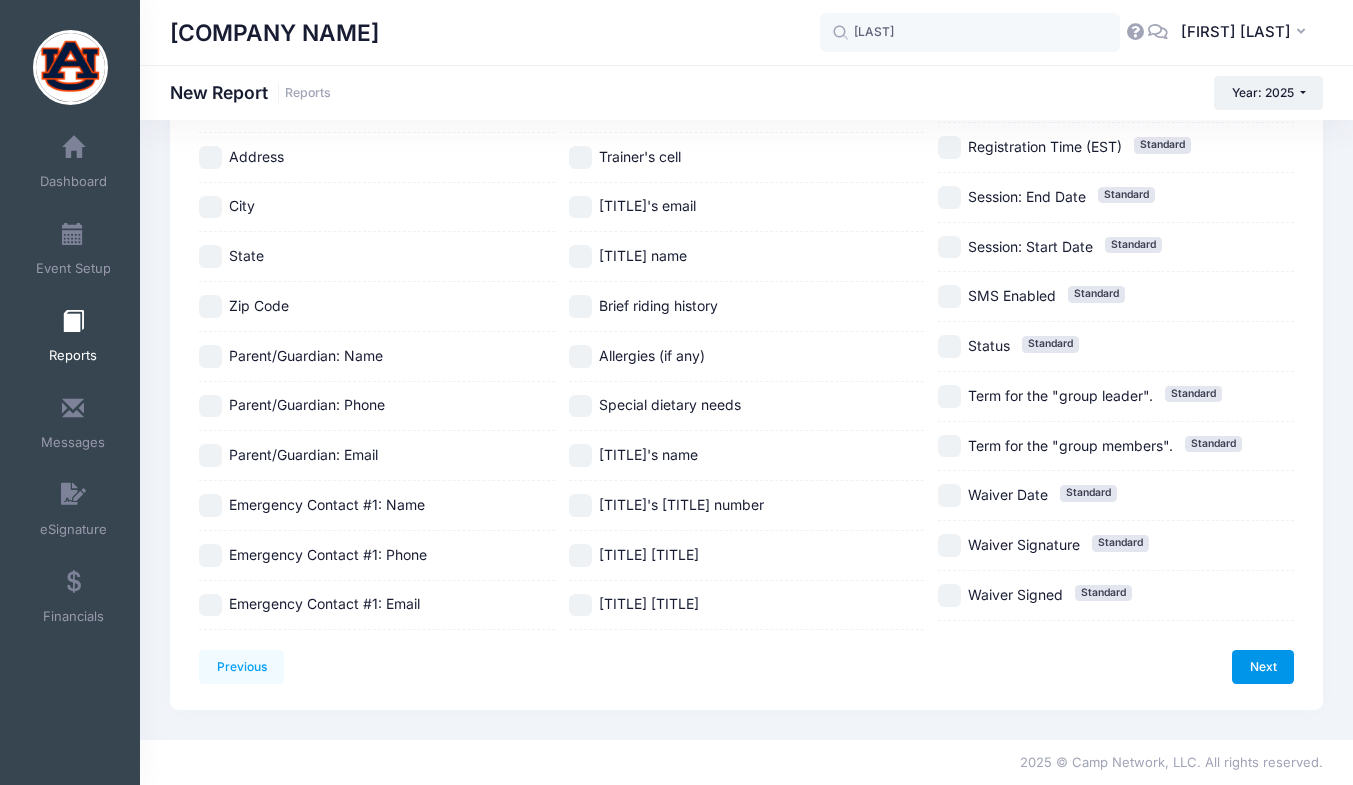 click on "Next" at bounding box center [1263, 667] 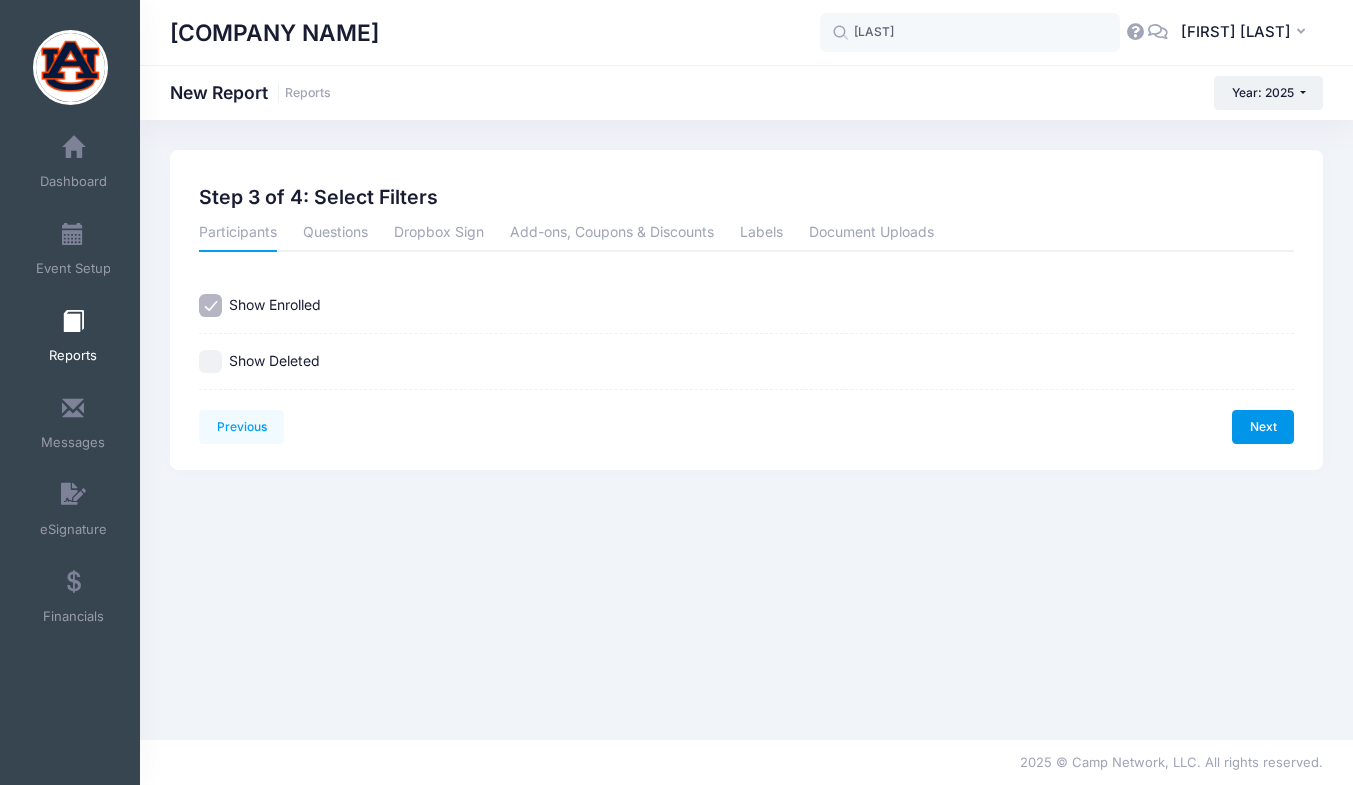 scroll, scrollTop: 0, scrollLeft: 0, axis: both 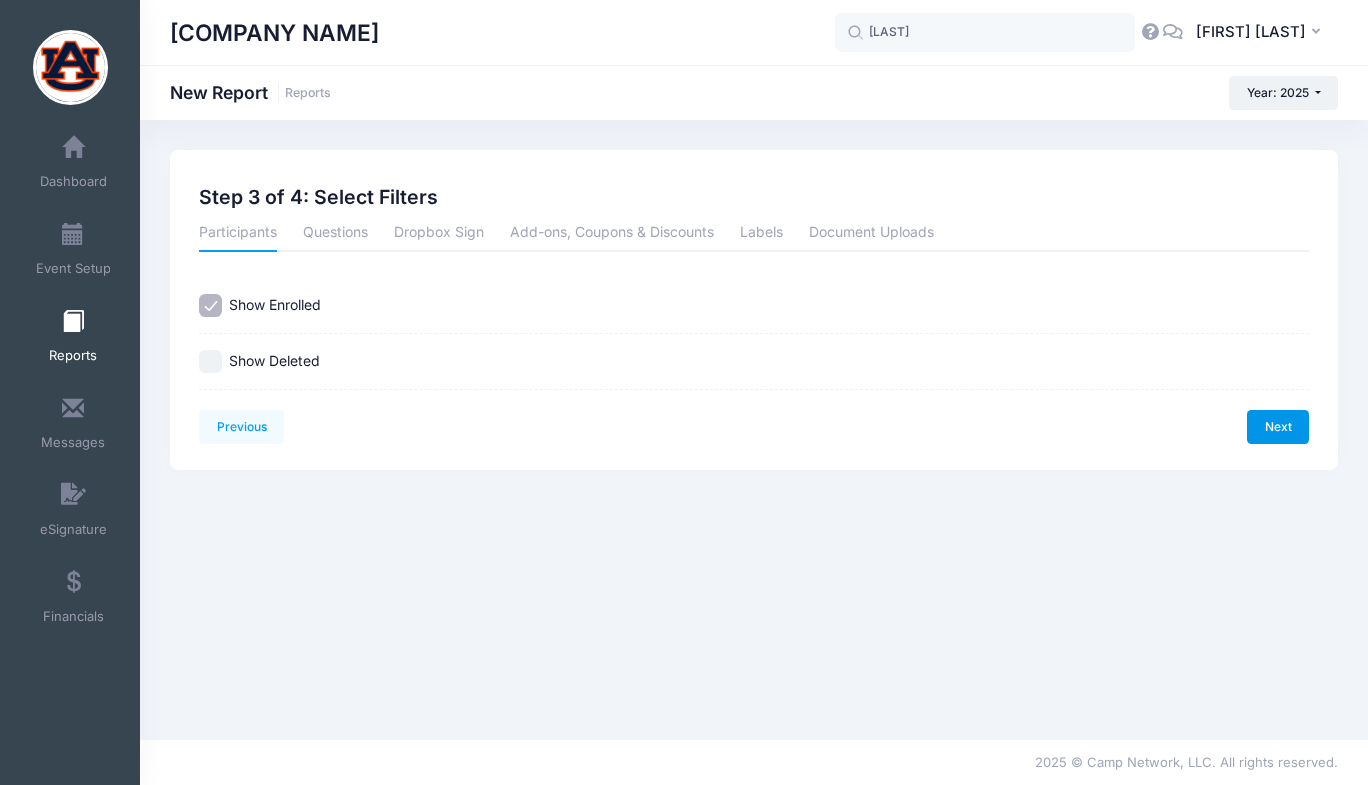 click on "Next" at bounding box center [1278, 427] 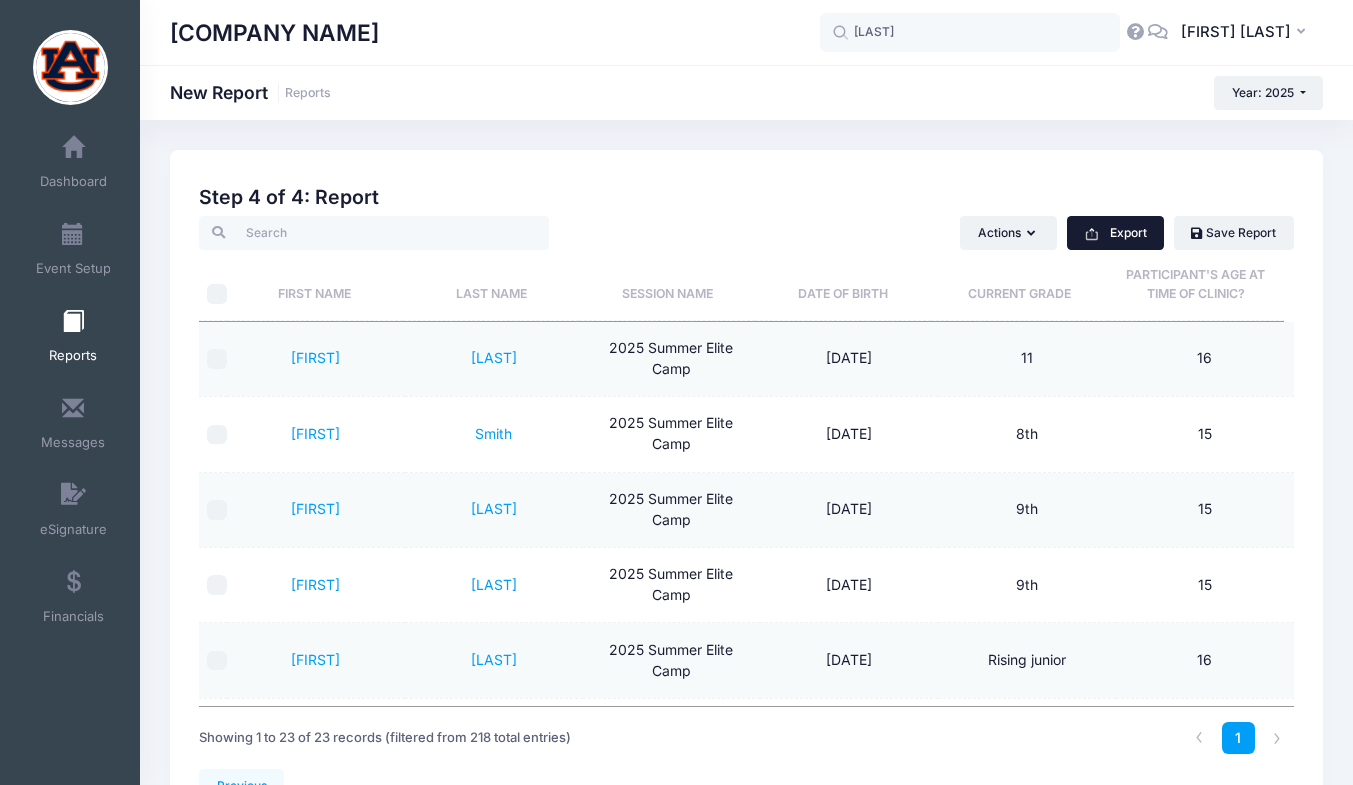 click on "Export" at bounding box center [1115, 233] 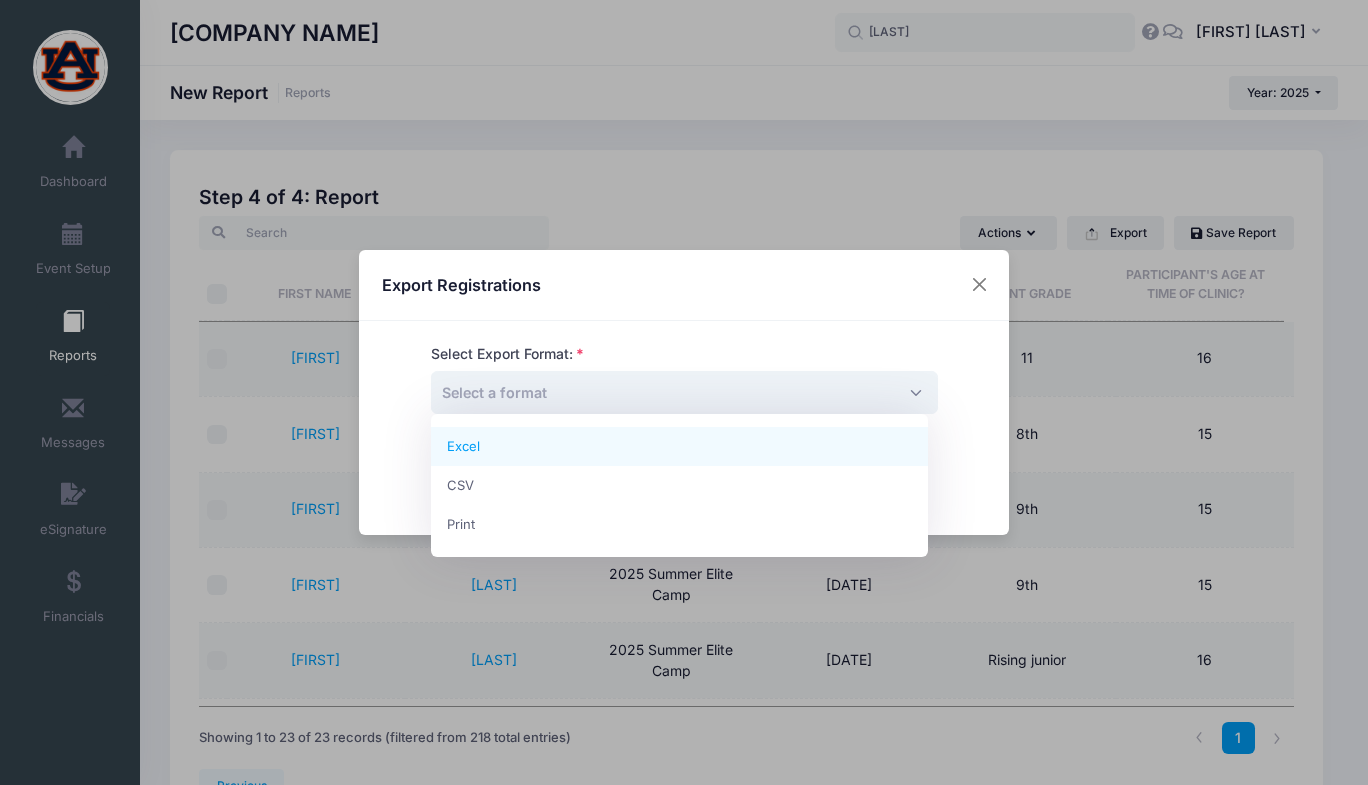 click on "Select a format" at bounding box center [684, 392] 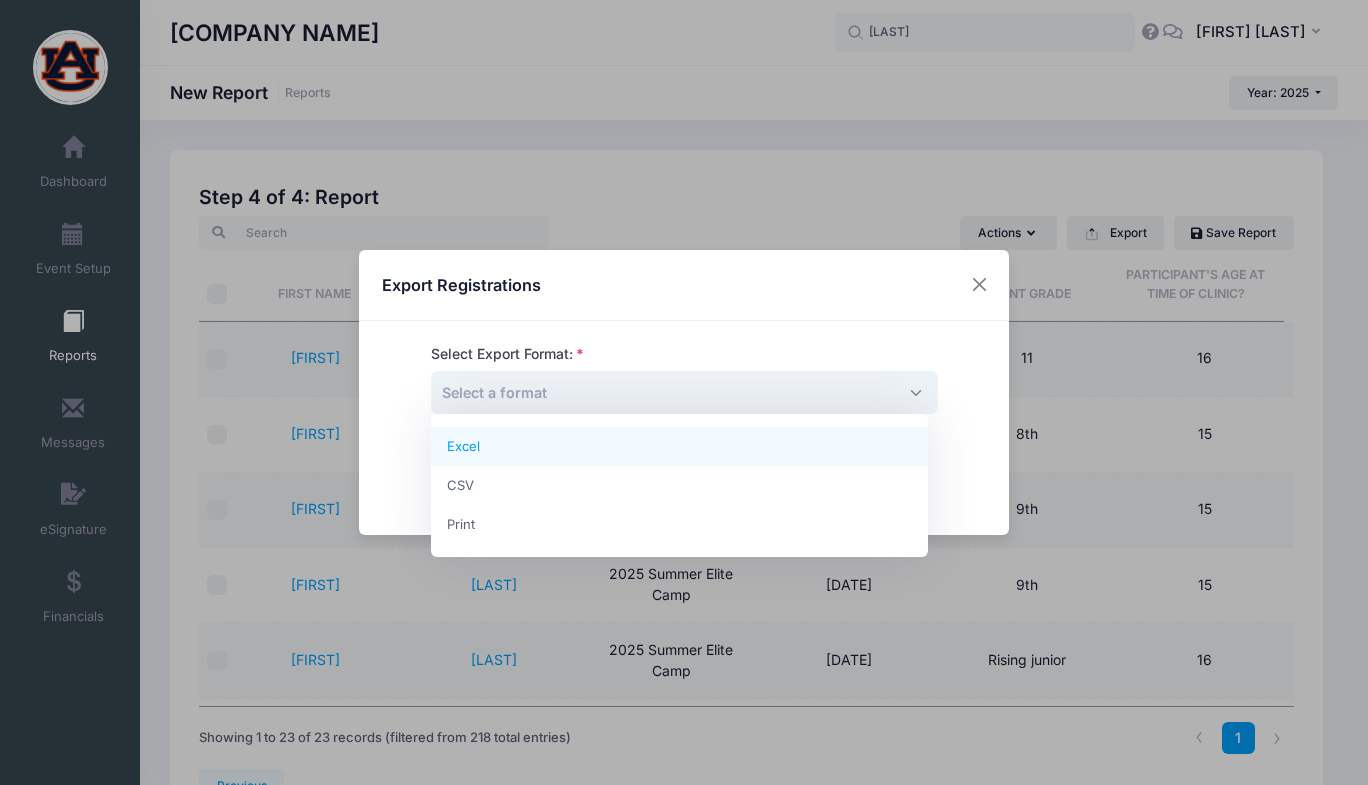 select on "excel" 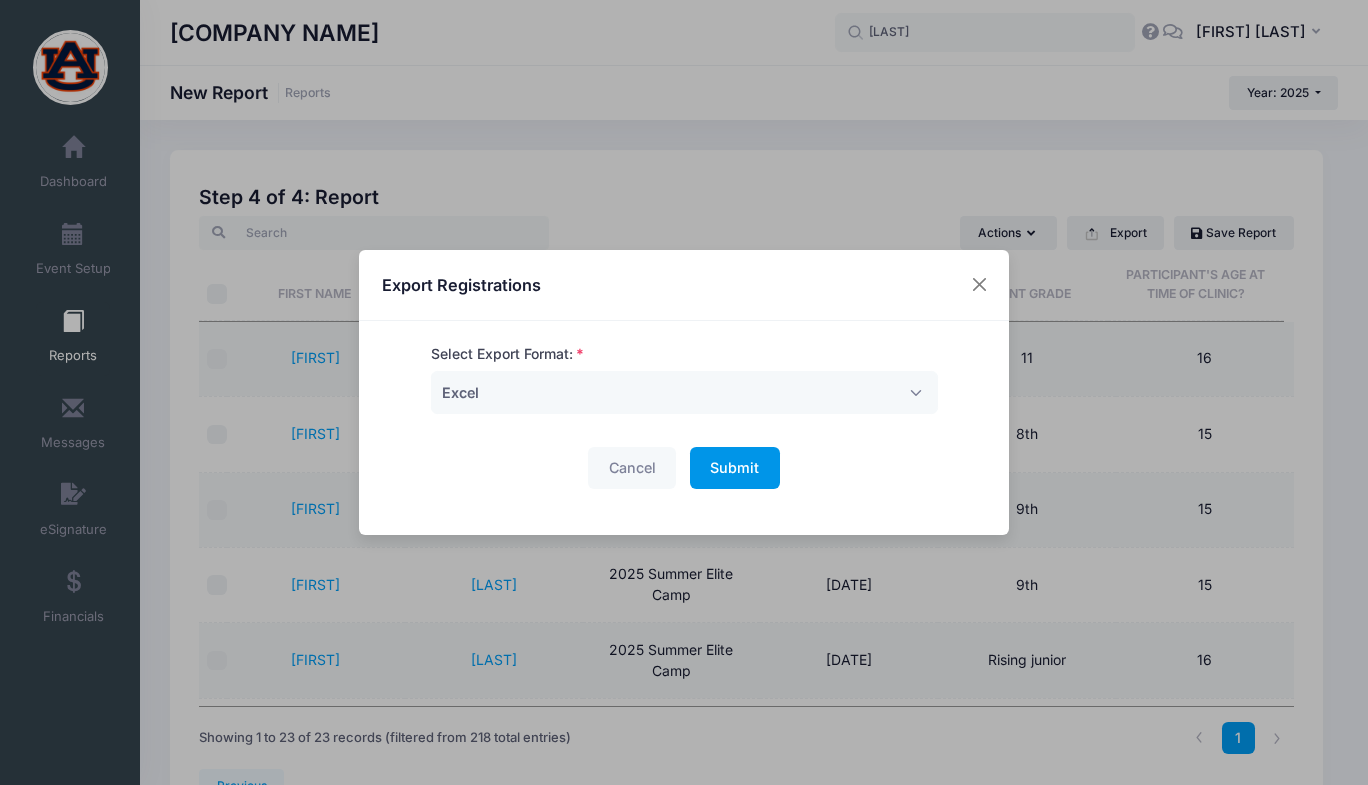 click on "Submit
Please wait..." at bounding box center (735, 468) 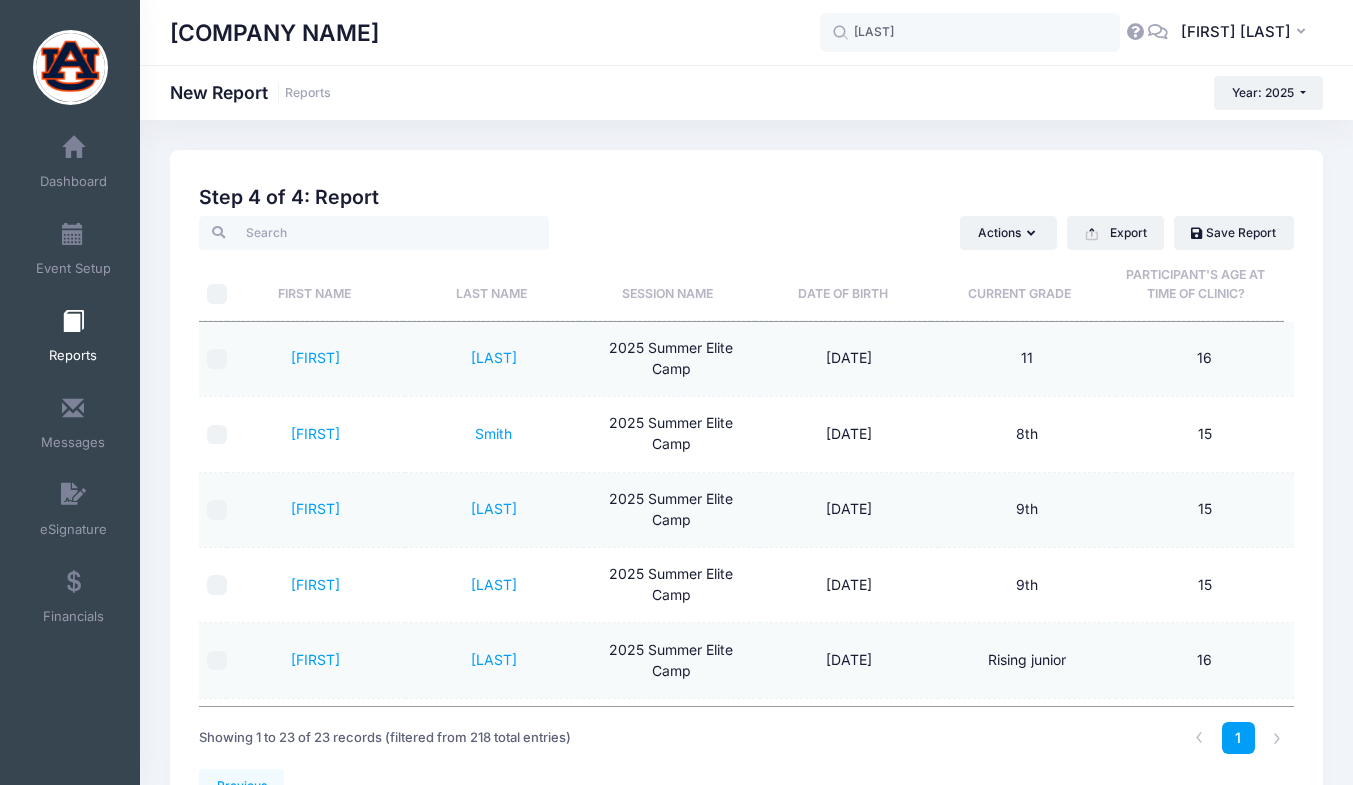 click at bounding box center [73, 322] 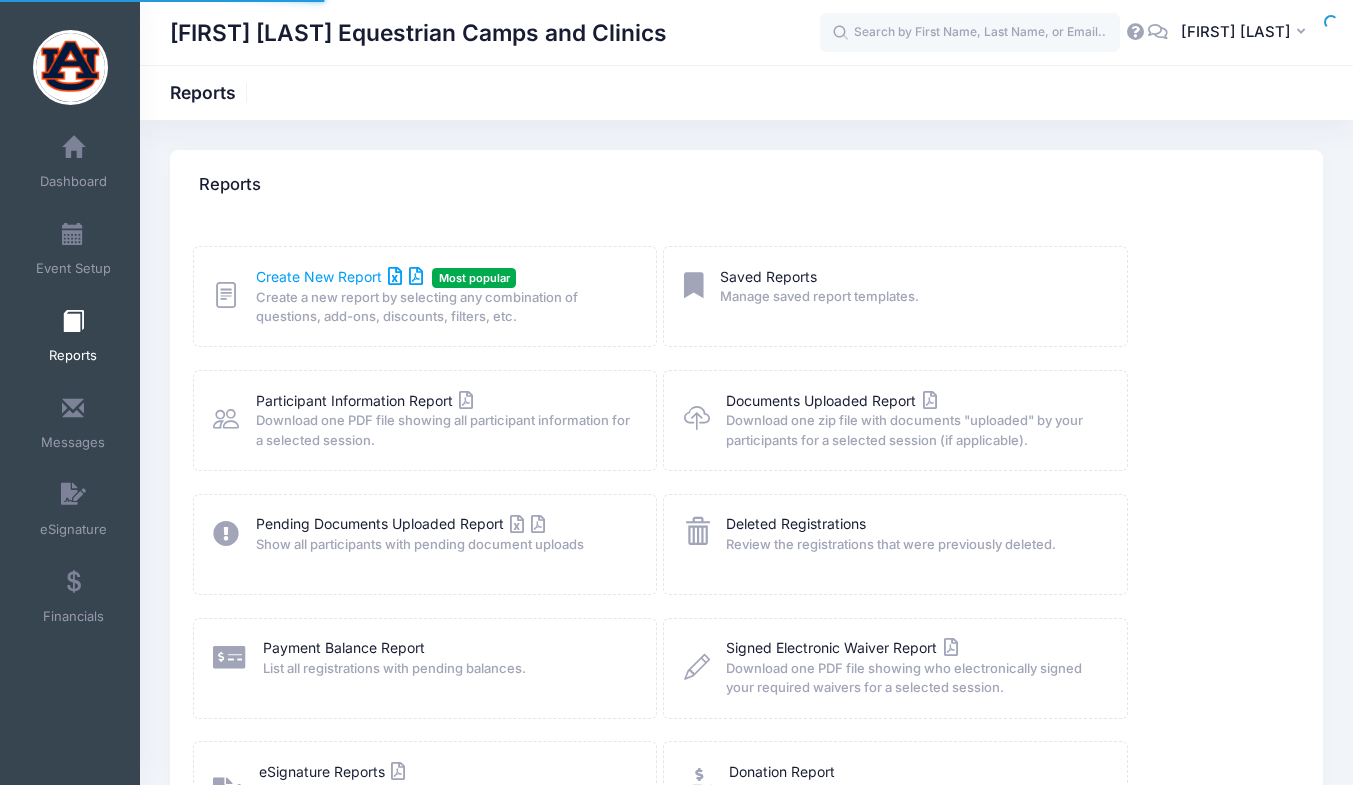 scroll, scrollTop: 0, scrollLeft: 0, axis: both 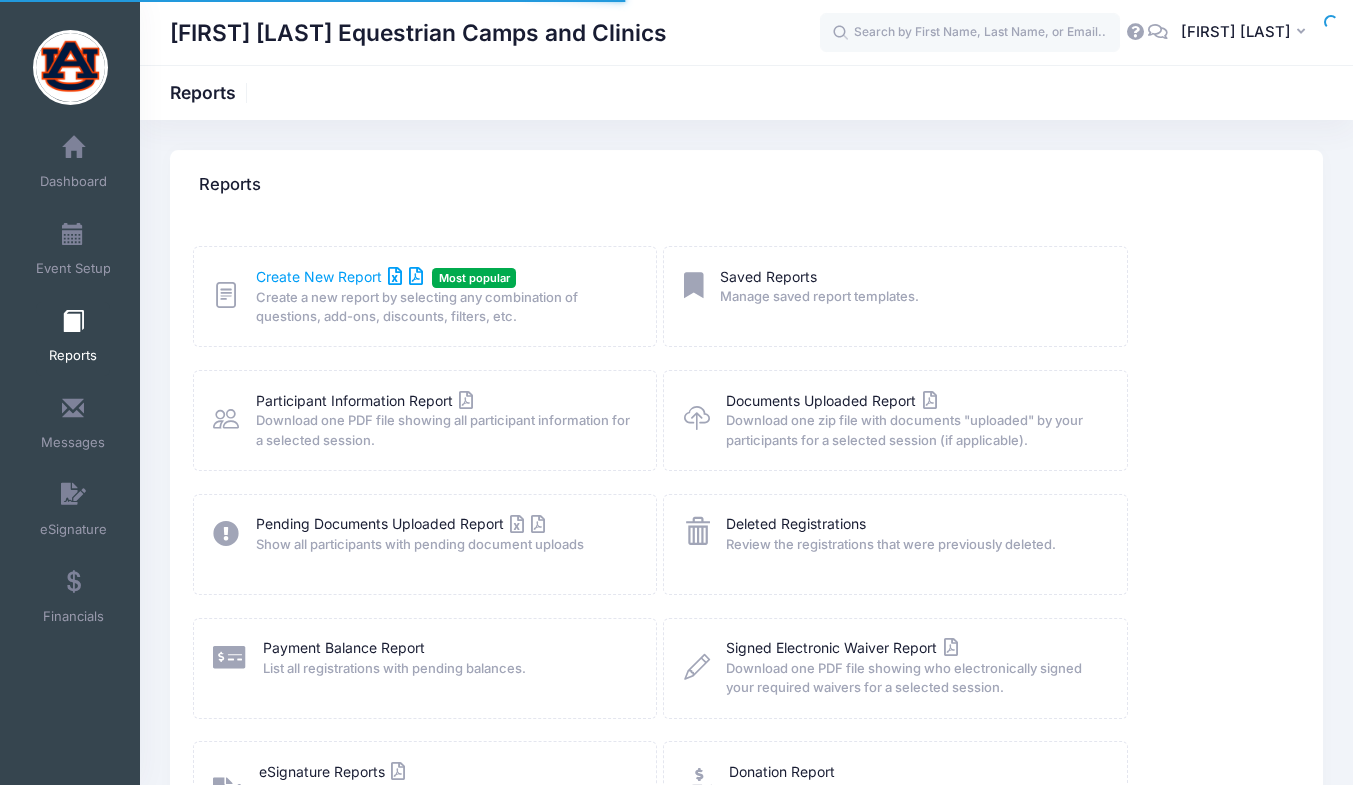 click on "Create New Report" at bounding box center (339, 276) 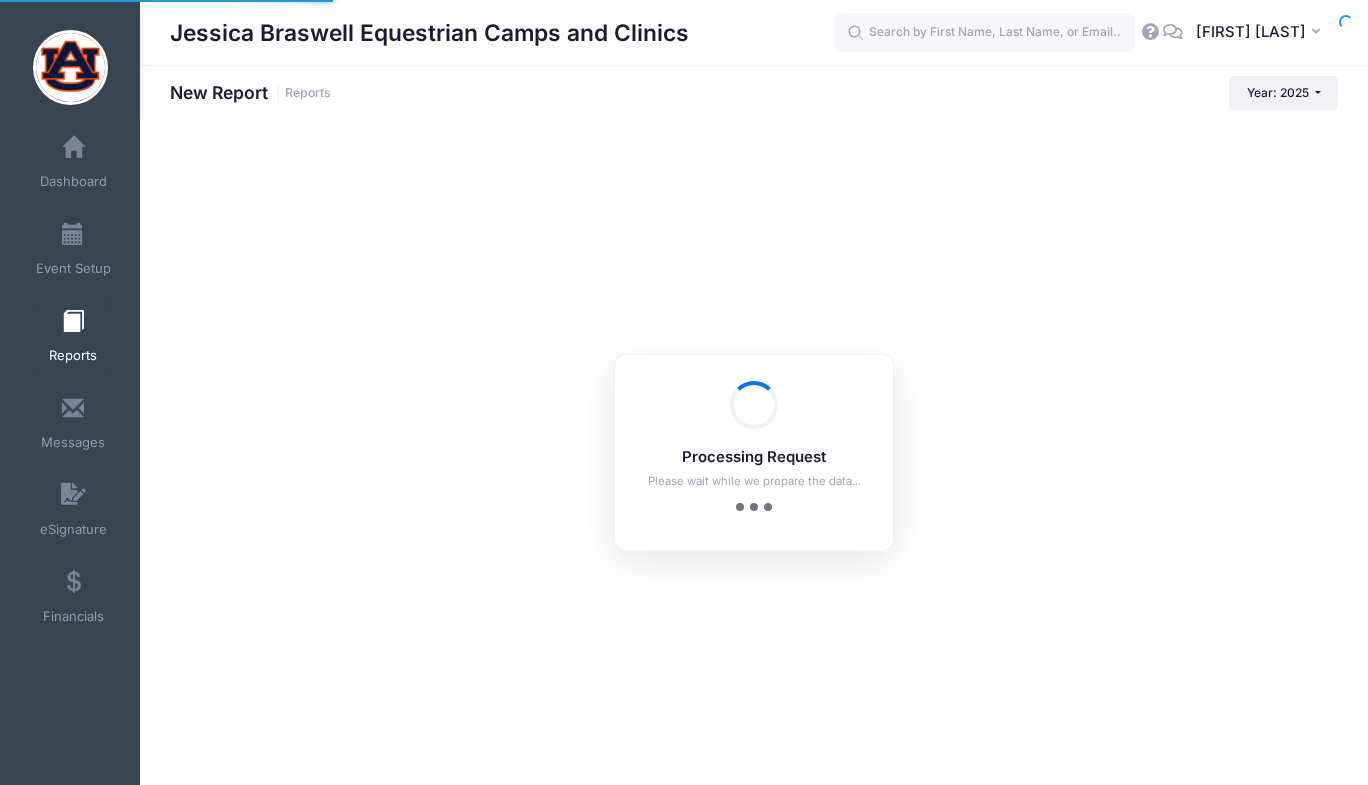 scroll, scrollTop: 0, scrollLeft: 0, axis: both 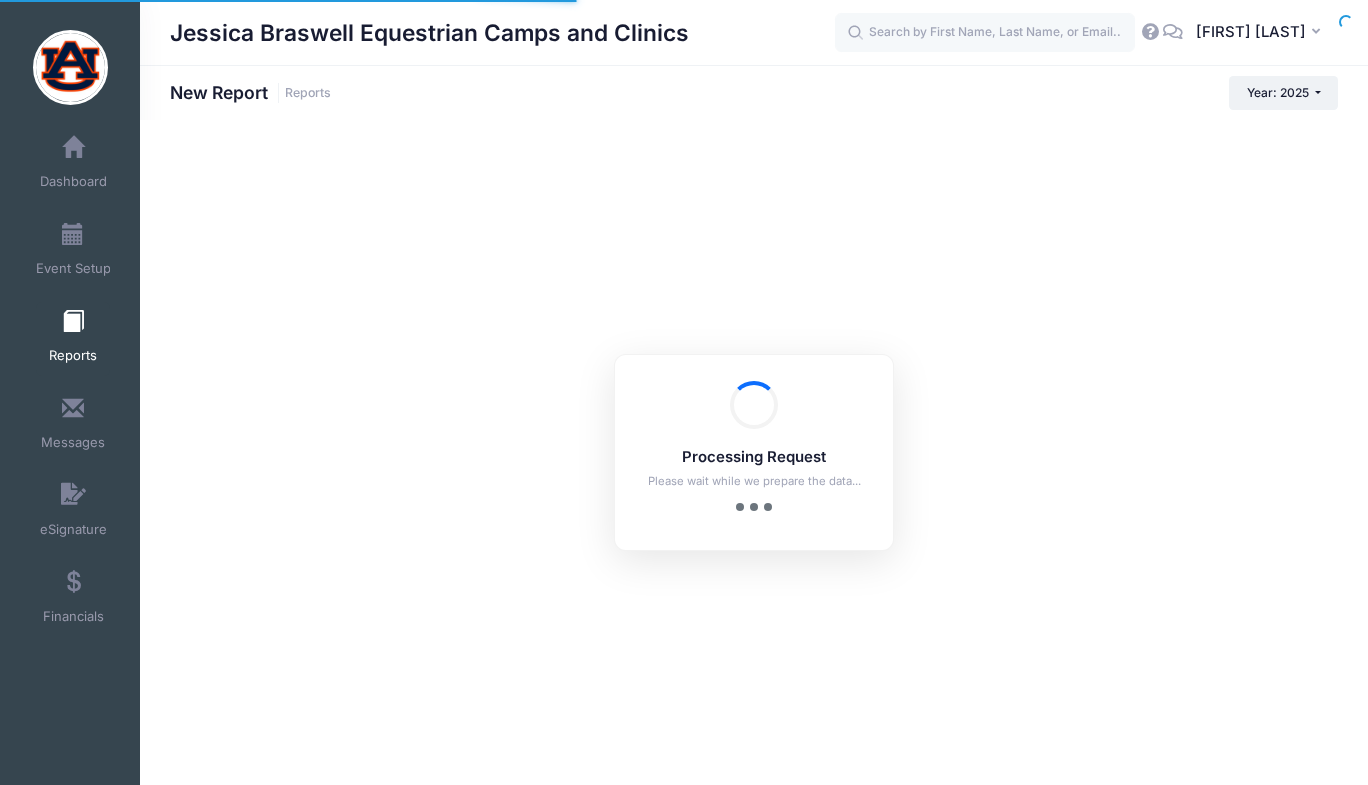 checkbox on "true" 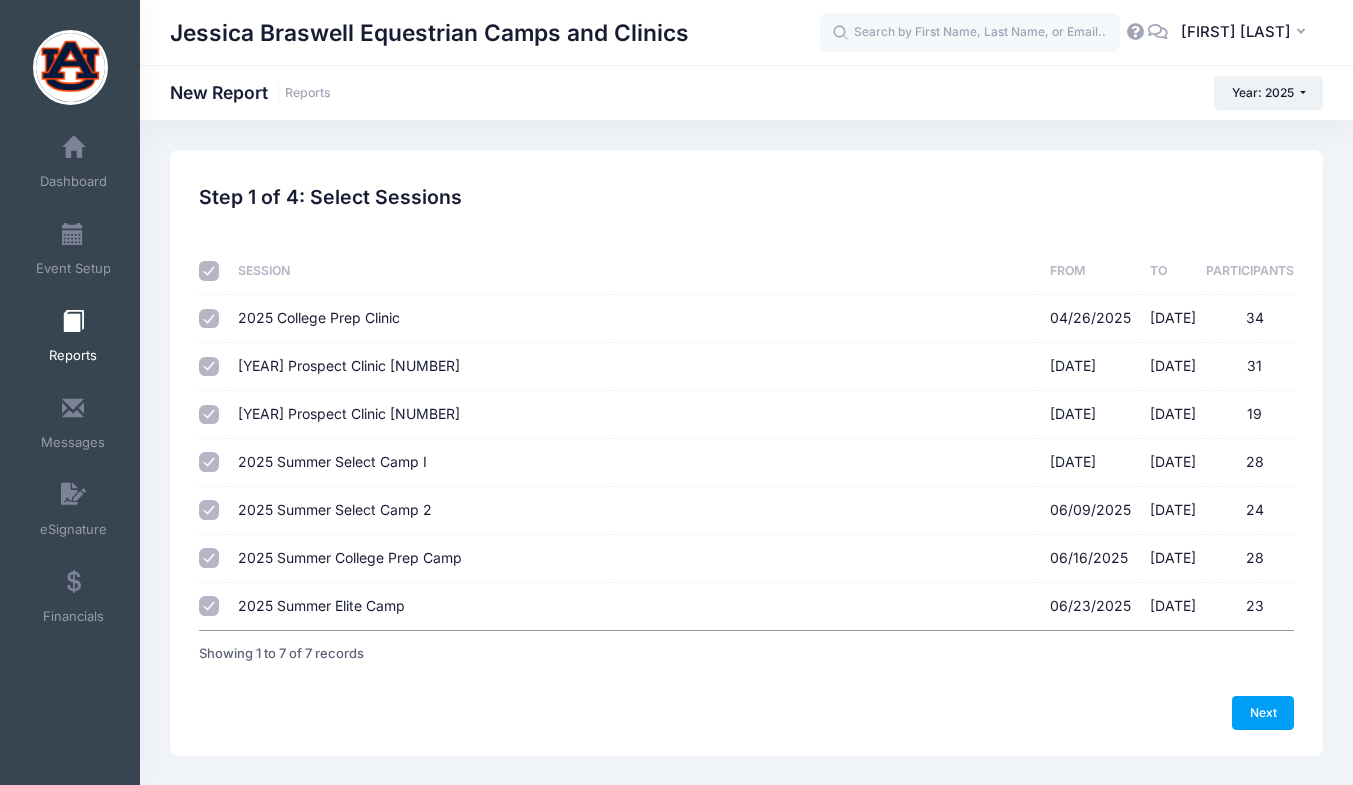 click at bounding box center (209, 271) 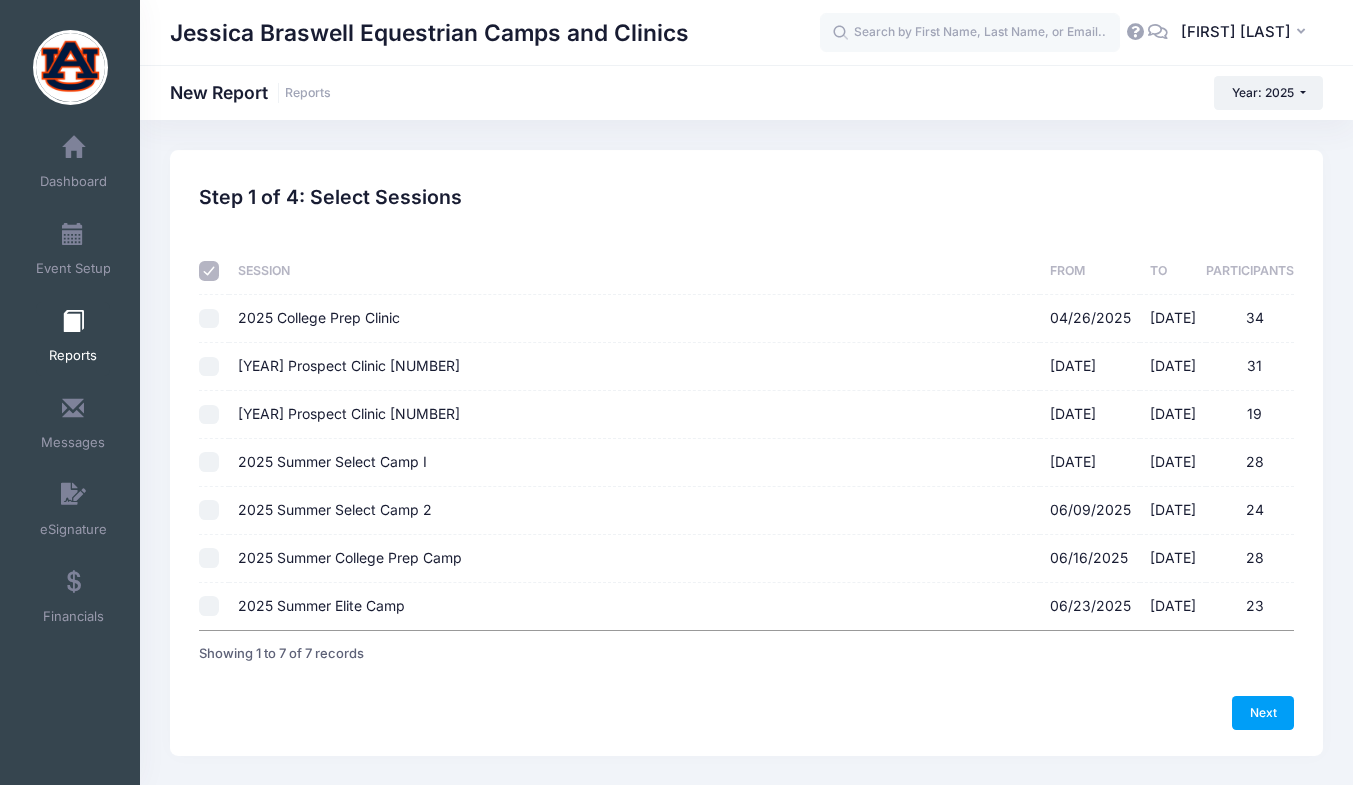 checkbox on "false" 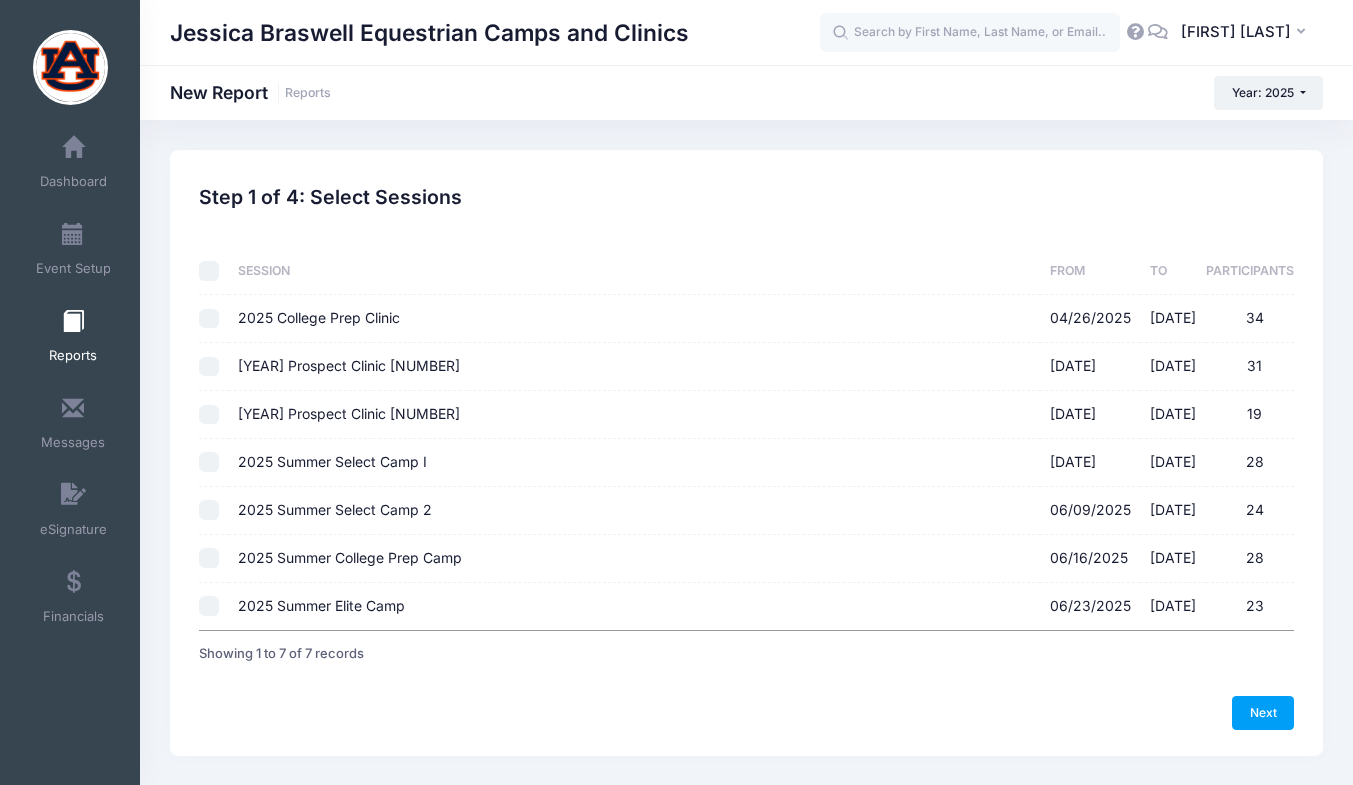 checkbox on "false" 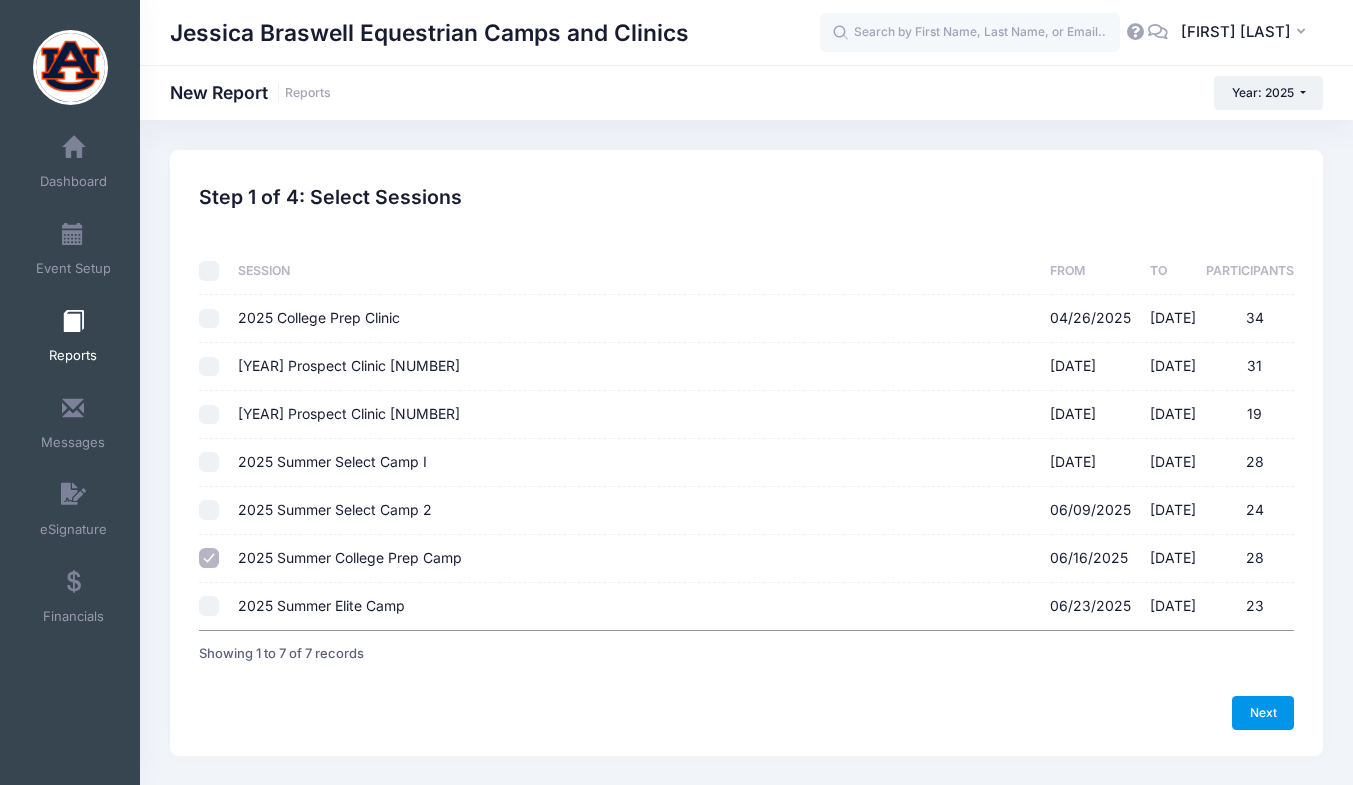 click on "Next" at bounding box center (1263, 713) 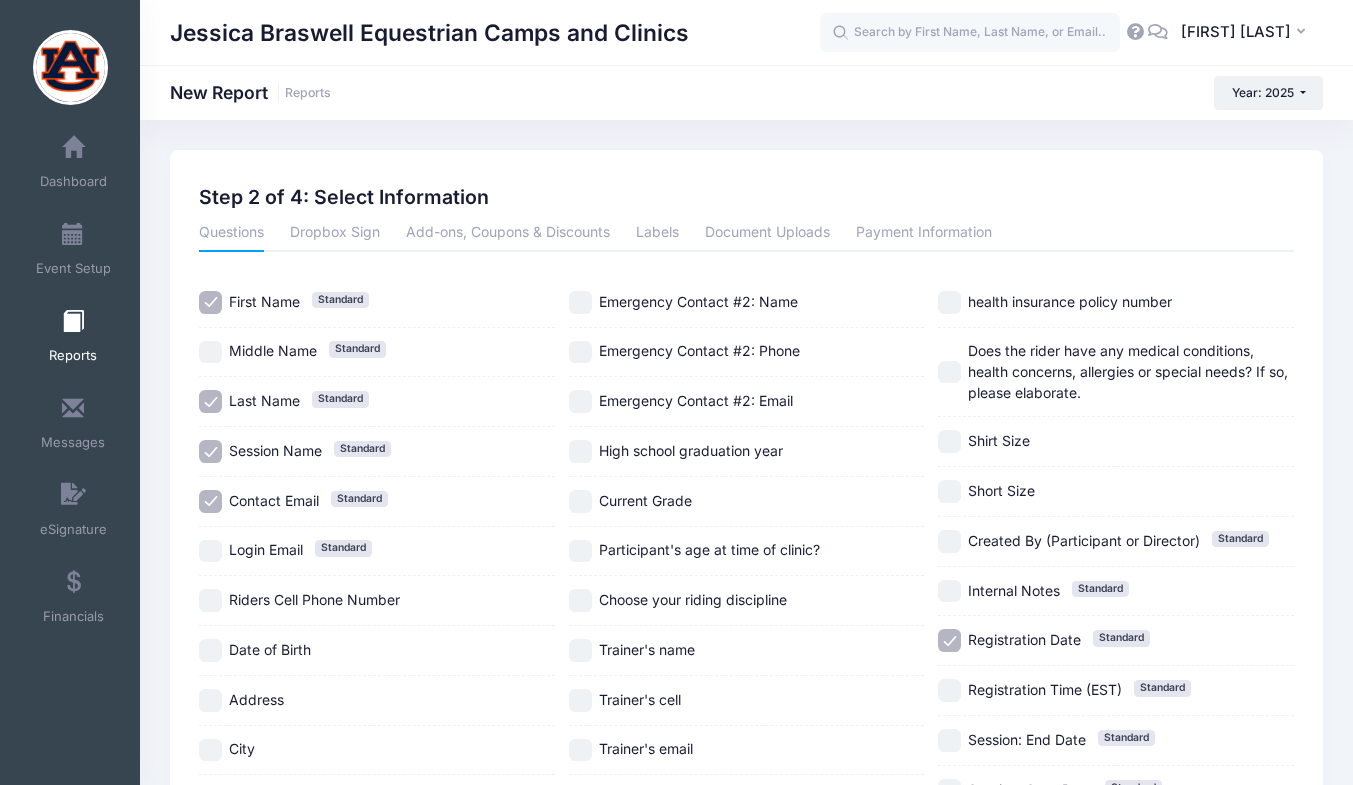 click on "Contact Email Standard" at bounding box center (210, 501) 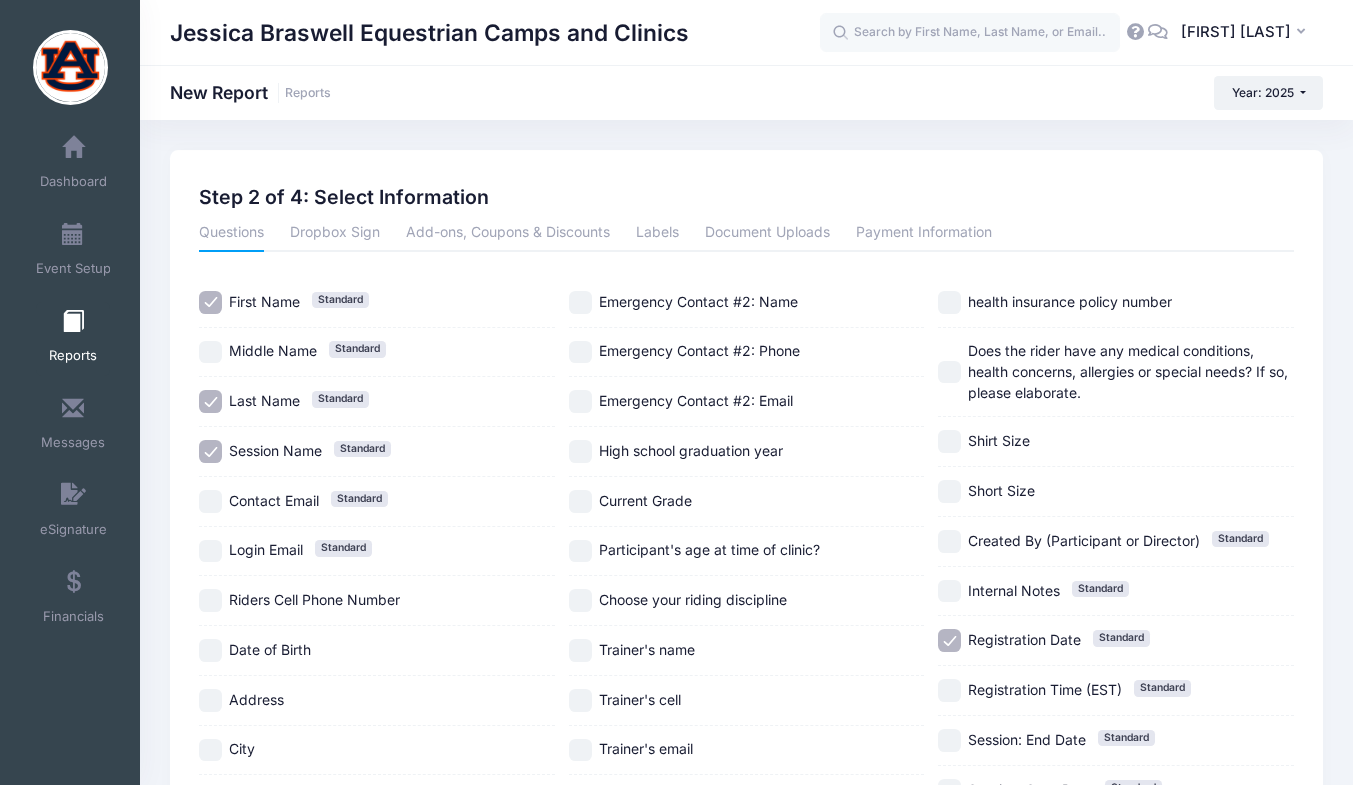 click on "Questions
Dropbox Sign
Add-ons, Coupons & Discounts
Labels
Document Uploads
Payment Information
Questions Questions
Dropbox Sign
Add-ons, Coupons & Discounts
Labels
Document Uploads
Payment Information
First Name Standard
Middle Name Standard
Last Name Standard
Session Name Standard" at bounding box center (747, 694) 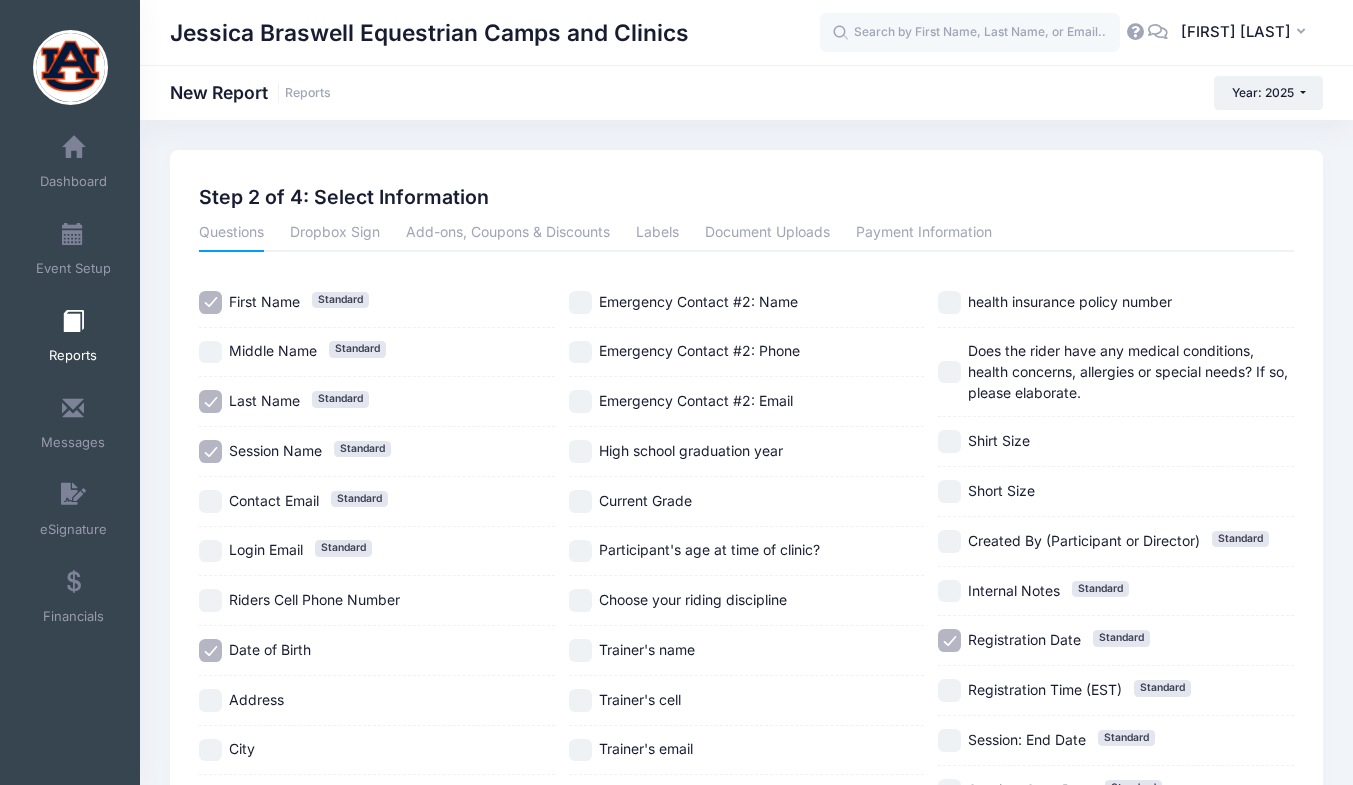 click on "Participant's age at time of clinic?" at bounding box center [580, 551] 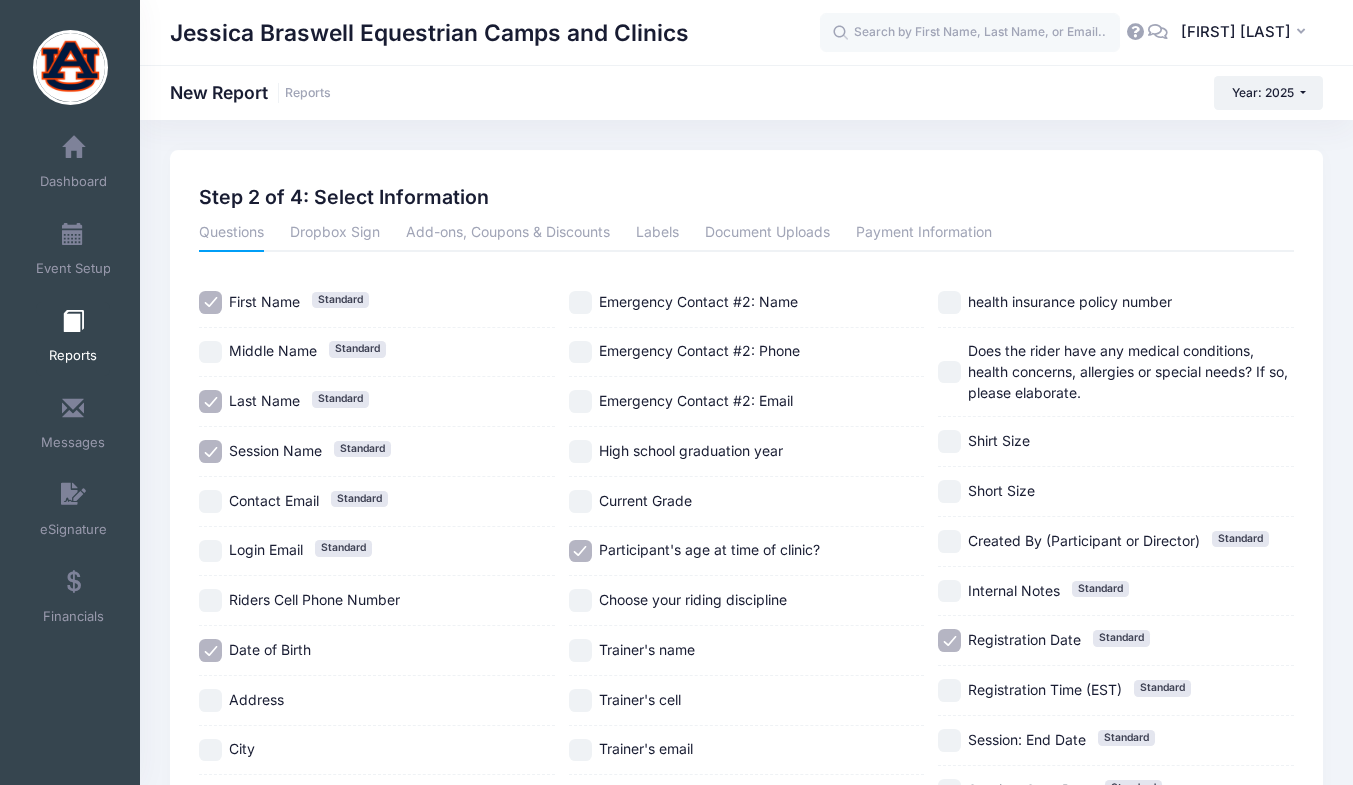 click on "Current Grade" at bounding box center [580, 501] 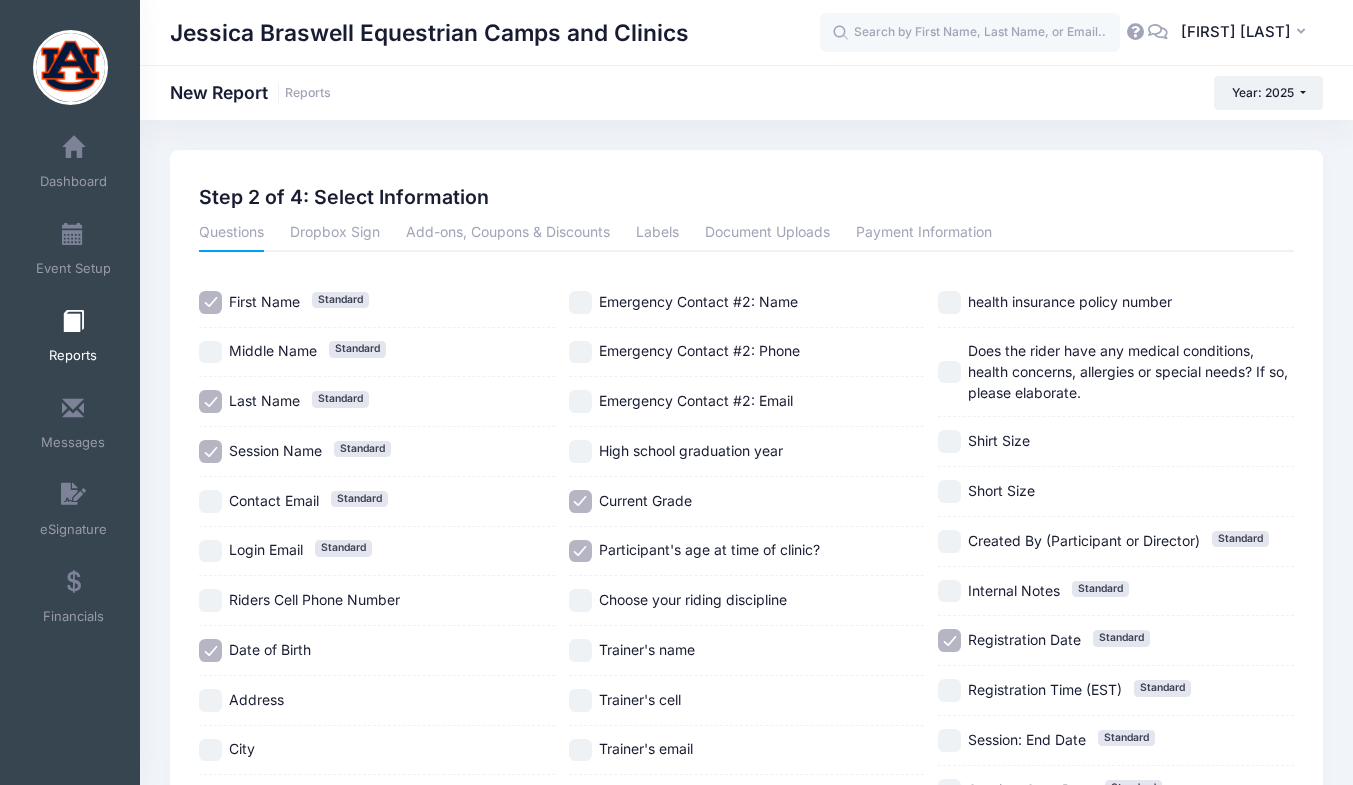 click on "Registration Date Standard" at bounding box center [949, 640] 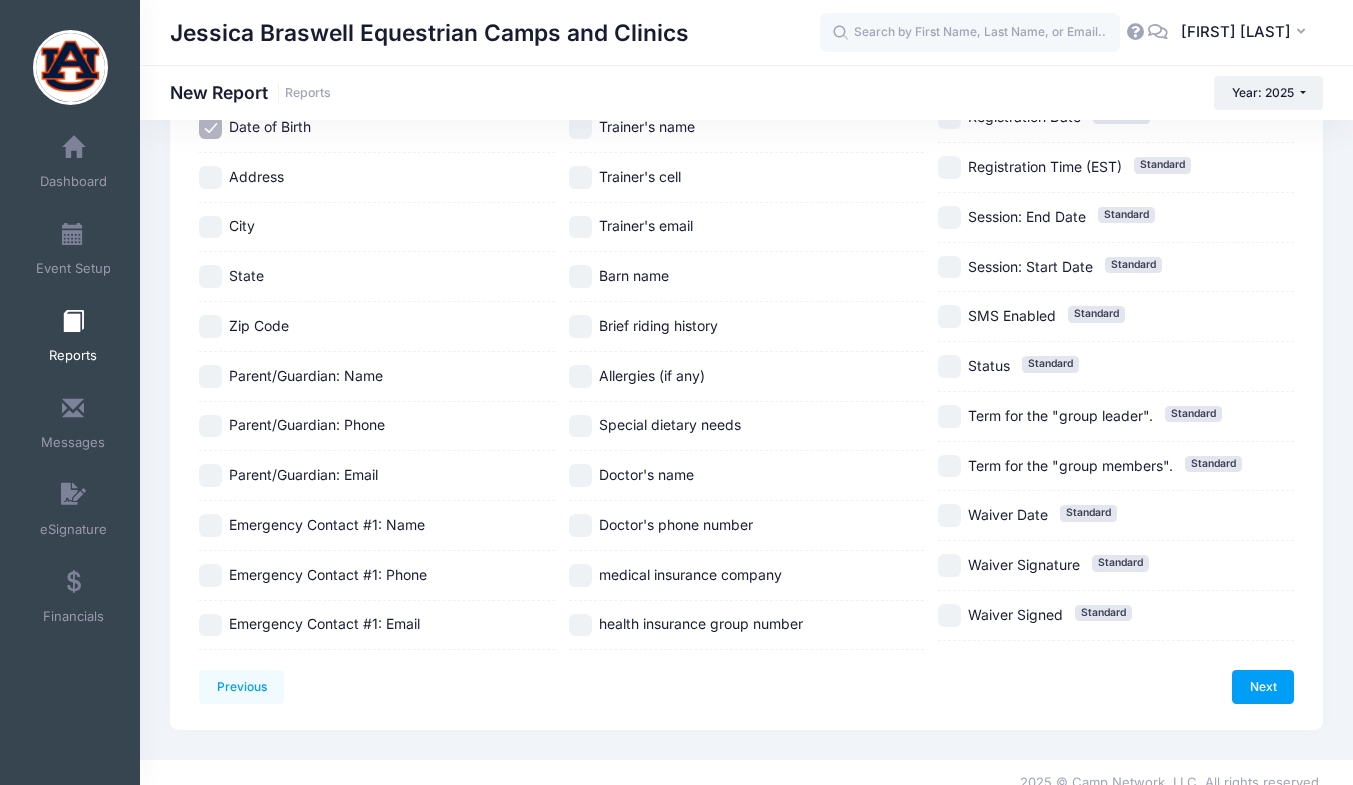 scroll, scrollTop: 543, scrollLeft: 0, axis: vertical 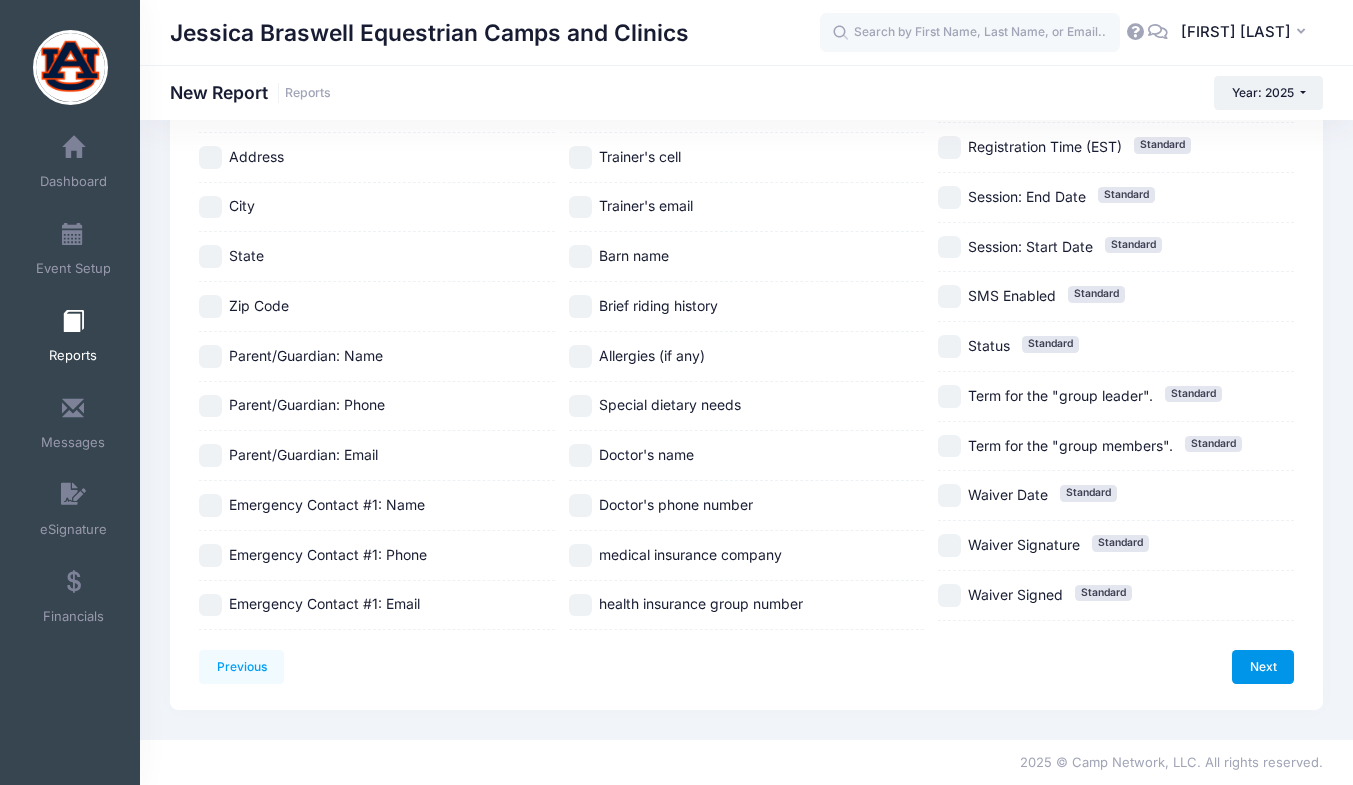 click on "Next" at bounding box center [1263, 667] 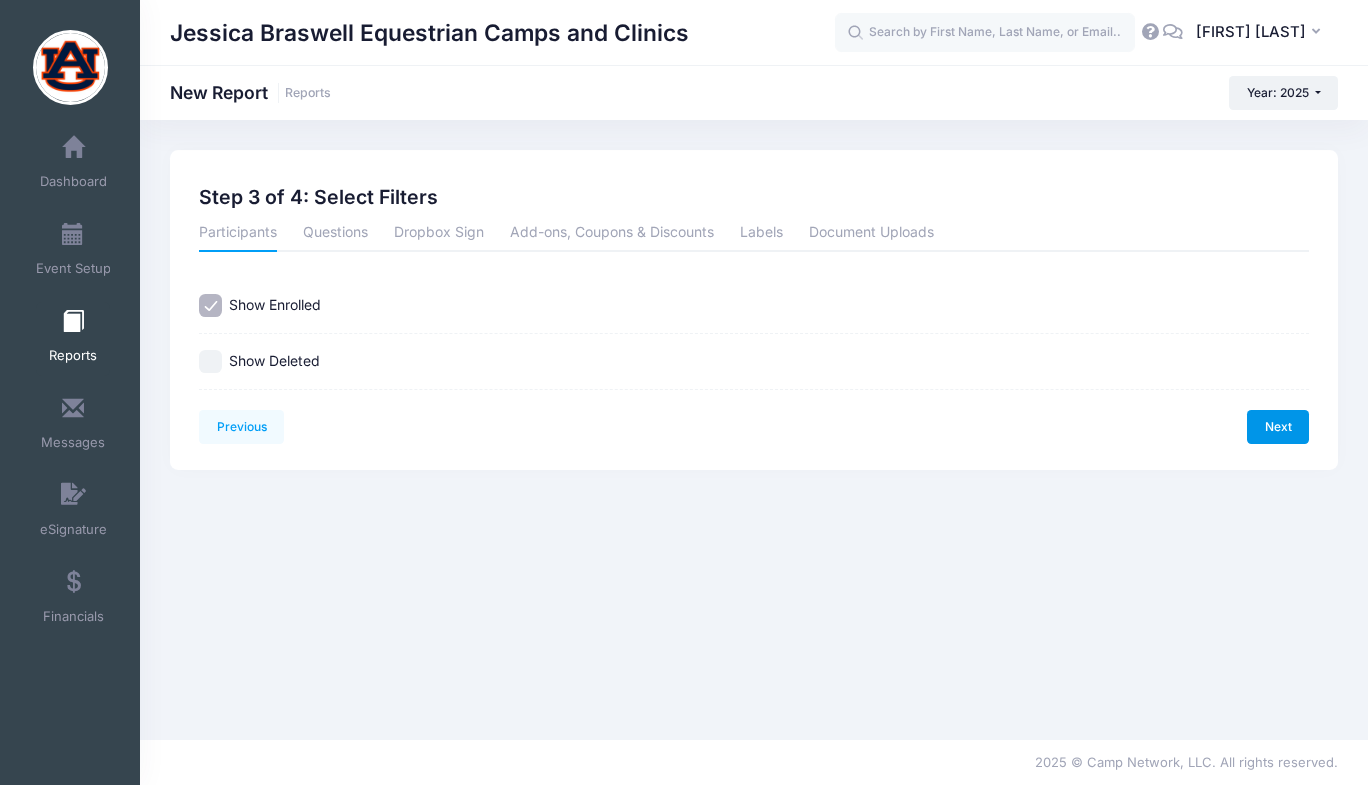 click on "Next" at bounding box center [1278, 427] 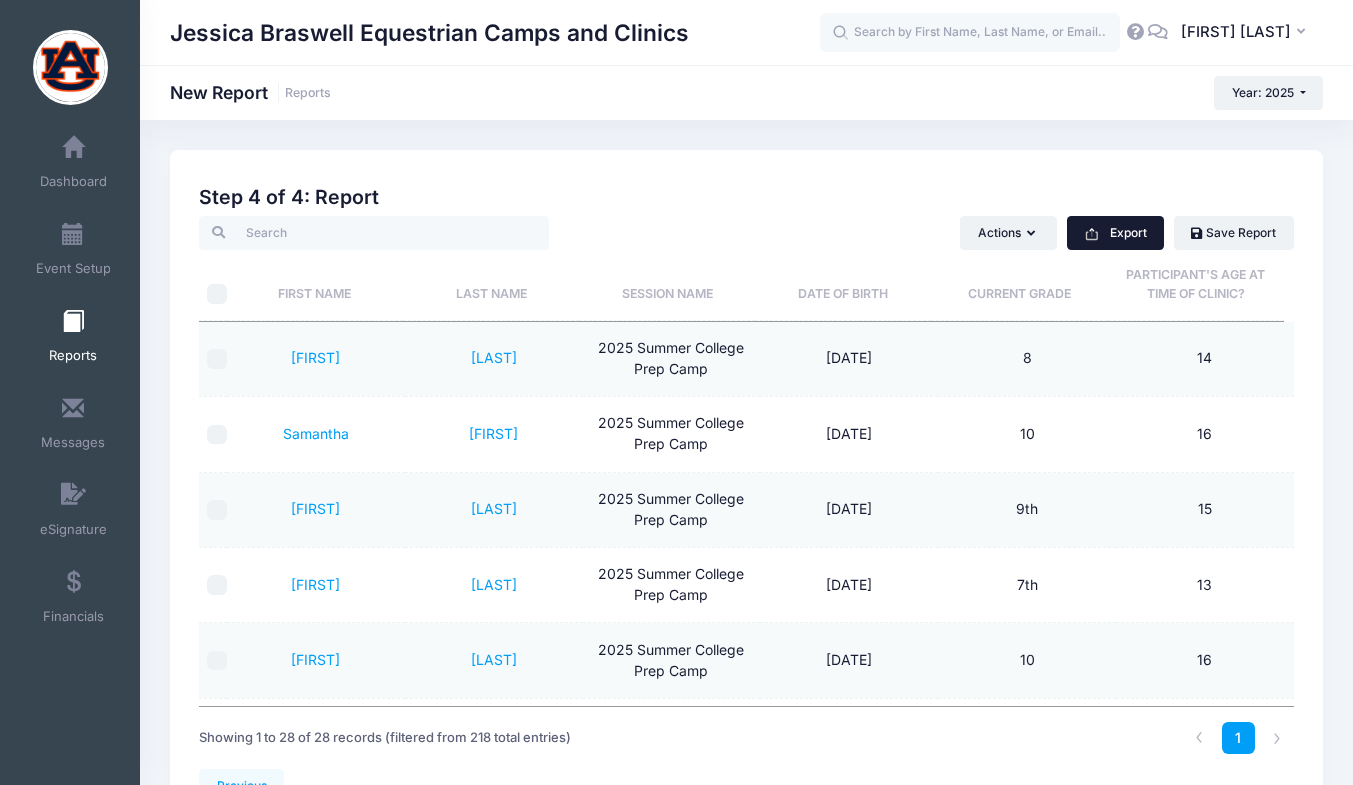 click on "Export" at bounding box center [1115, 233] 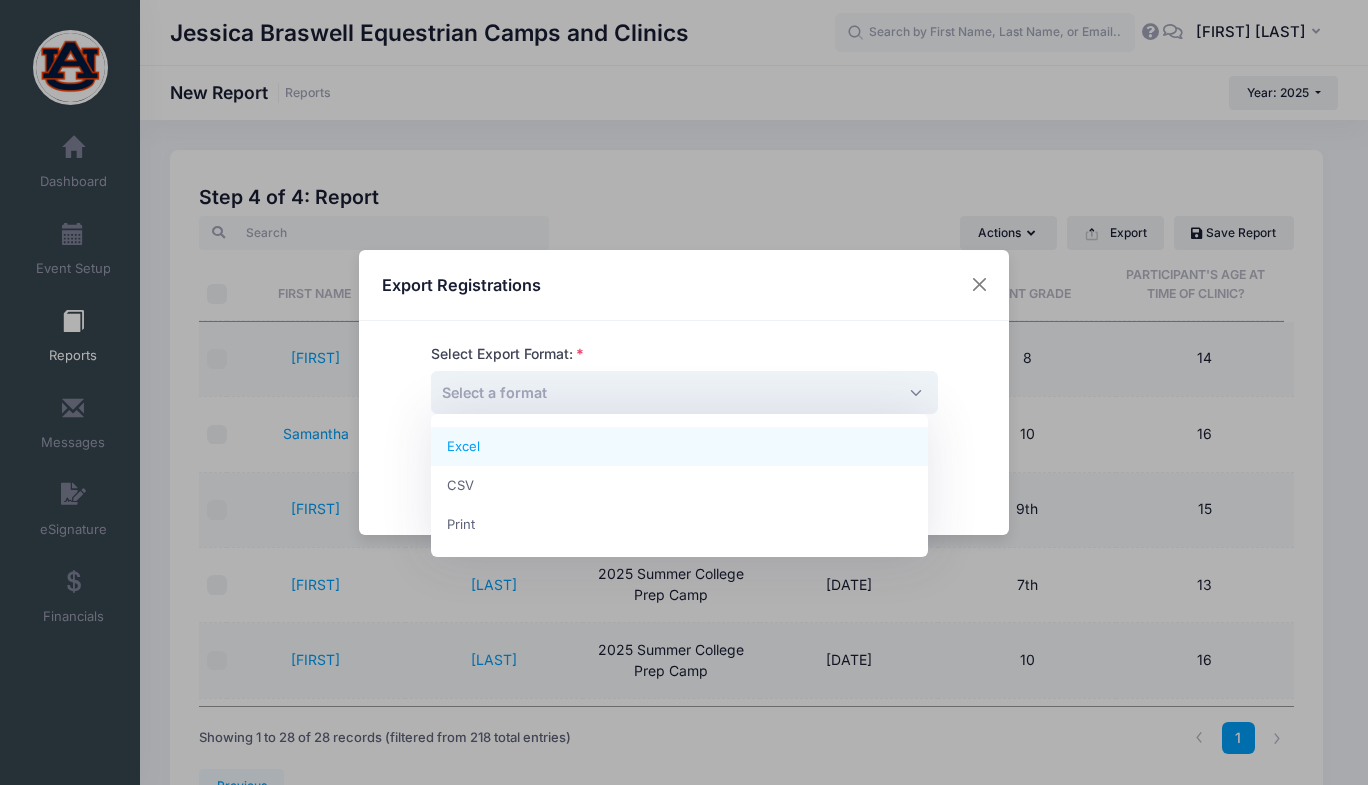 click on "Select a format" at bounding box center (684, 392) 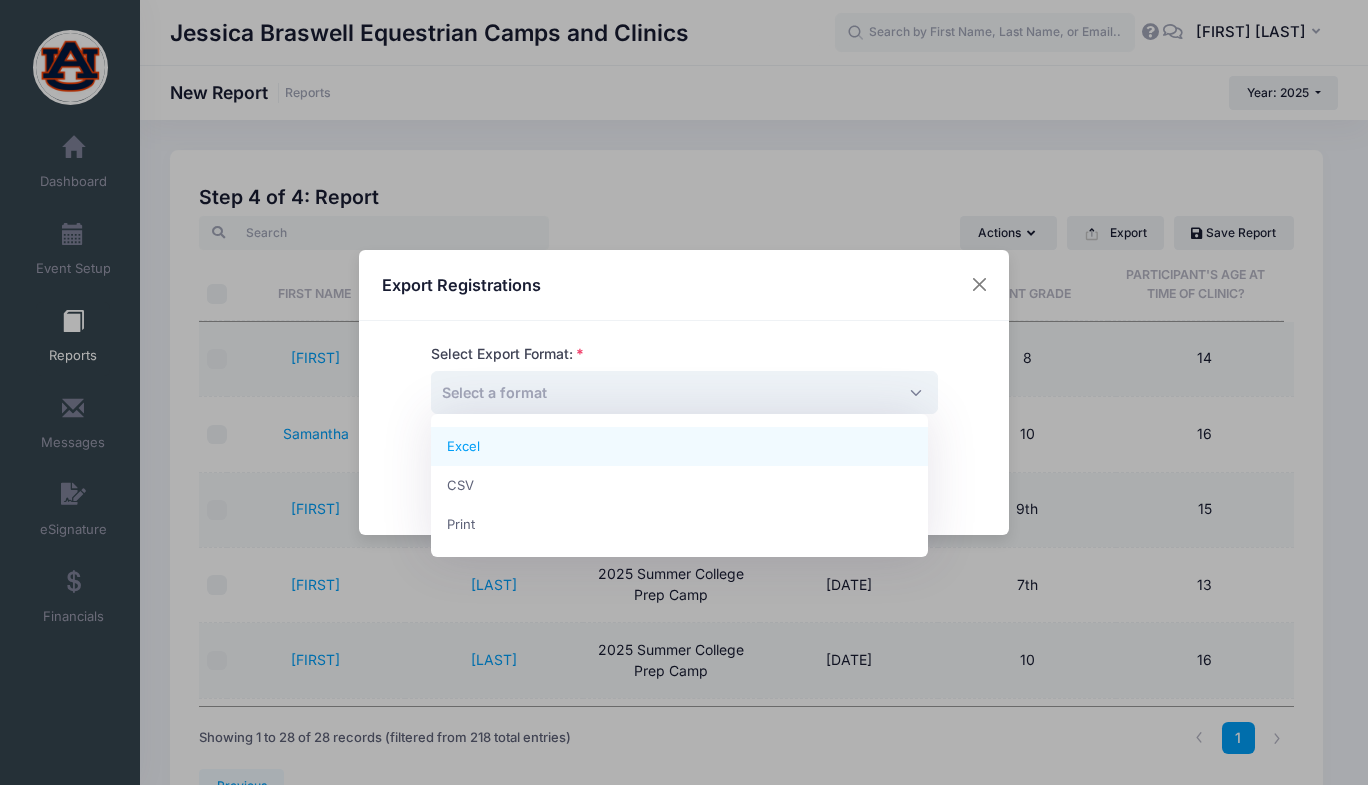 select on "excel" 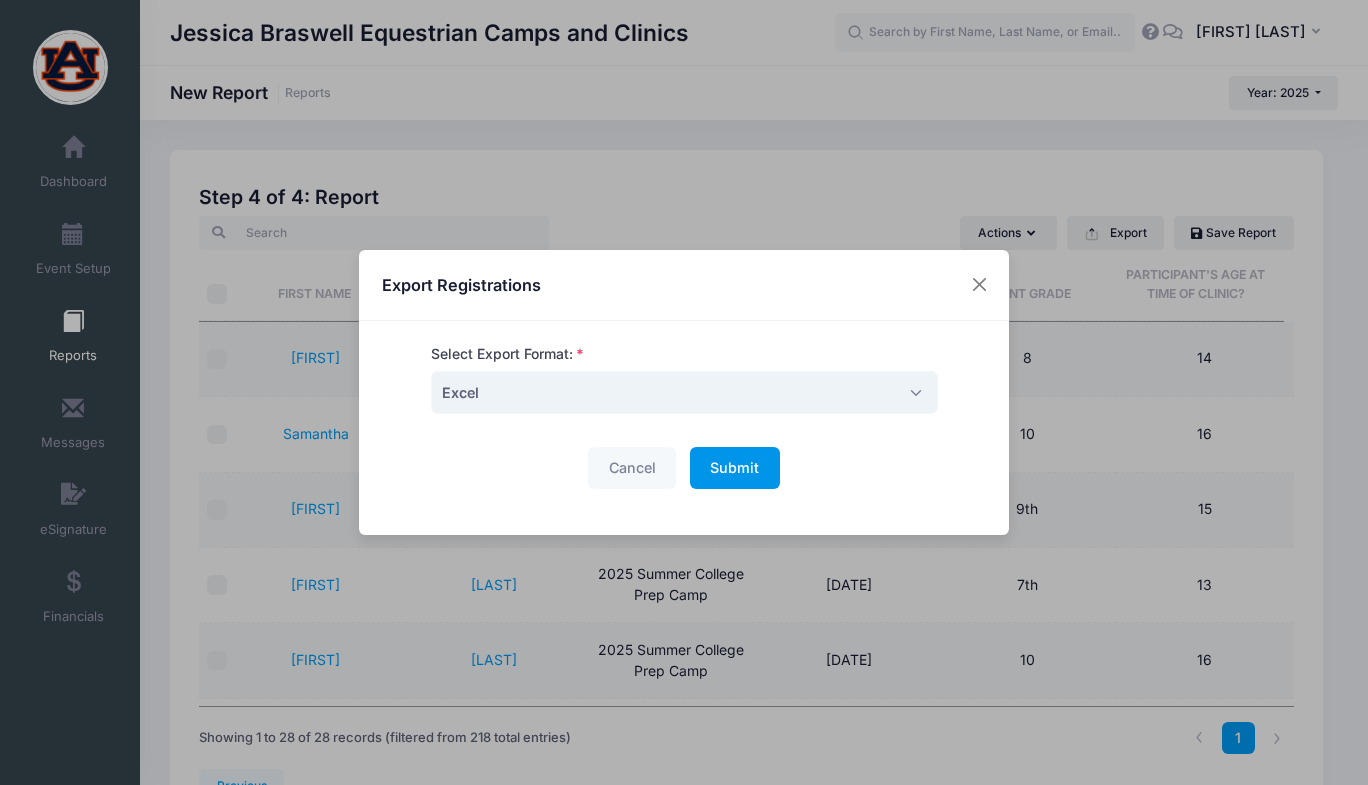 click on "Submit
Please wait..." at bounding box center (735, 468) 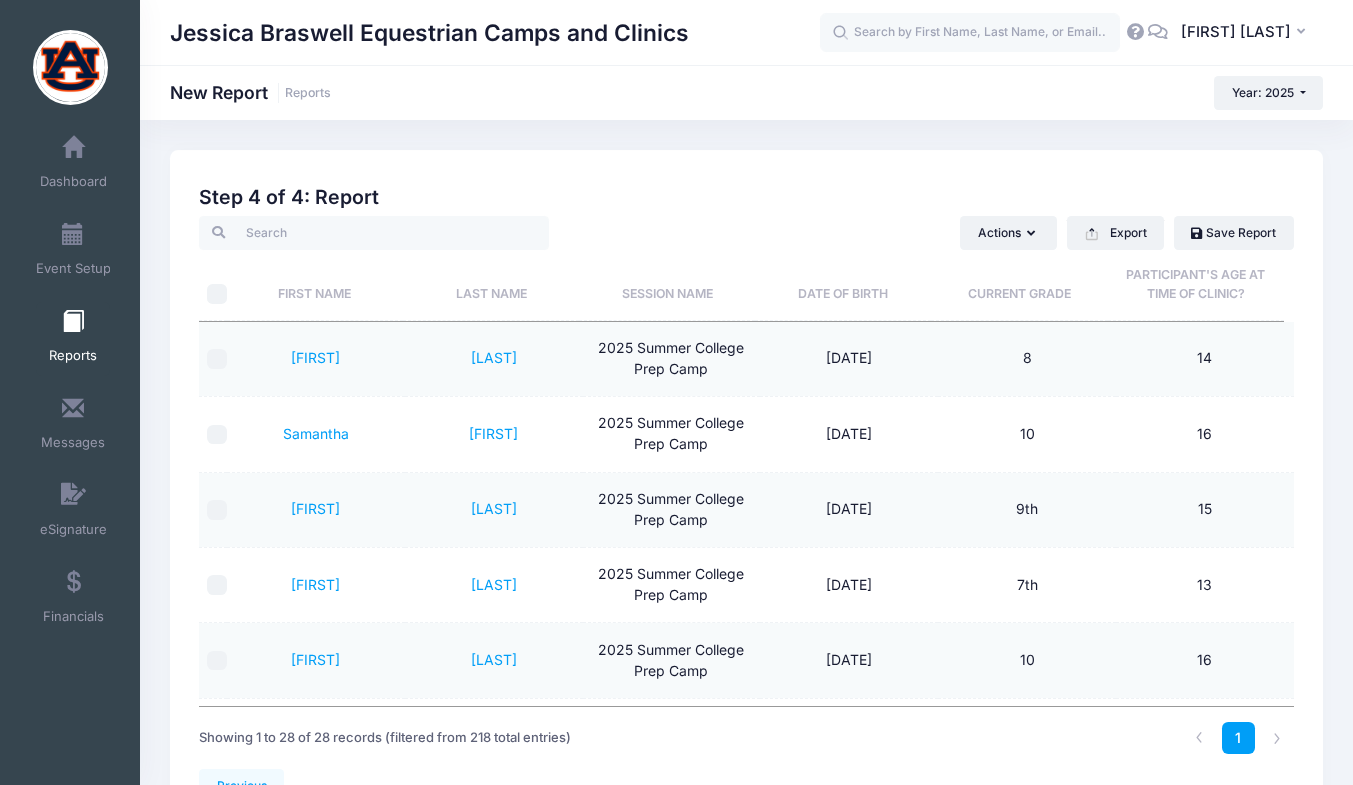 click on "Reports" at bounding box center (73, 339) 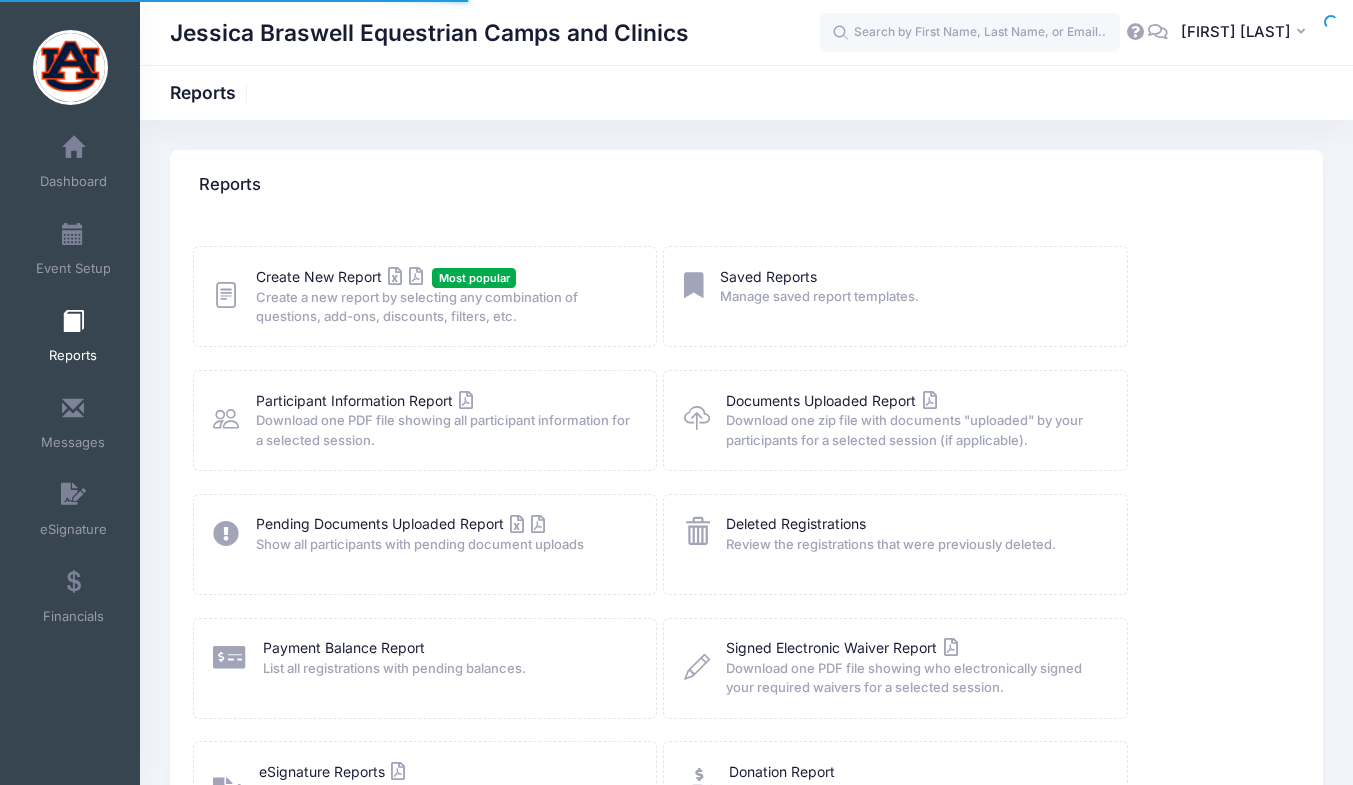 scroll, scrollTop: 0, scrollLeft: 0, axis: both 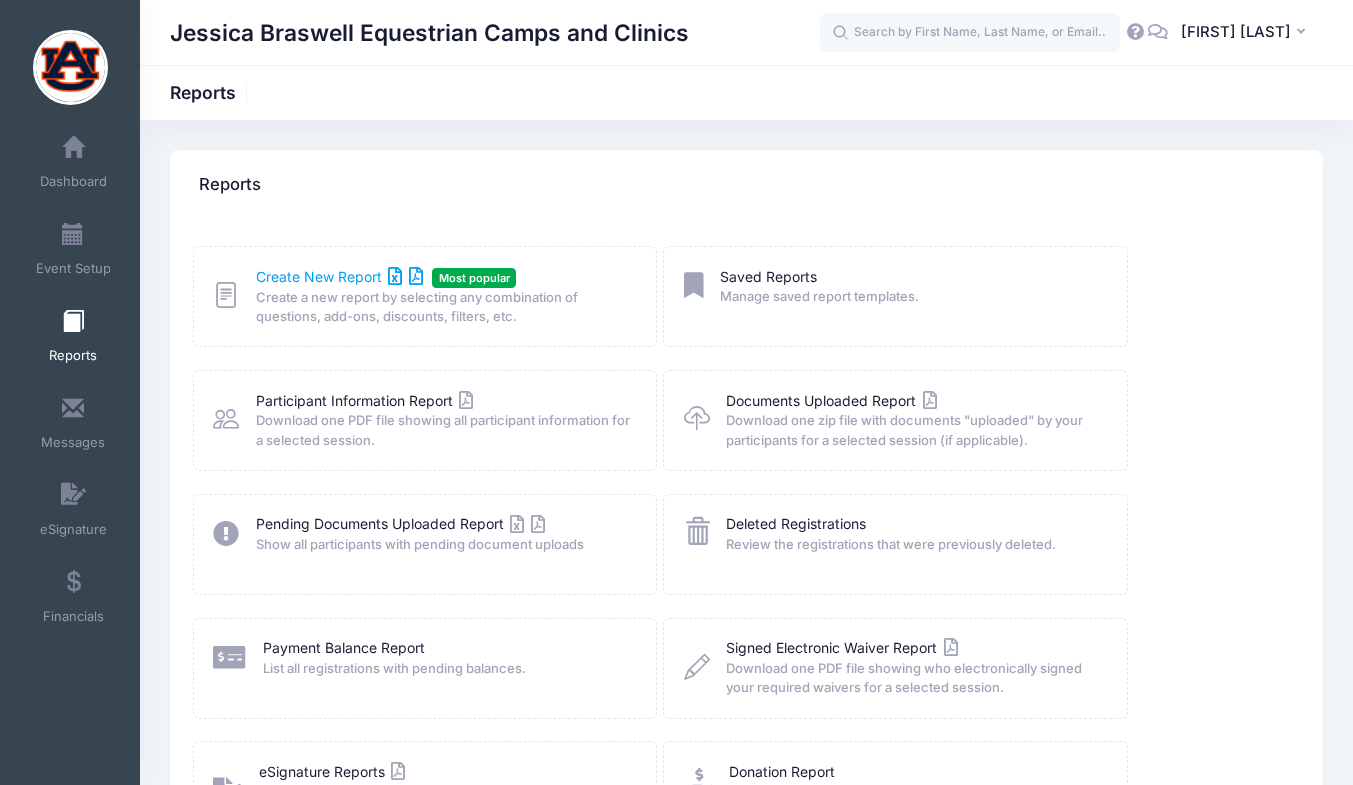 click on "Create New Report" at bounding box center [339, 276] 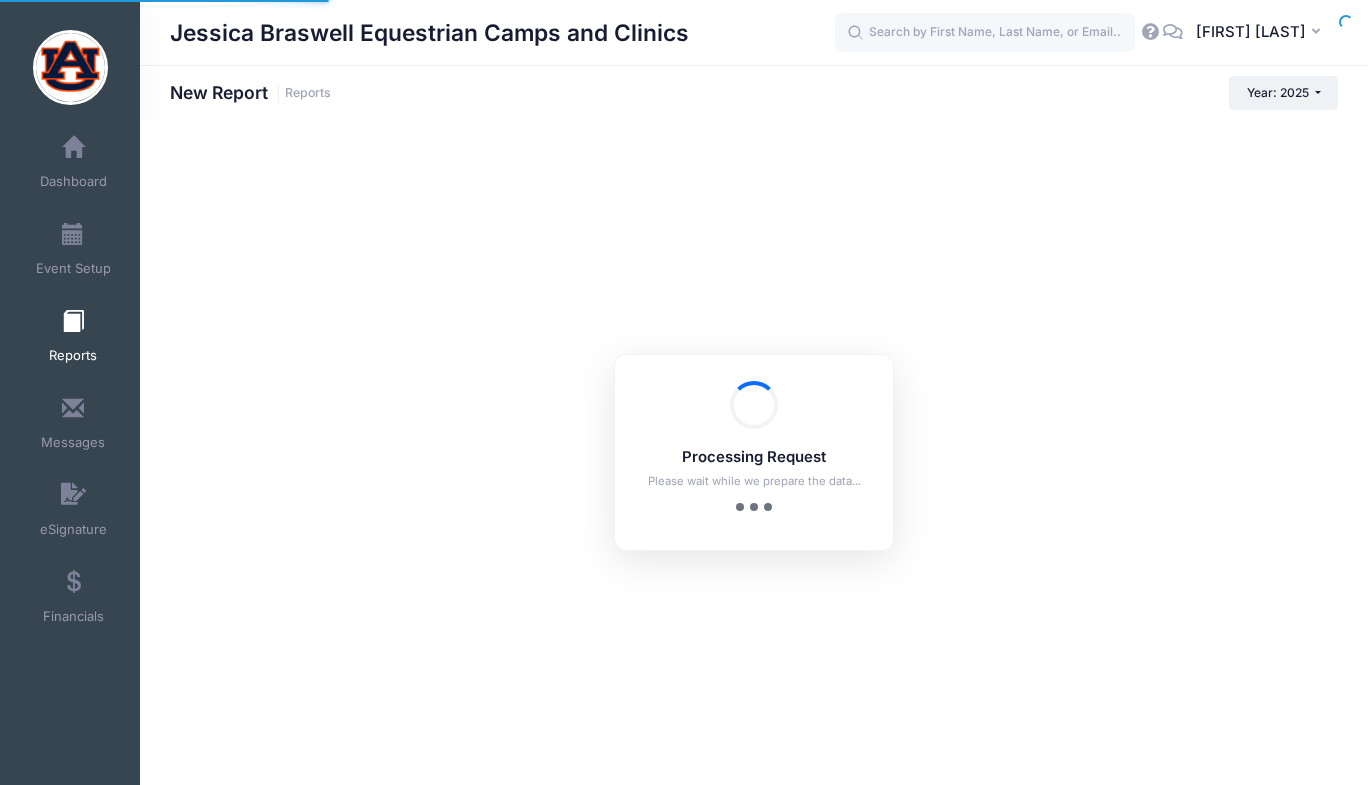 scroll, scrollTop: 0, scrollLeft: 0, axis: both 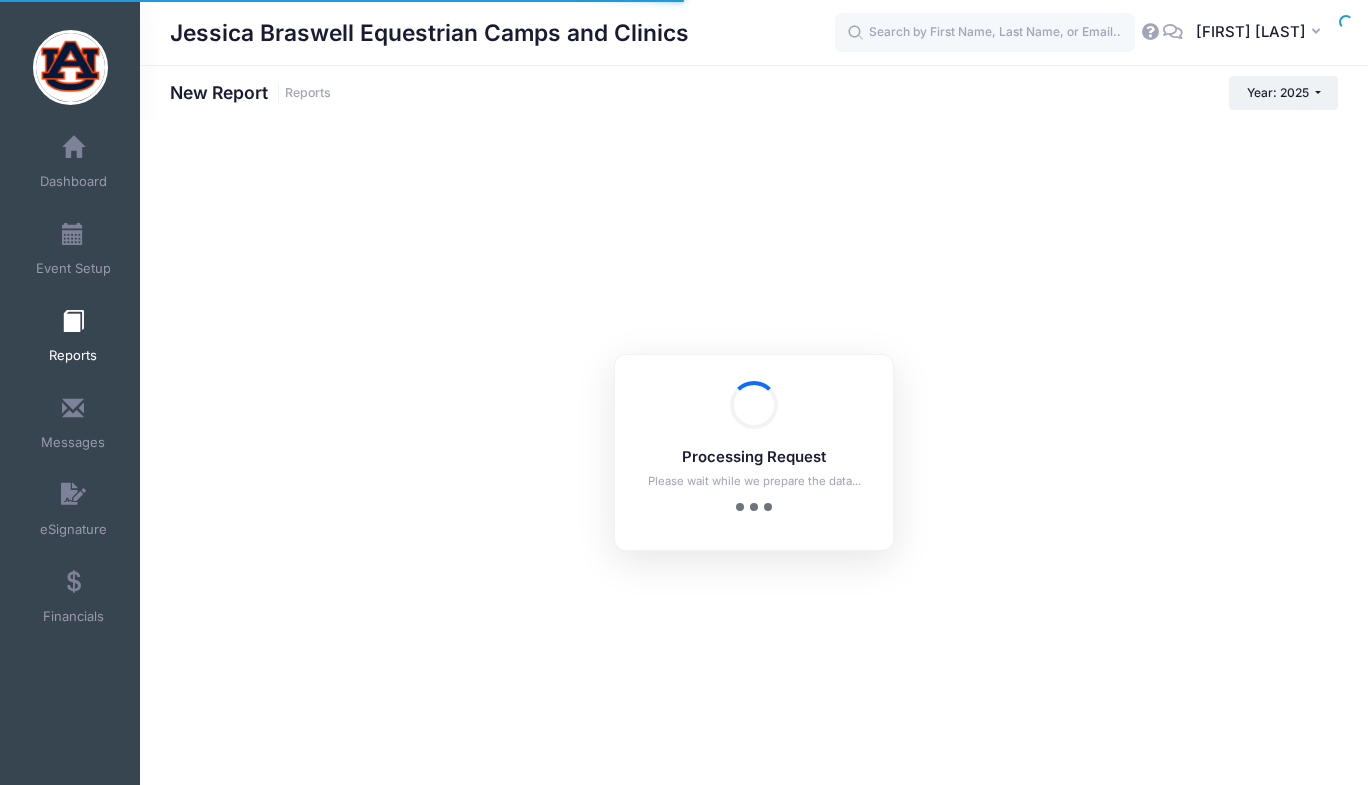checkbox on "true" 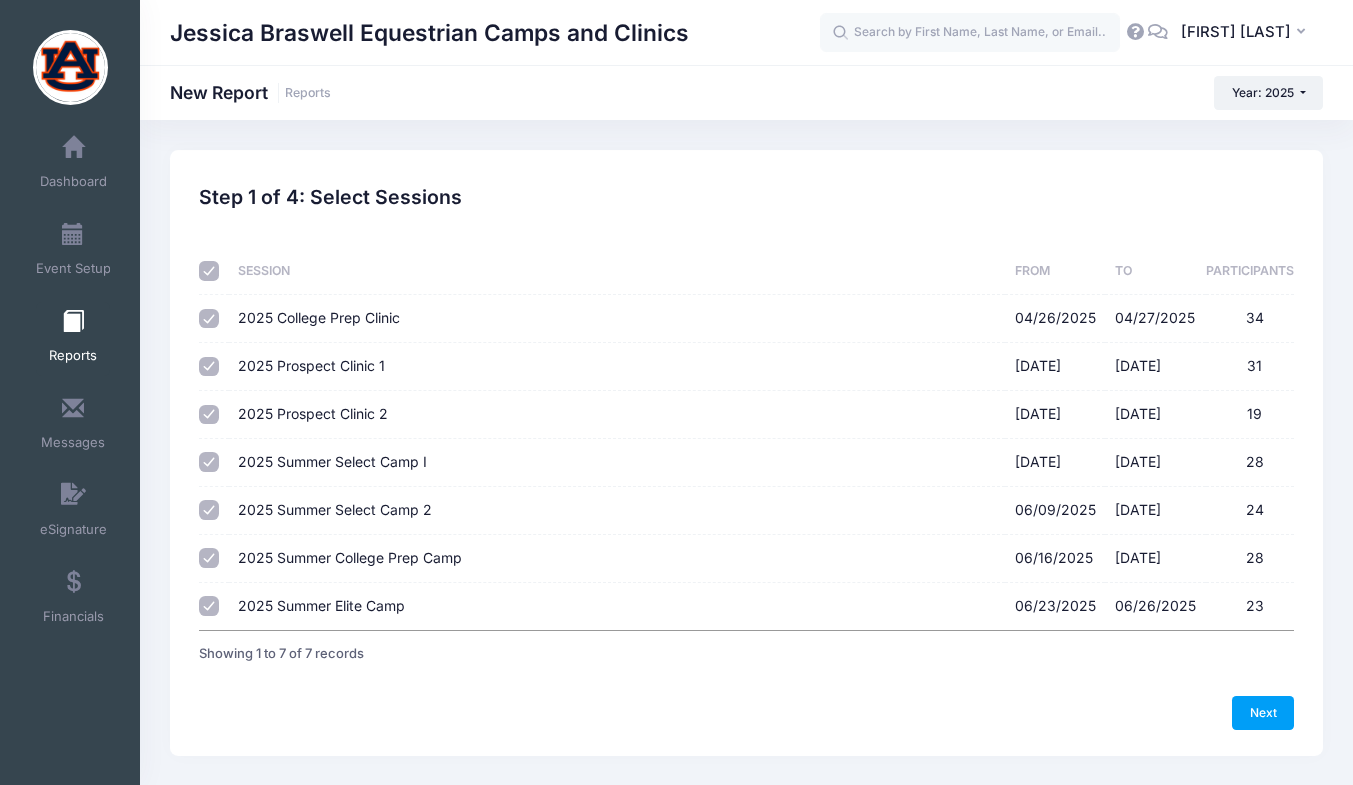 click at bounding box center (209, 271) 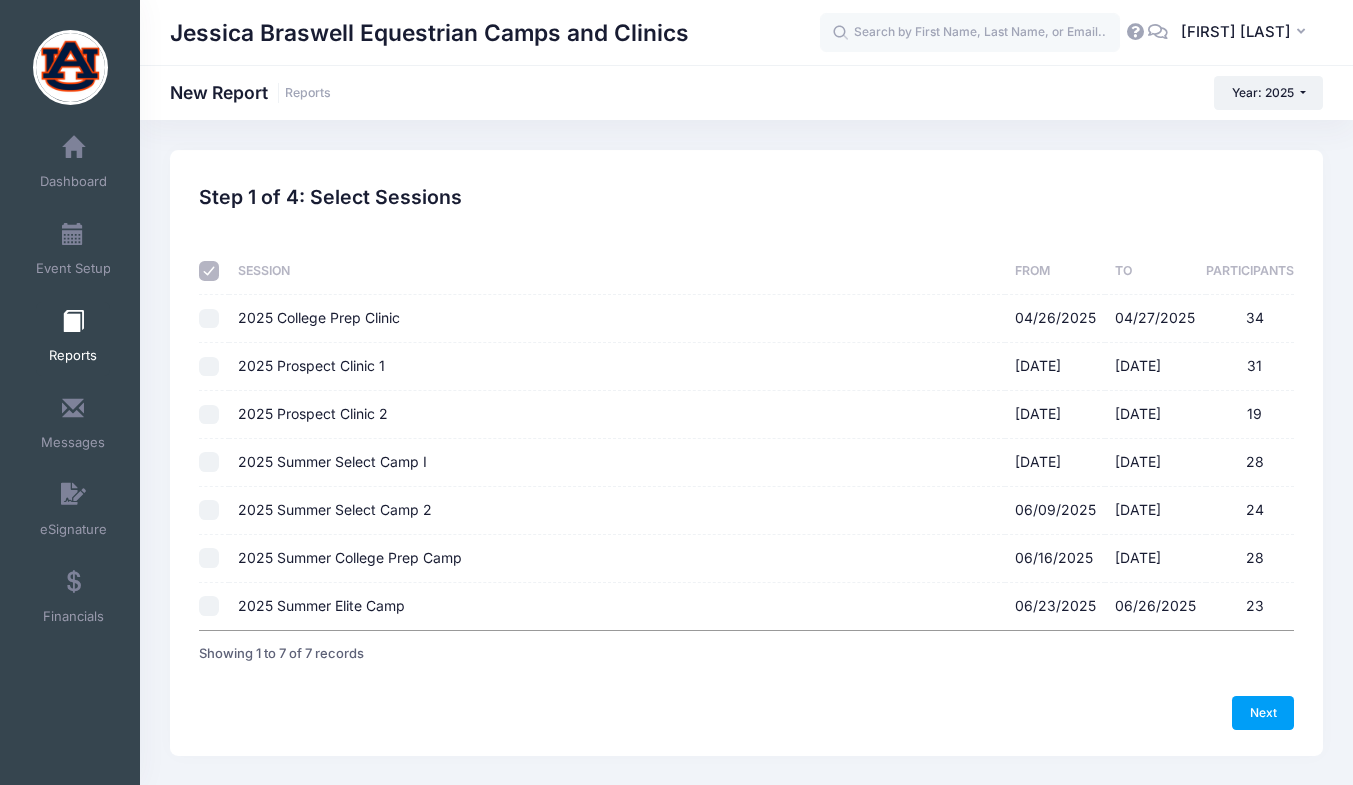 checkbox on "false" 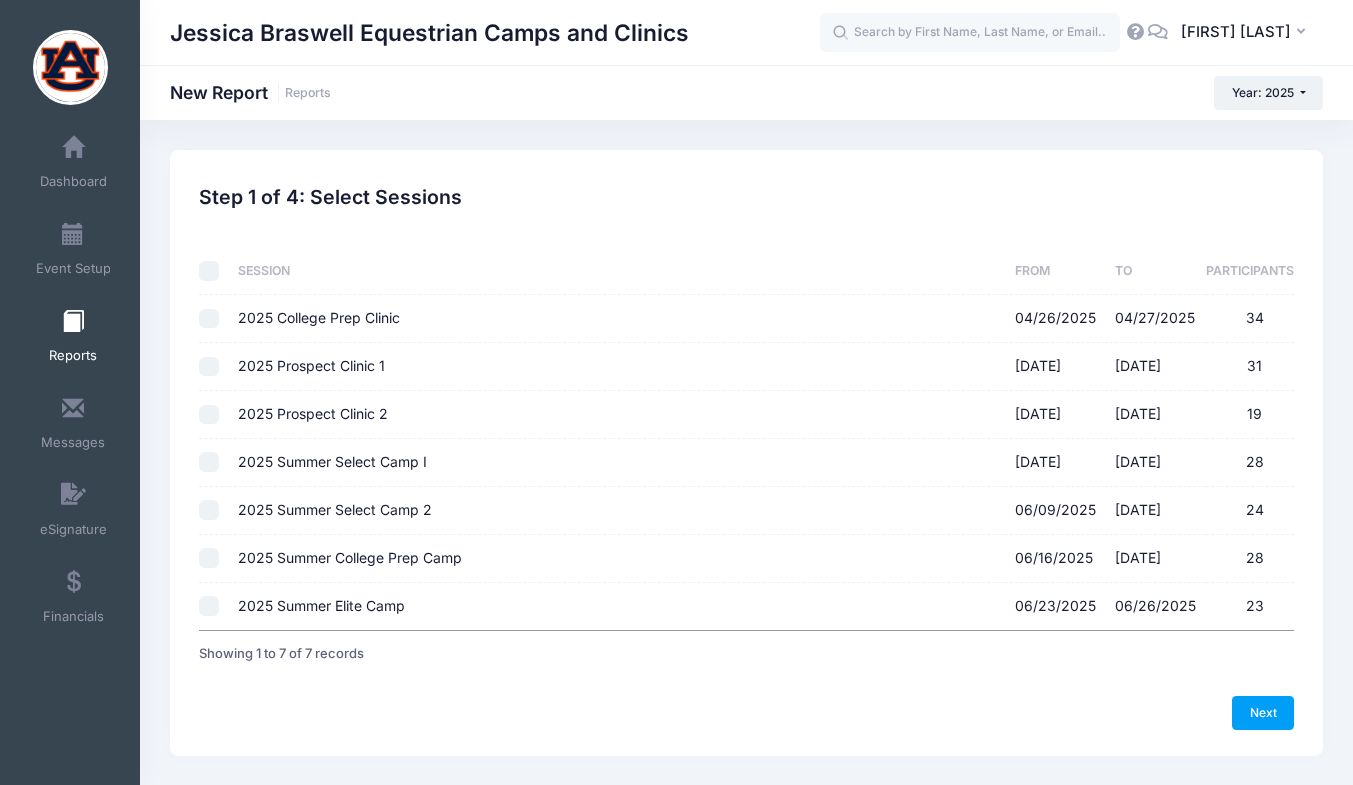 checkbox on "false" 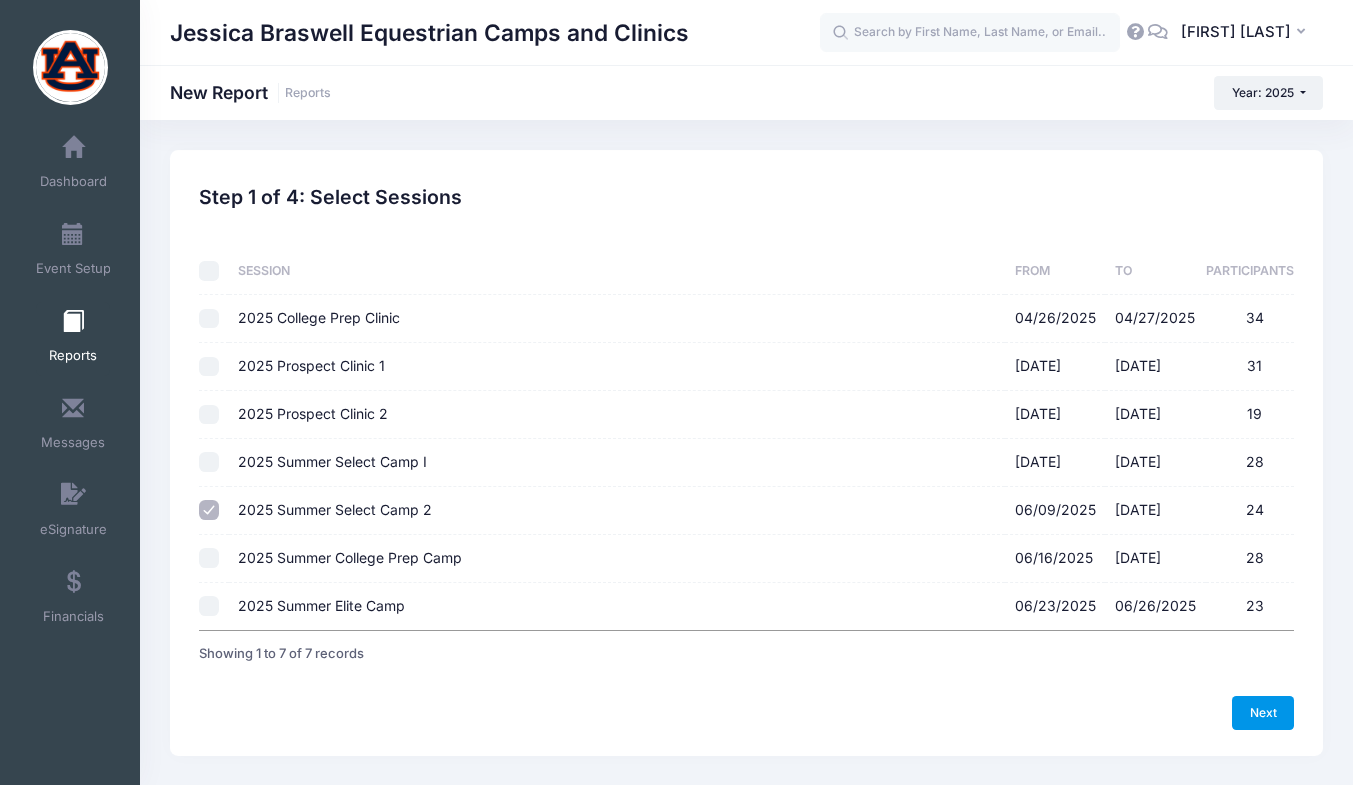 click on "Next" at bounding box center (1263, 713) 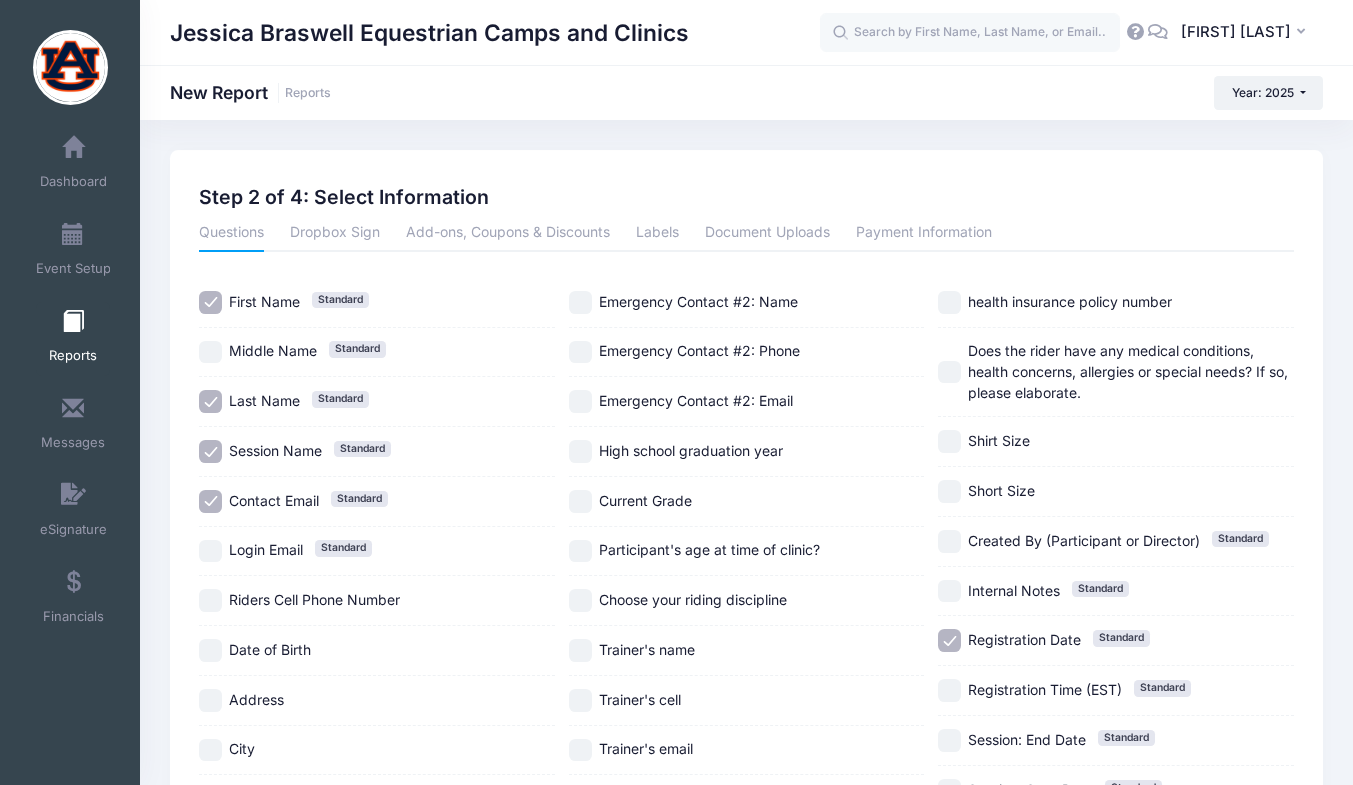 drag, startPoint x: 222, startPoint y: 456, endPoint x: 250, endPoint y: 456, distance: 28 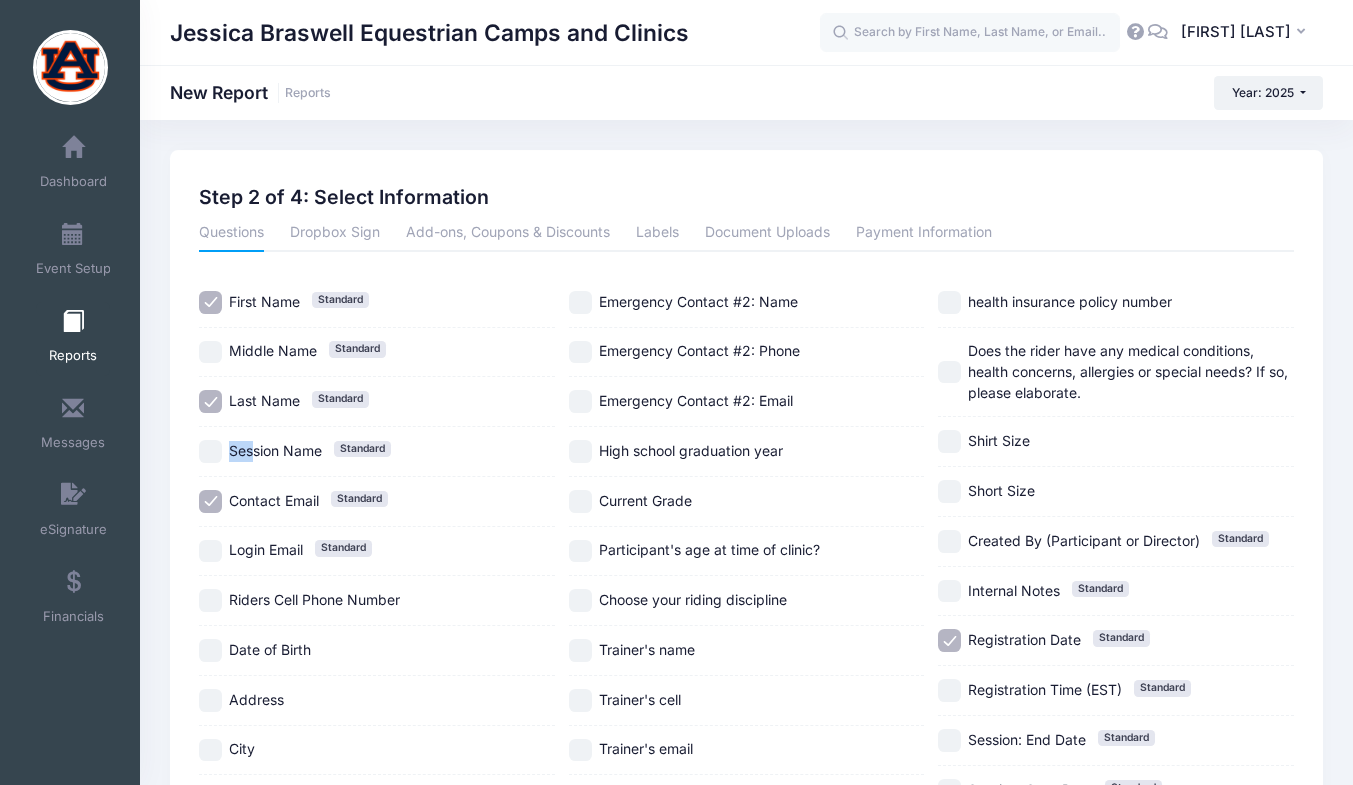 click on "Session Name" at bounding box center (275, 450) 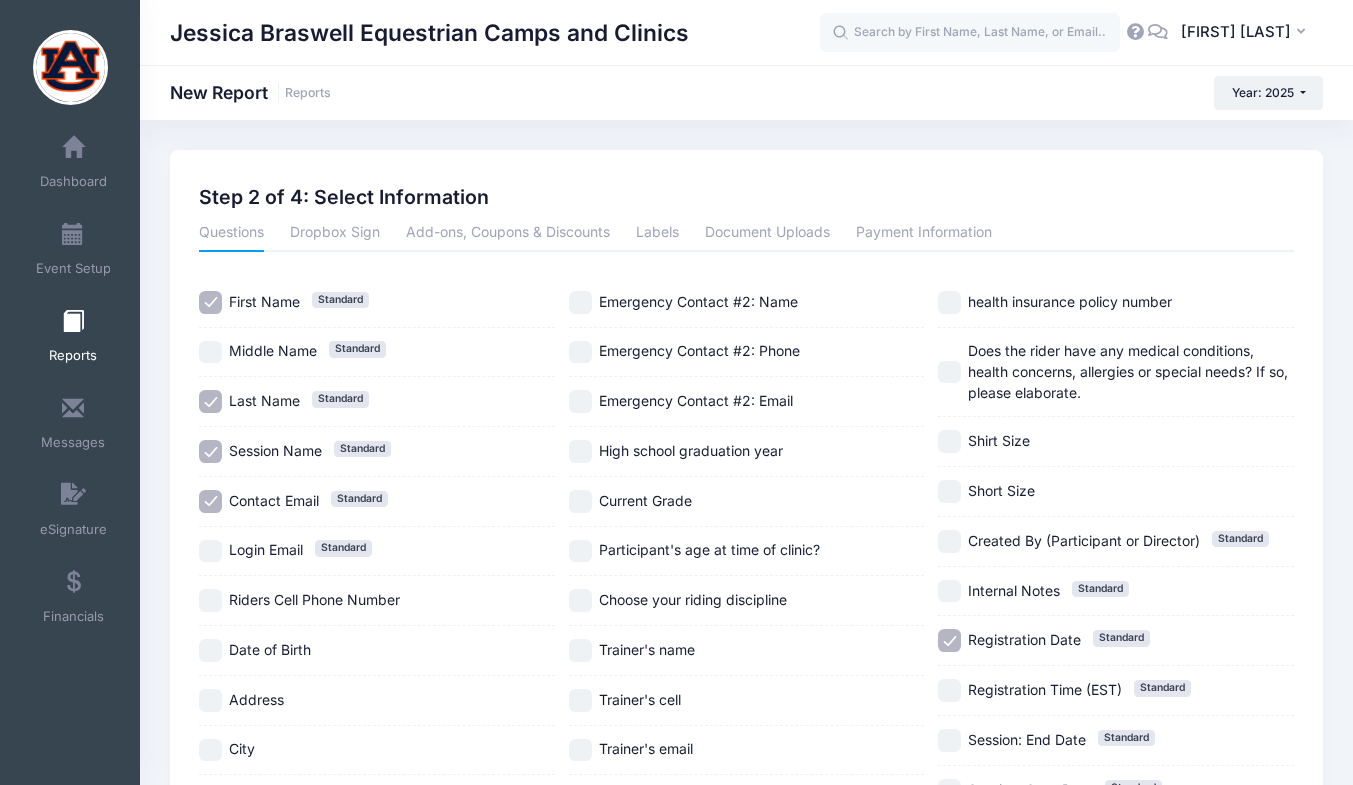click on "Session Name Standard" at bounding box center (210, 451) 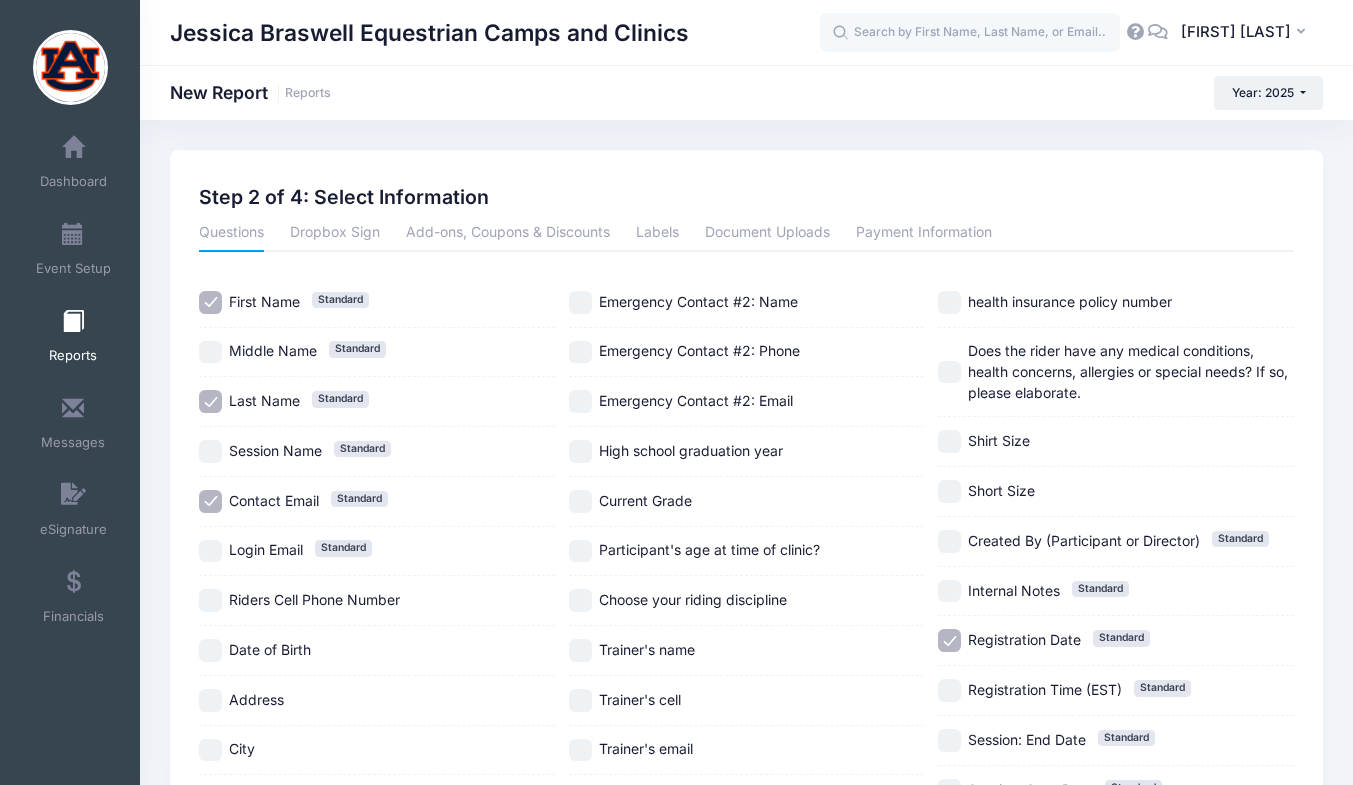 click on "Session Name Standard" at bounding box center (210, 451) 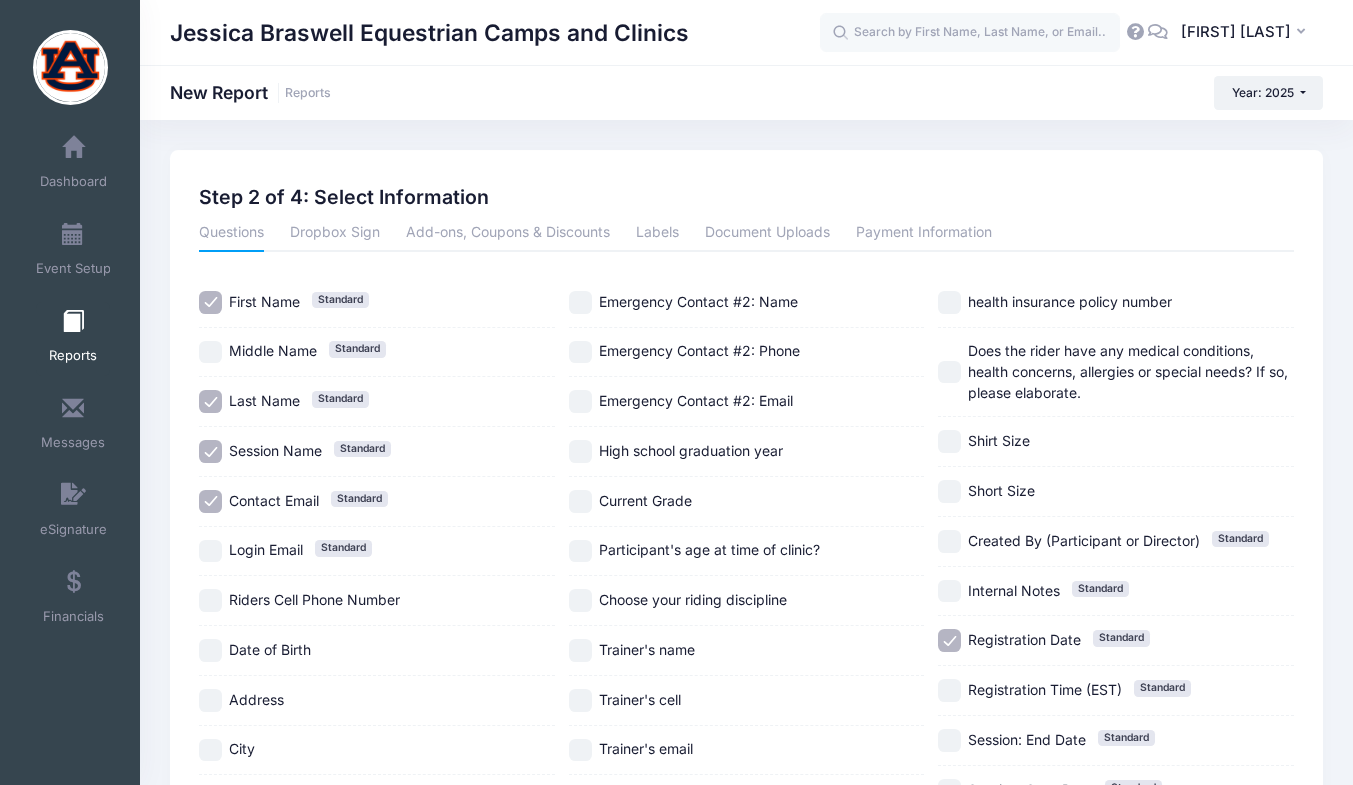 click on "Contact Email Standard" at bounding box center [210, 501] 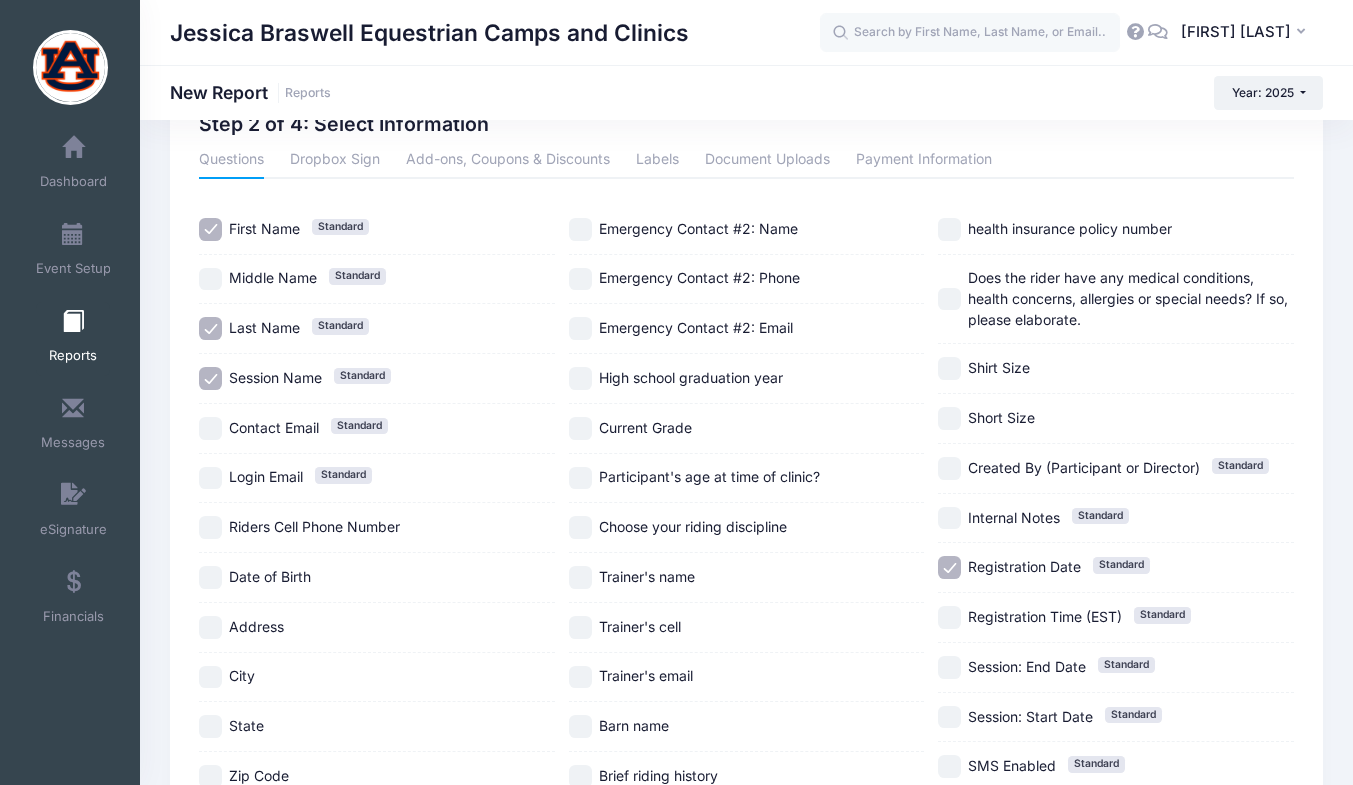scroll, scrollTop: 74, scrollLeft: 0, axis: vertical 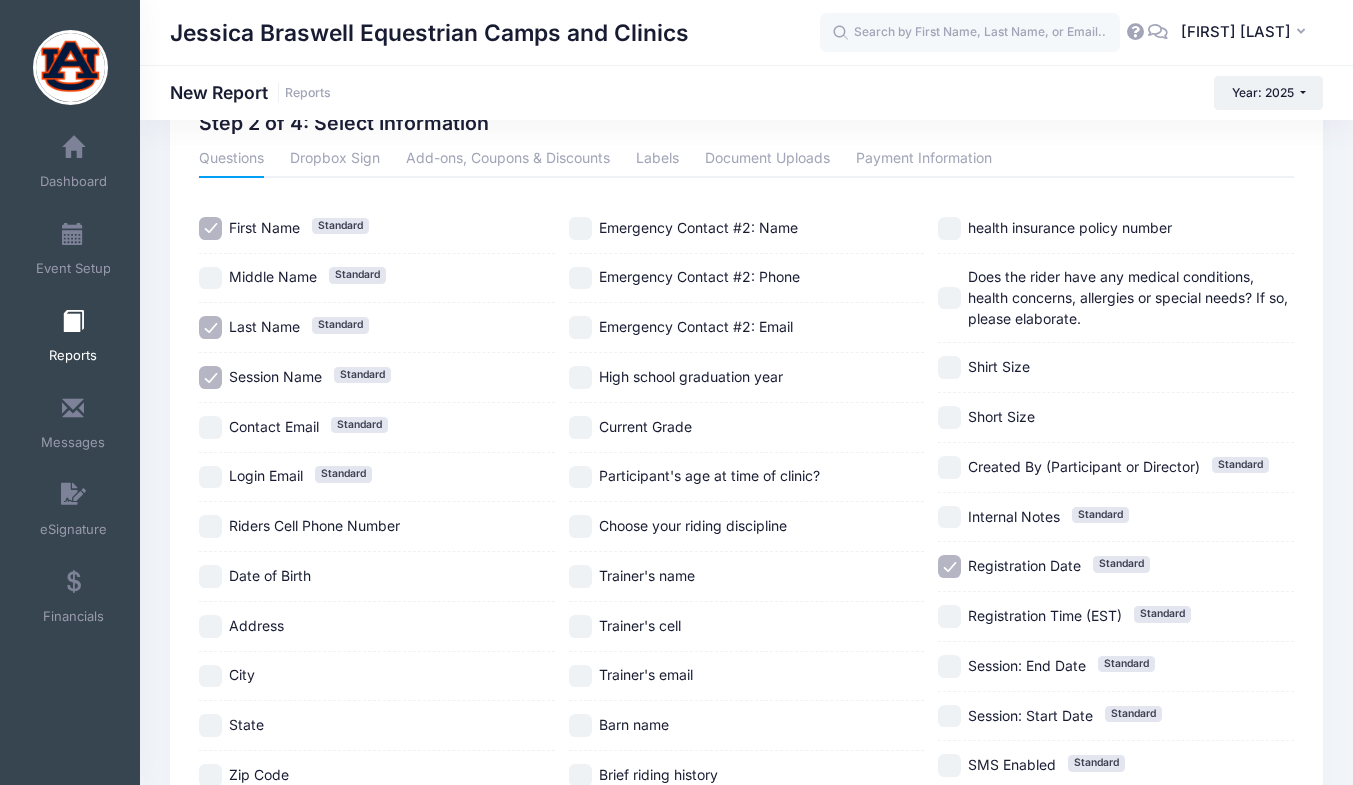 click on "Current Grade" at bounding box center (747, 428) 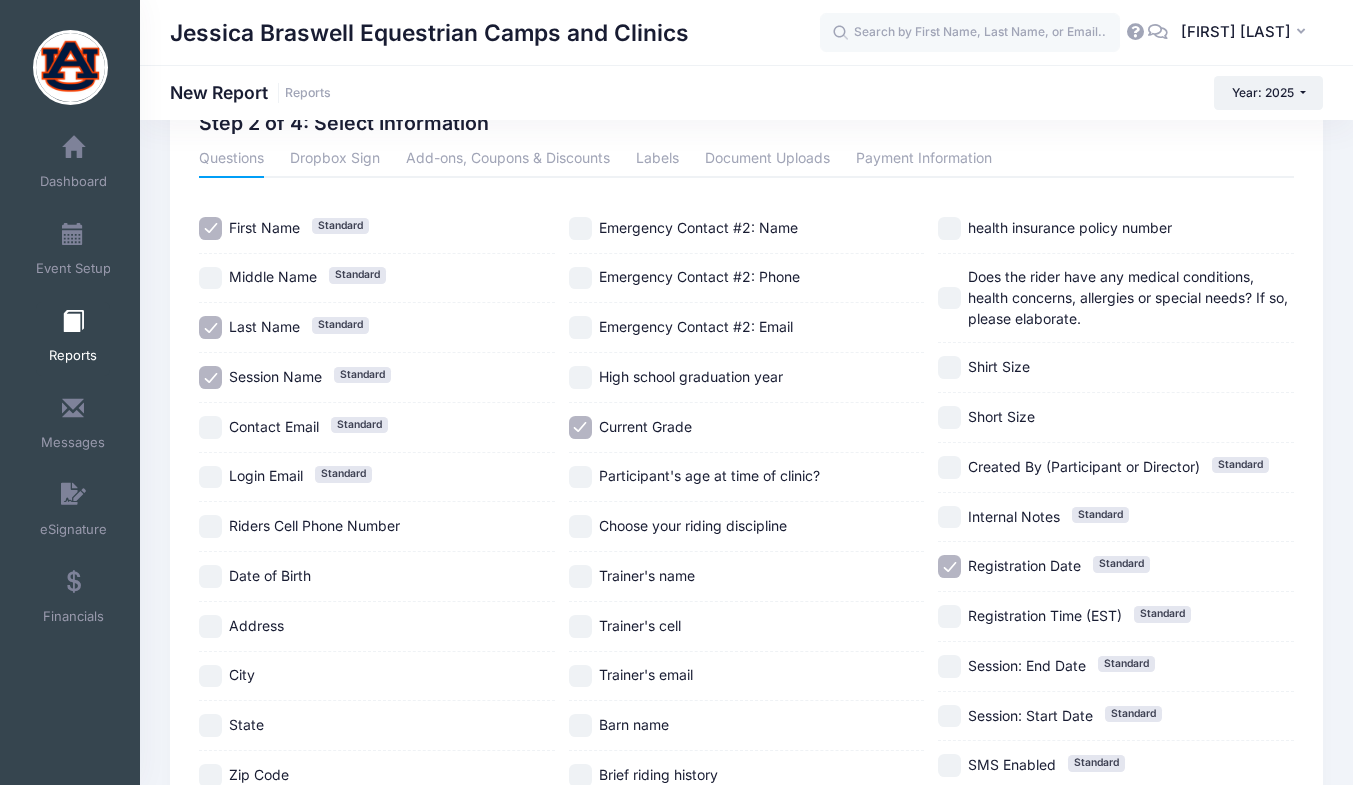click on "Participant's age at time of clinic?" at bounding box center [580, 477] 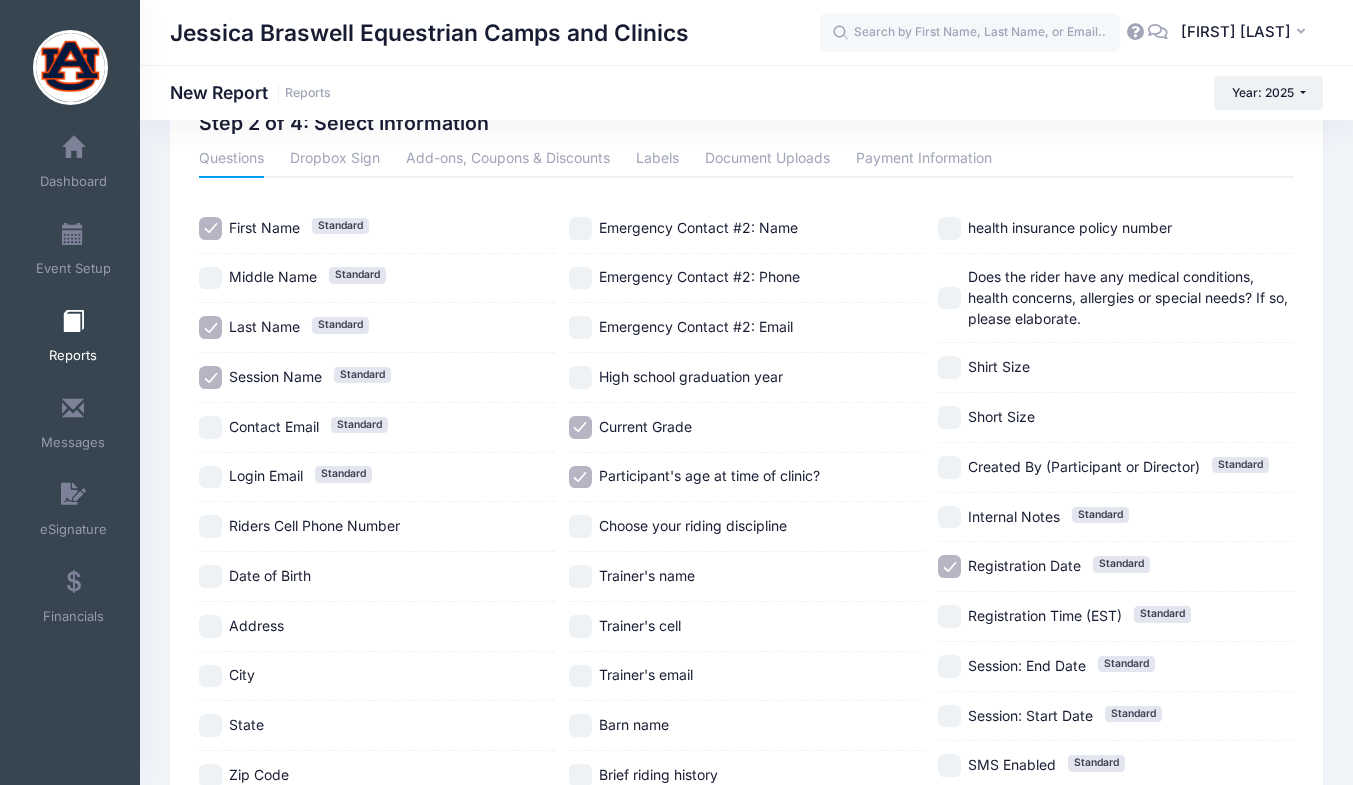 click on "Registration Date Standard" at bounding box center [949, 566] 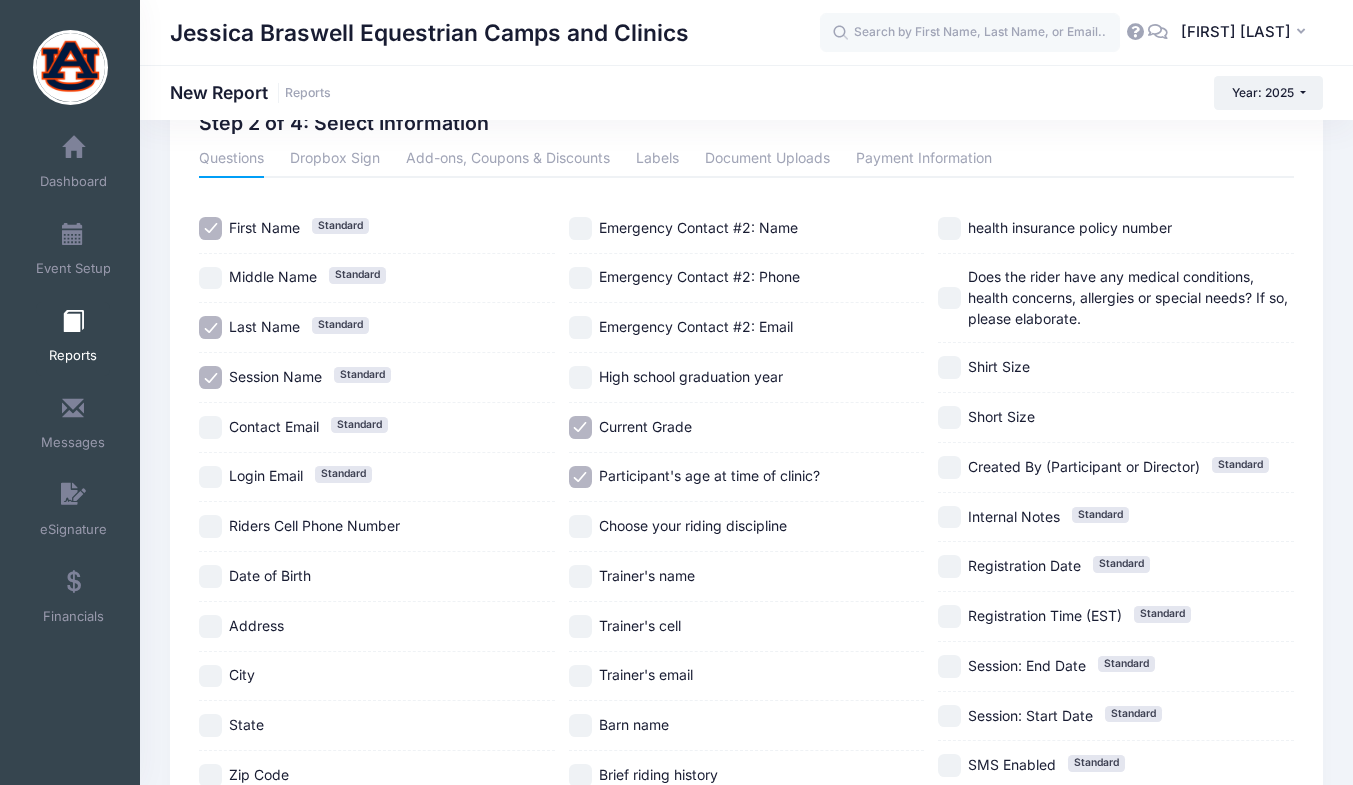 click on "Date of Birth" at bounding box center [210, 576] 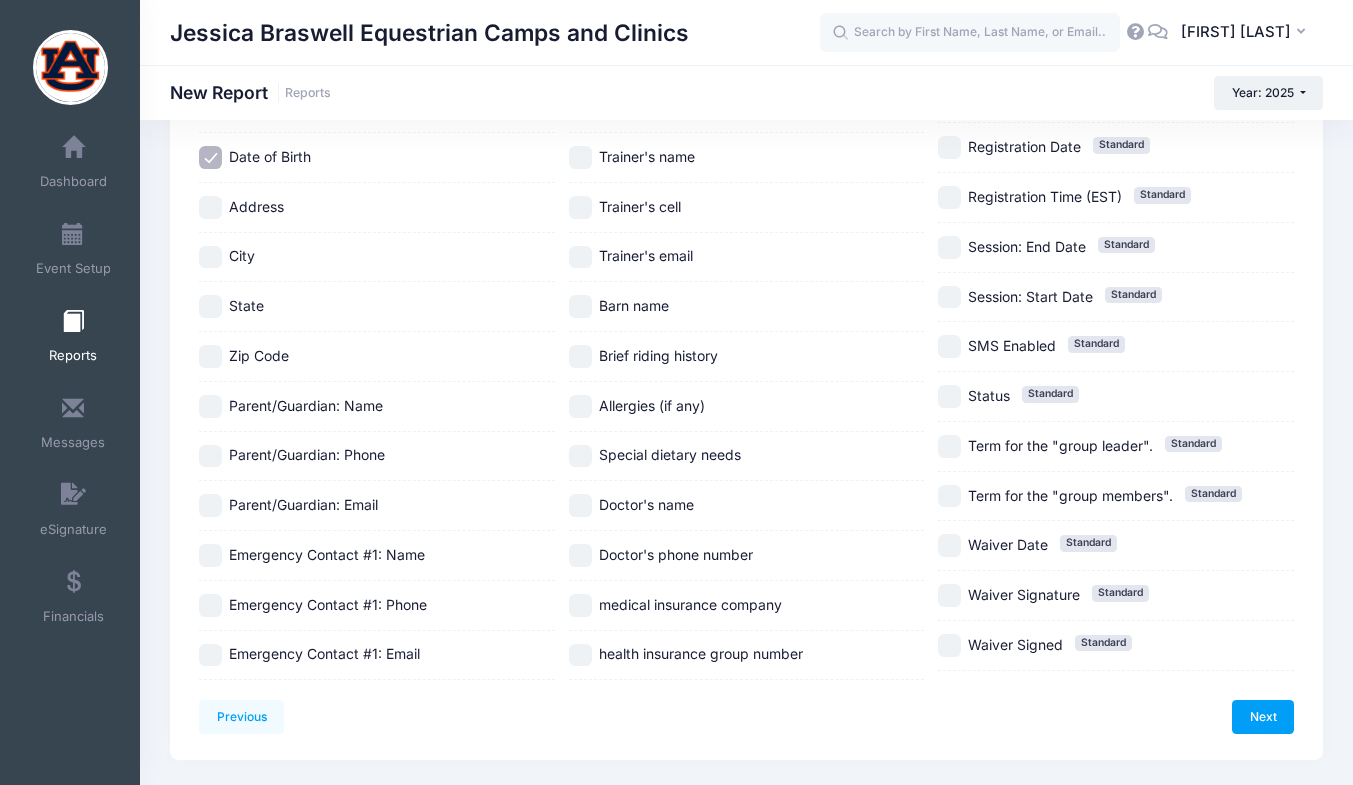 scroll, scrollTop: 543, scrollLeft: 0, axis: vertical 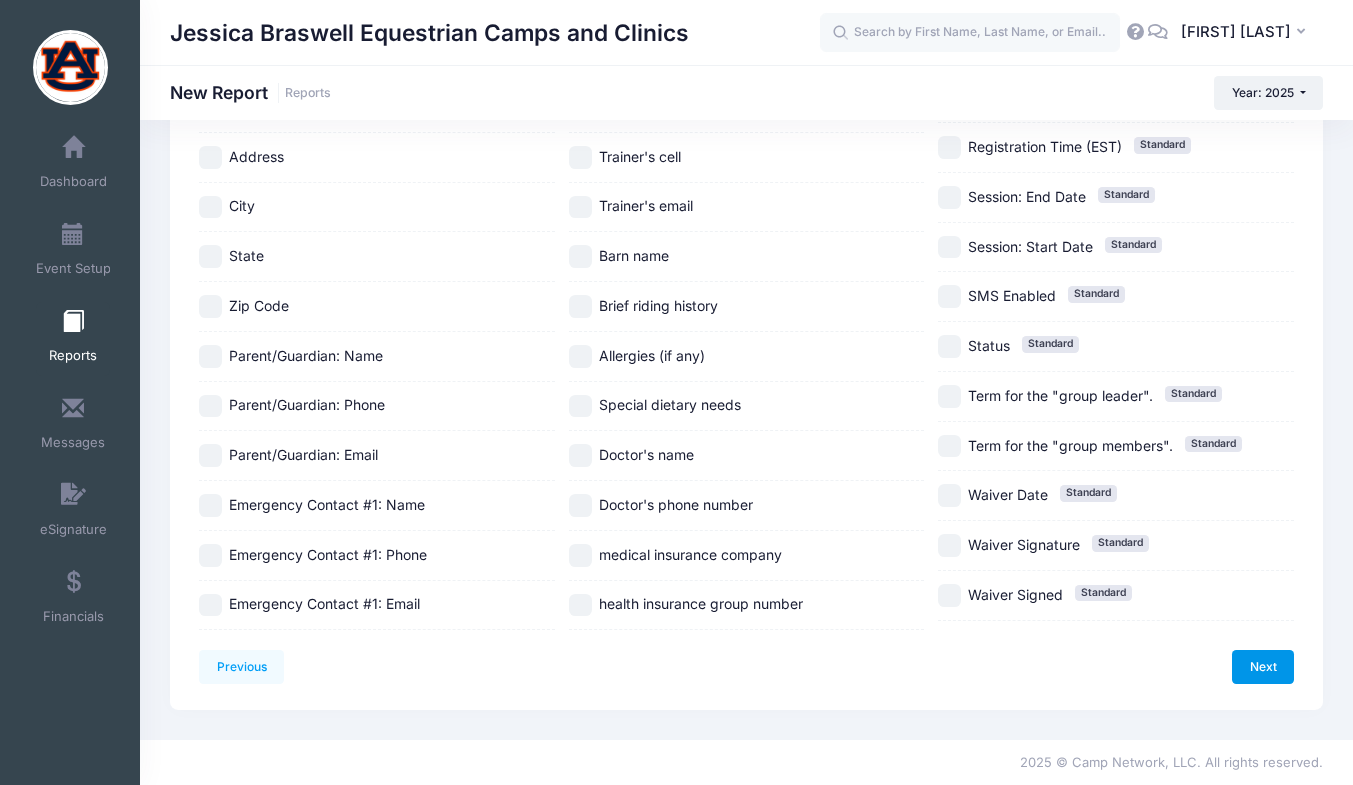 click on "Next" at bounding box center [1263, 667] 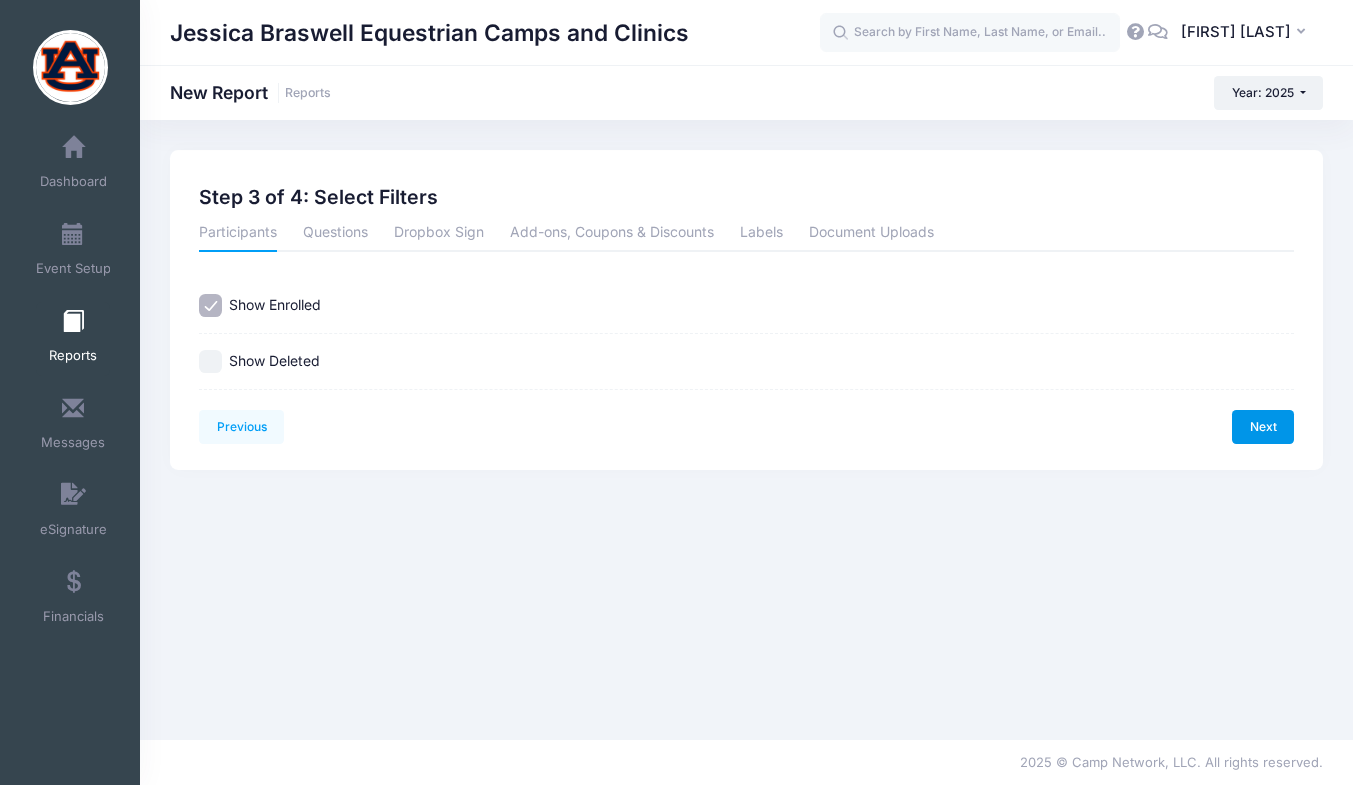 scroll, scrollTop: 0, scrollLeft: 0, axis: both 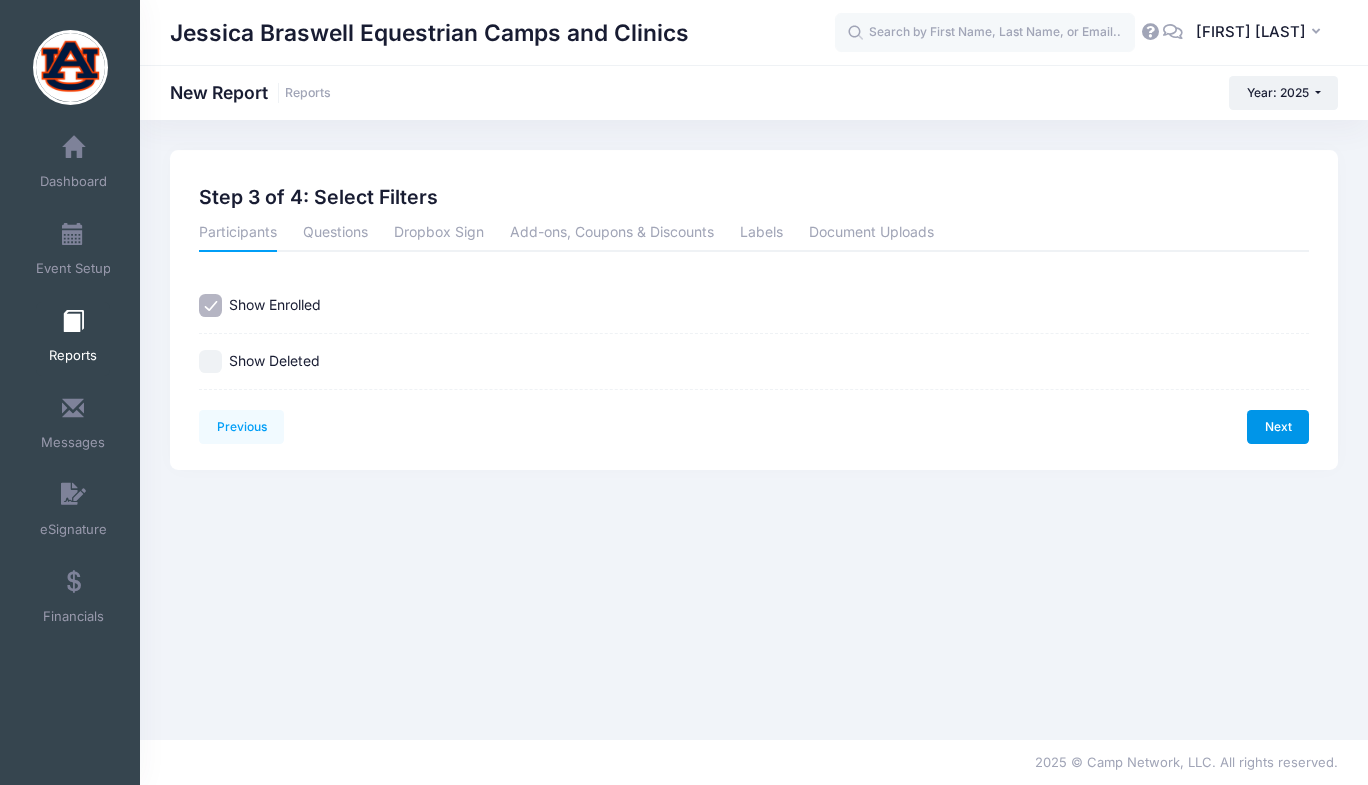 click on "Next" at bounding box center (1278, 427) 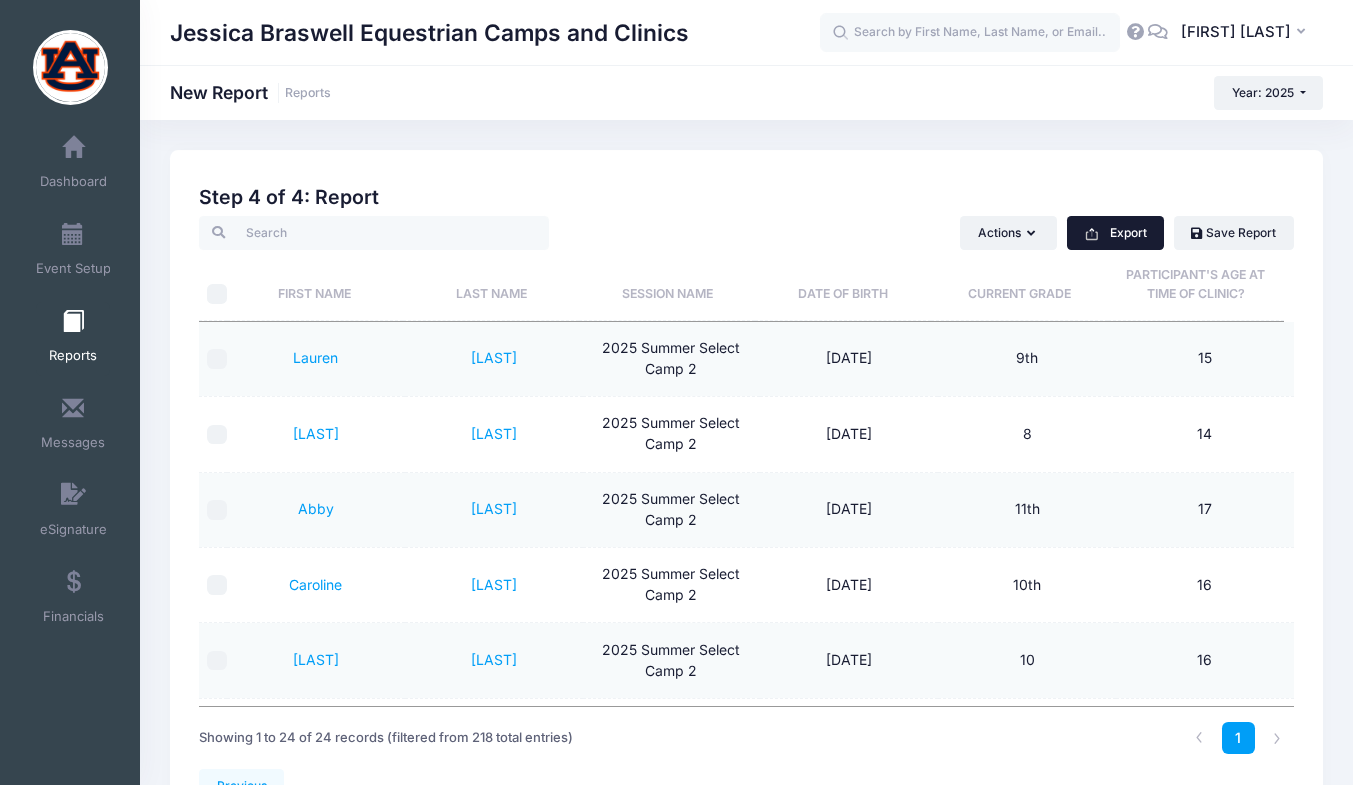 click on "Export" at bounding box center [1115, 233] 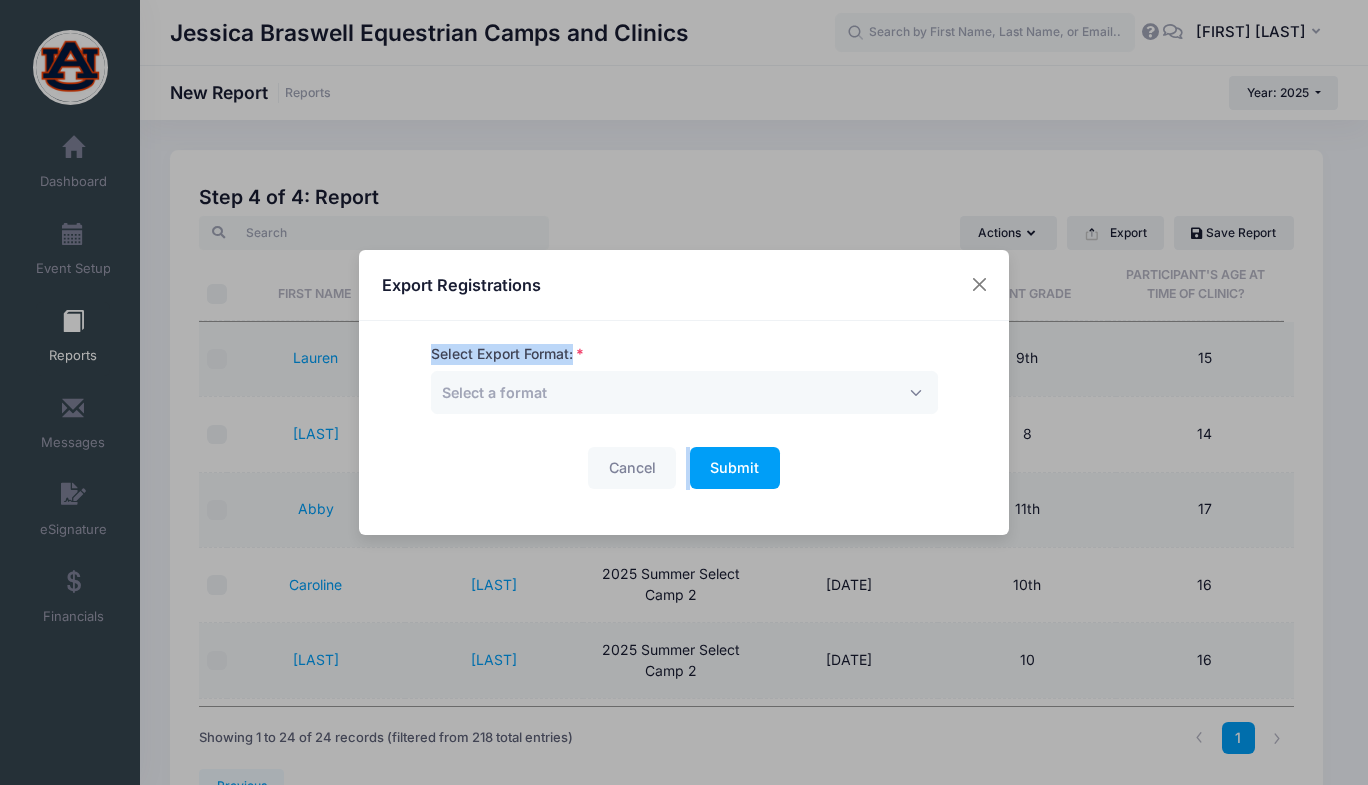 drag, startPoint x: 1119, startPoint y: 249, endPoint x: 890, endPoint y: 434, distance: 294.3909 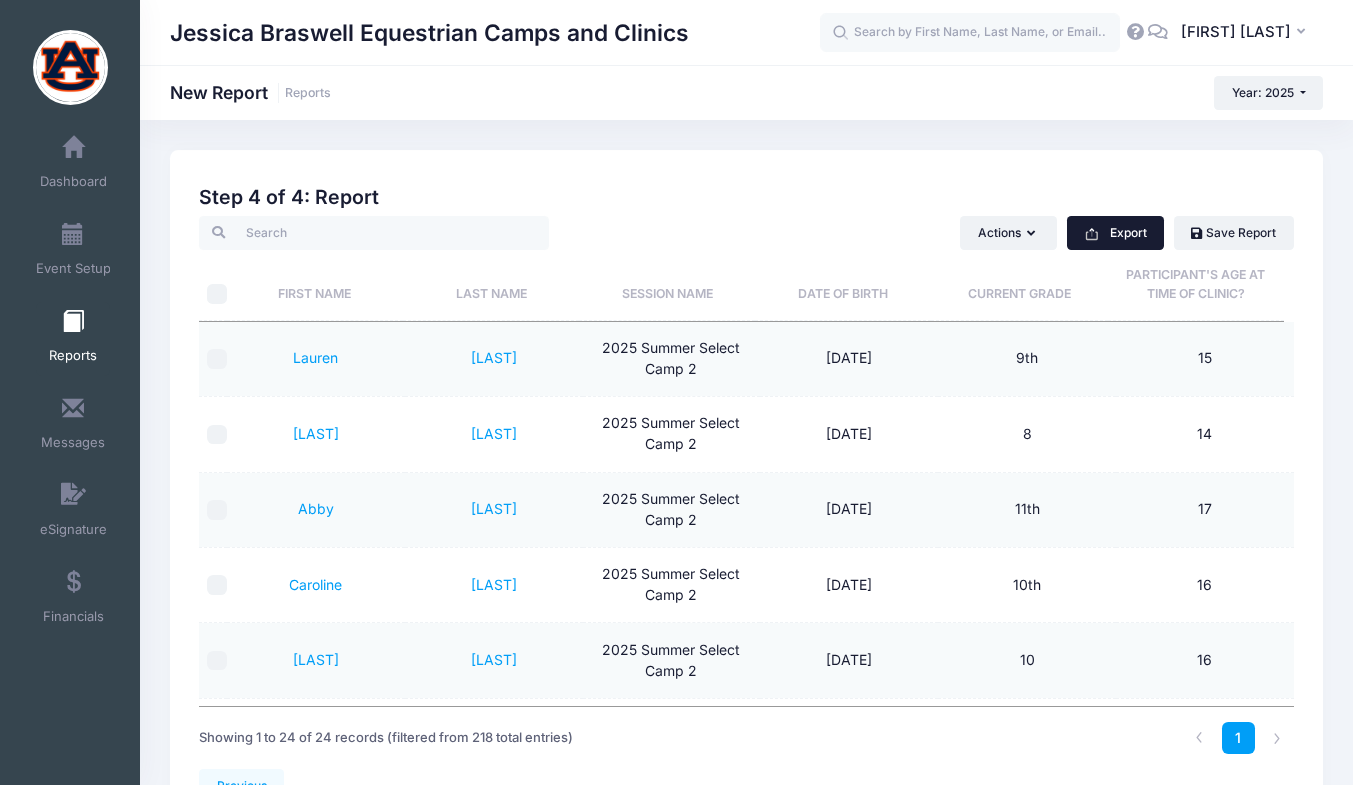 click on "Export" at bounding box center [1115, 233] 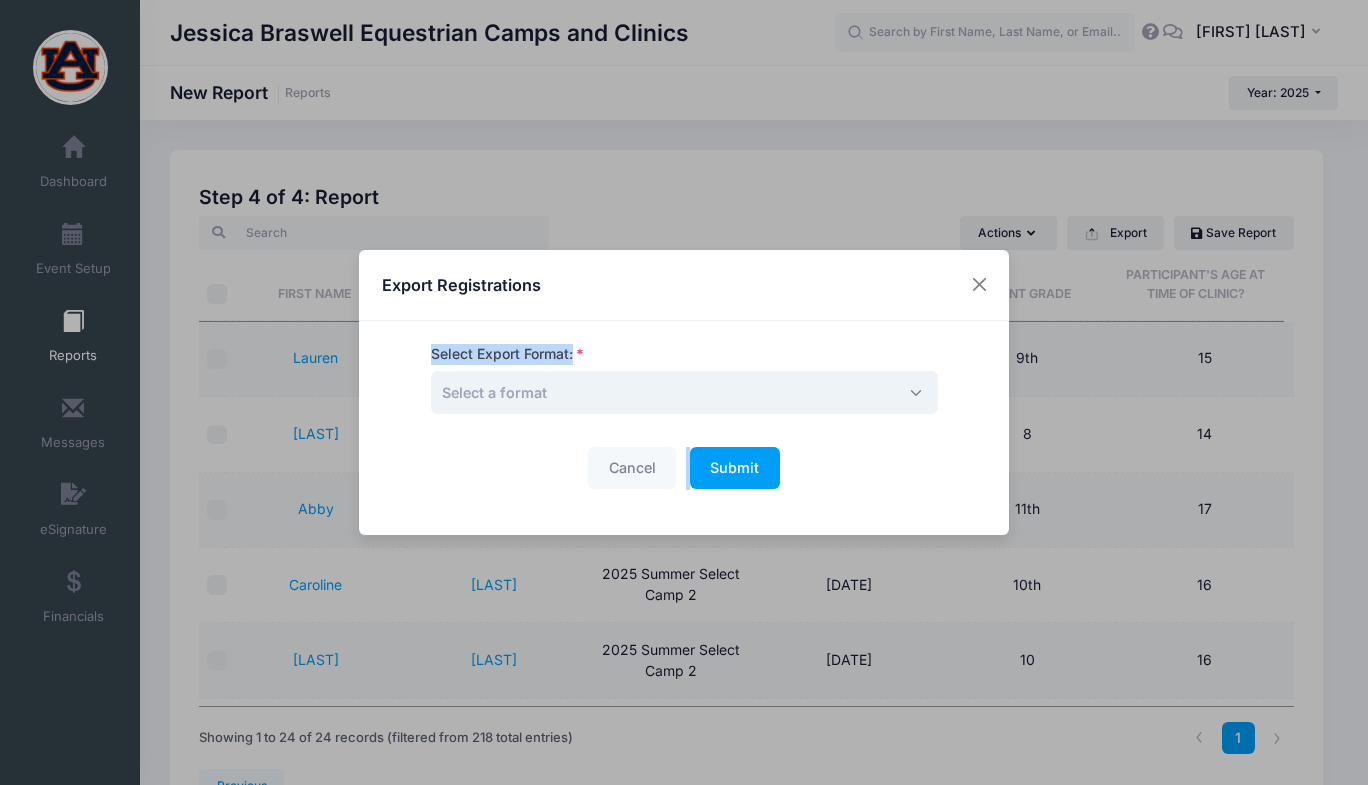 click on "Select a format" at bounding box center (684, 392) 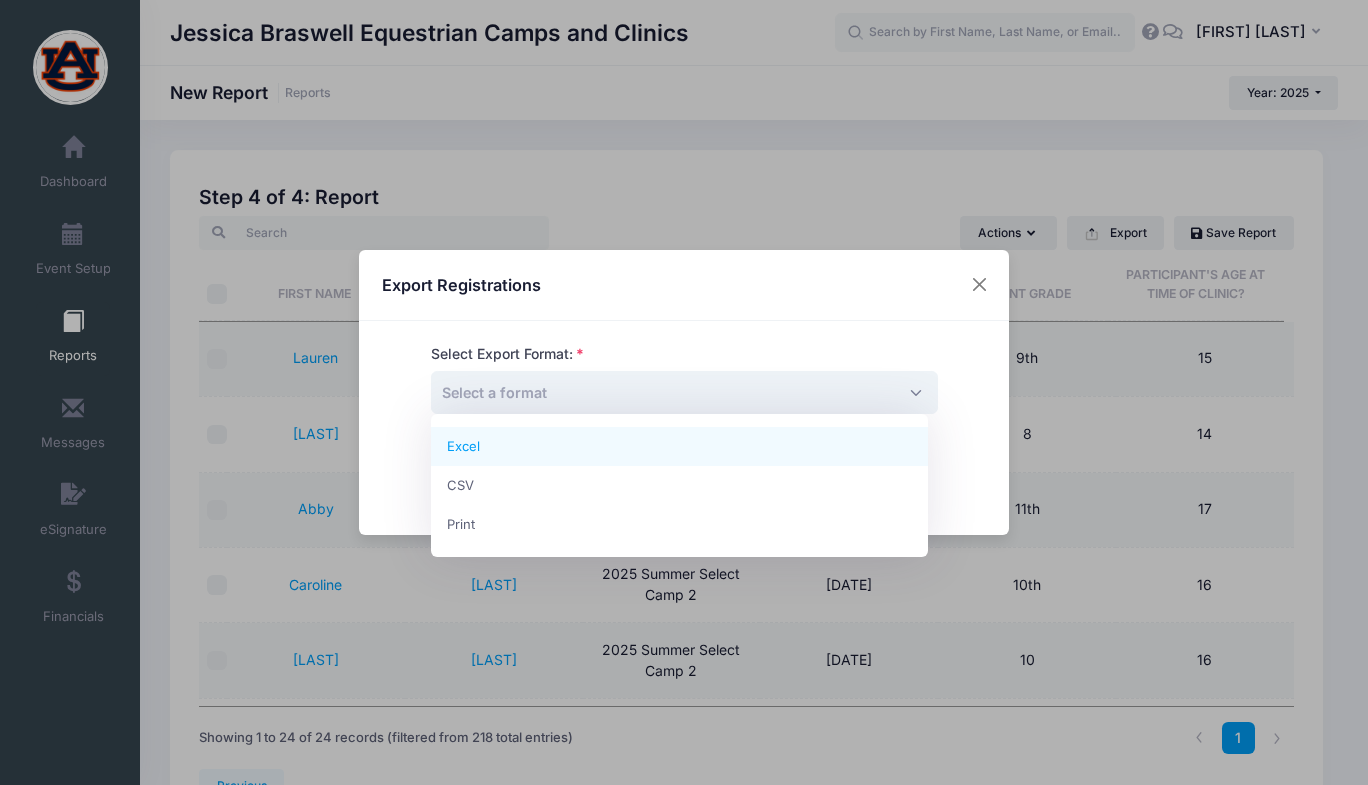 select on "excel" 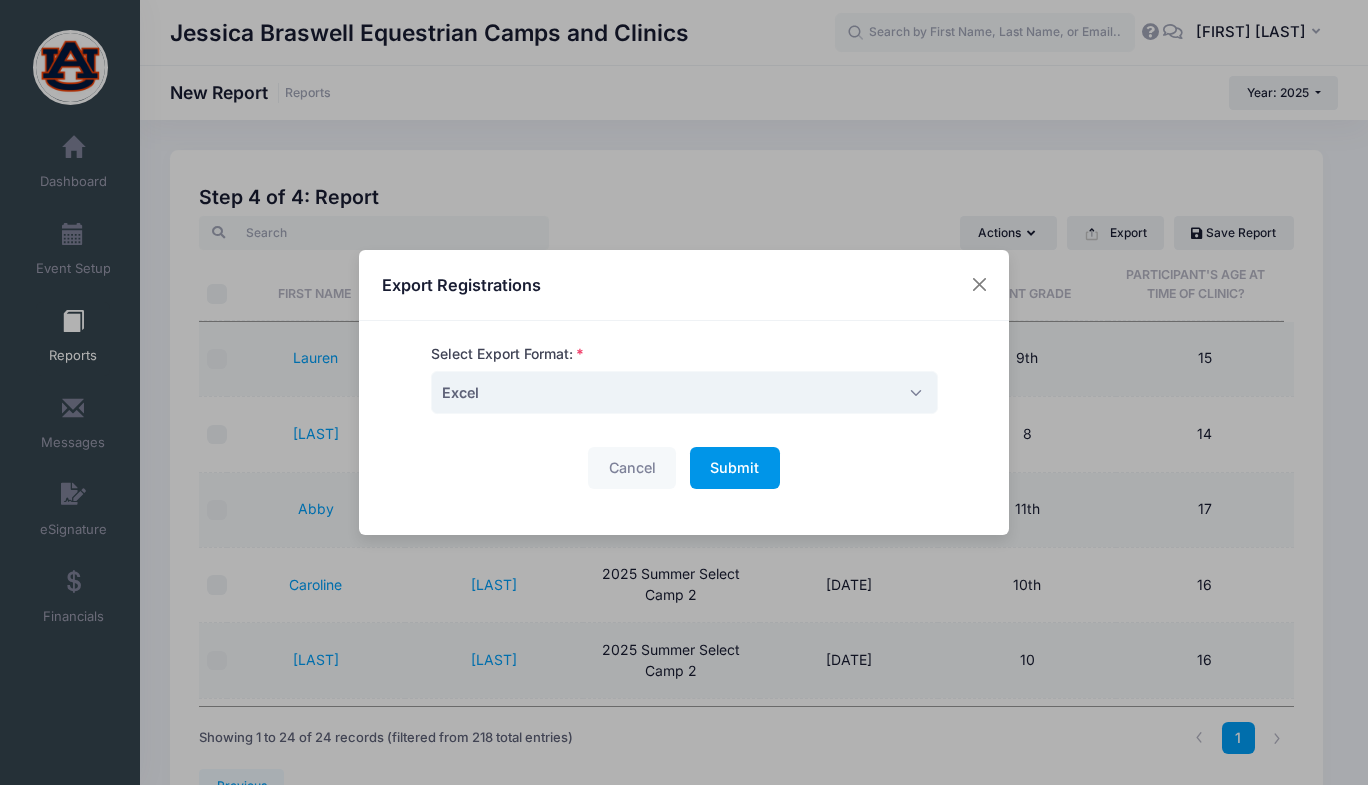 click on "Submit" at bounding box center [734, 467] 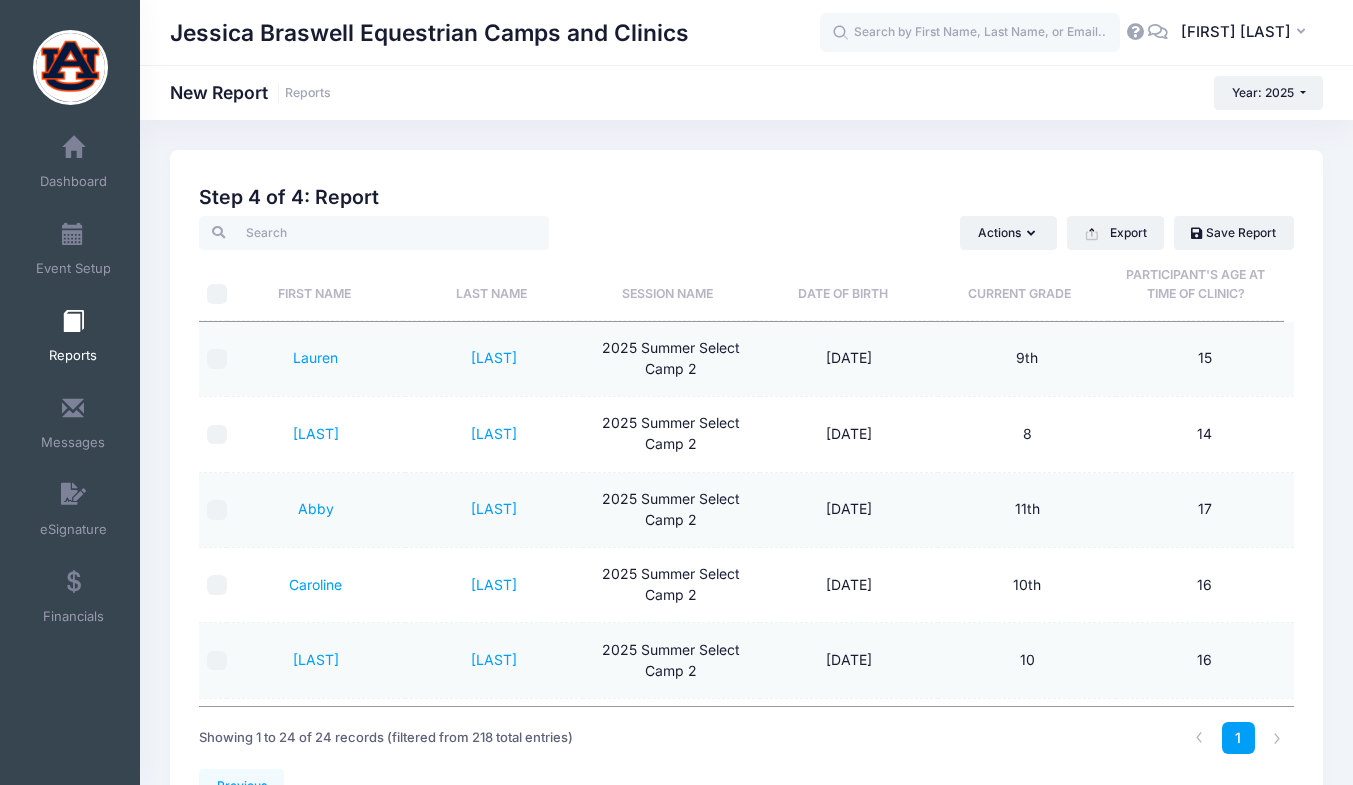 click at bounding box center [73, 322] 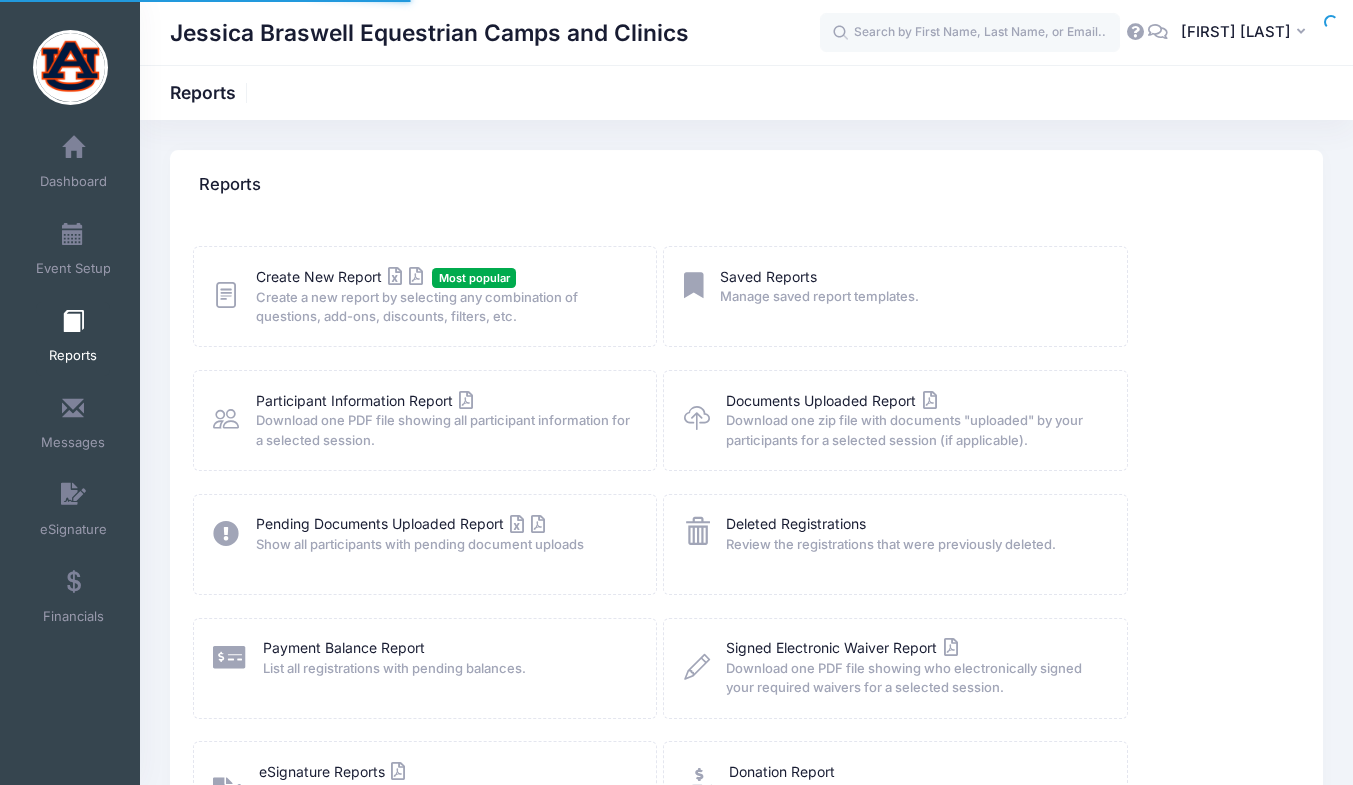 scroll, scrollTop: 0, scrollLeft: 0, axis: both 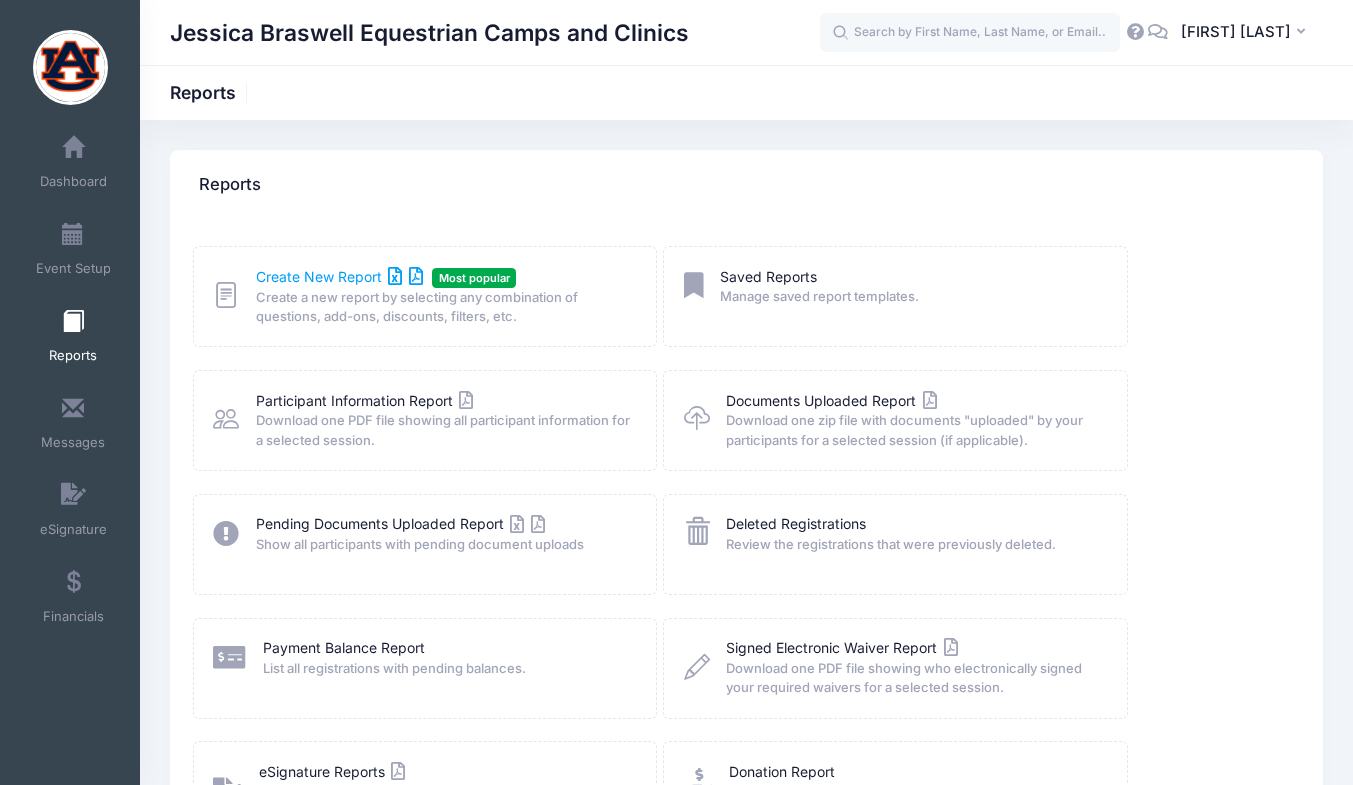 click on "Create New Report" at bounding box center (339, 276) 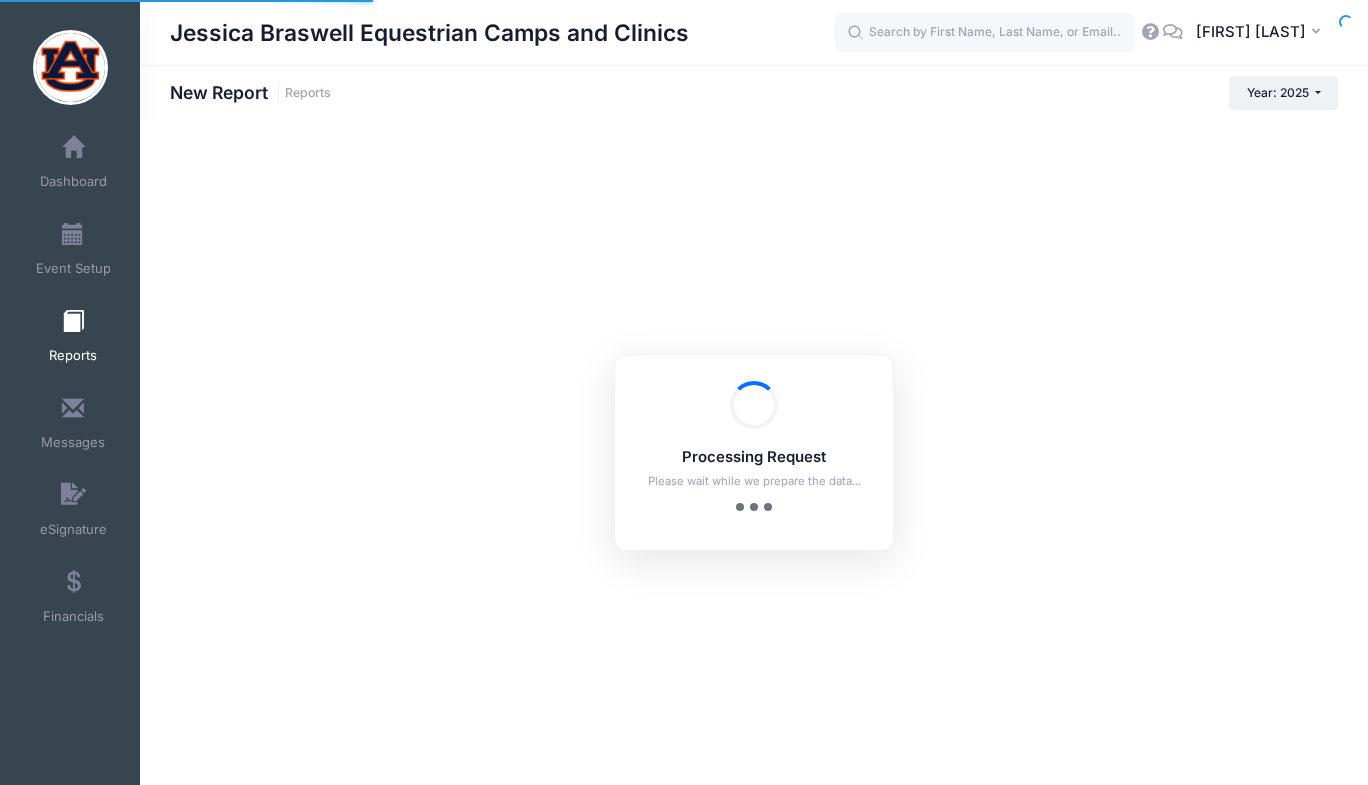 scroll, scrollTop: 0, scrollLeft: 0, axis: both 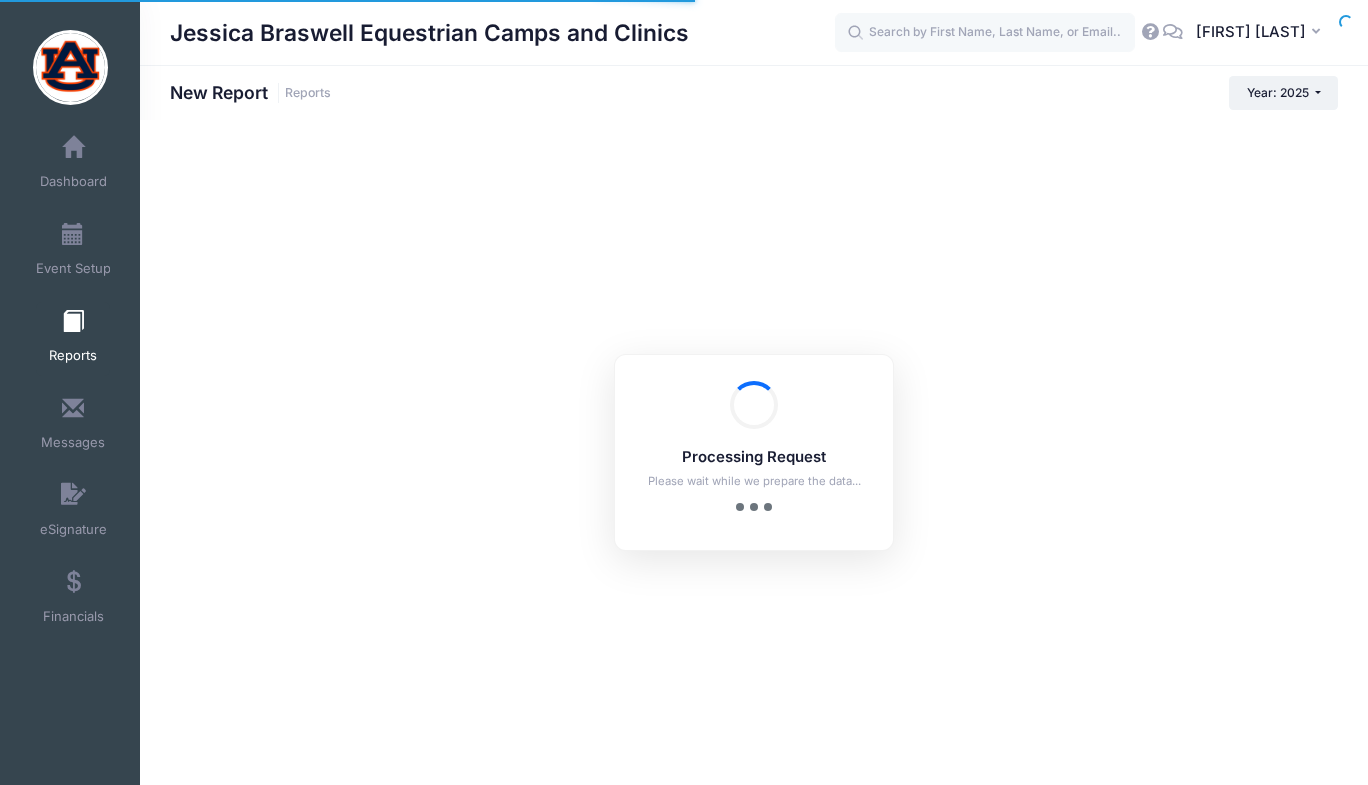 checkbox on "true" 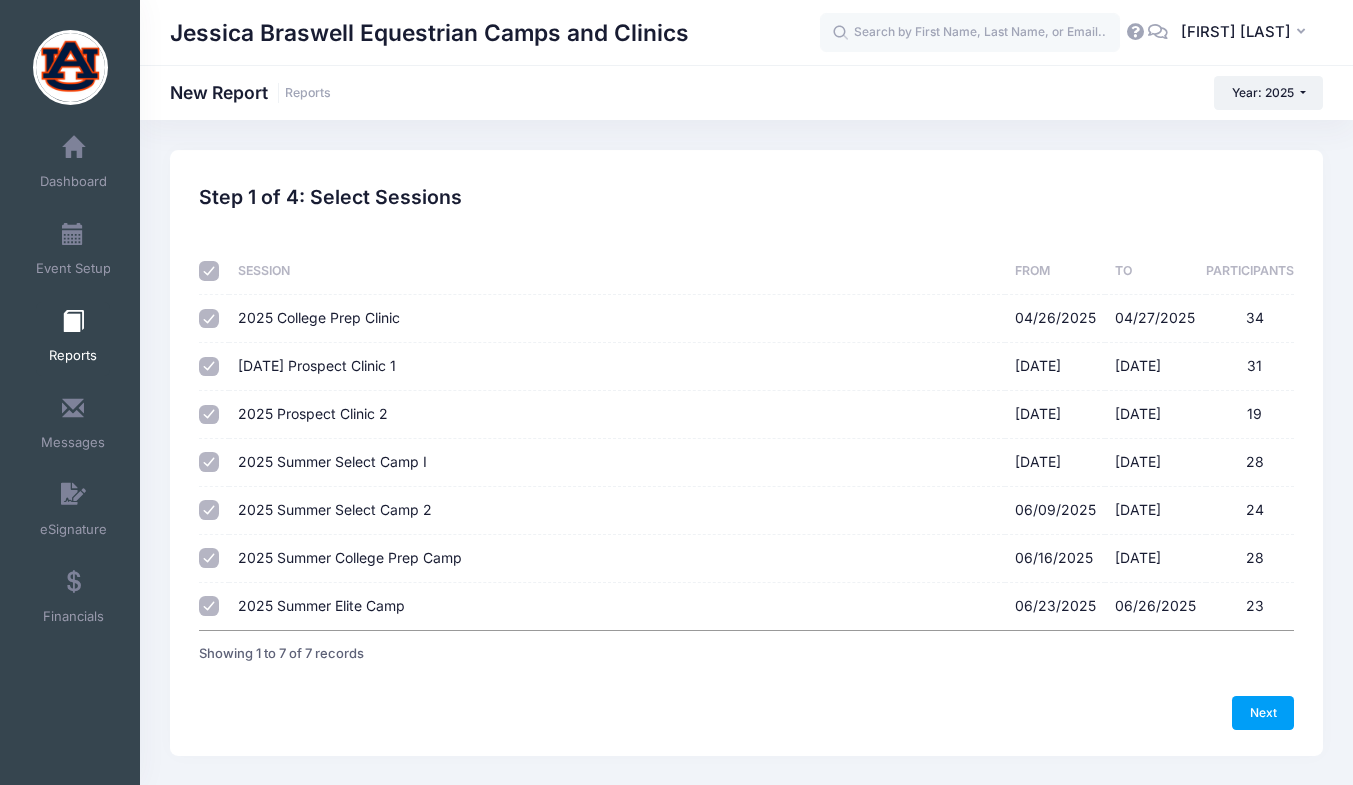 click at bounding box center (209, 271) 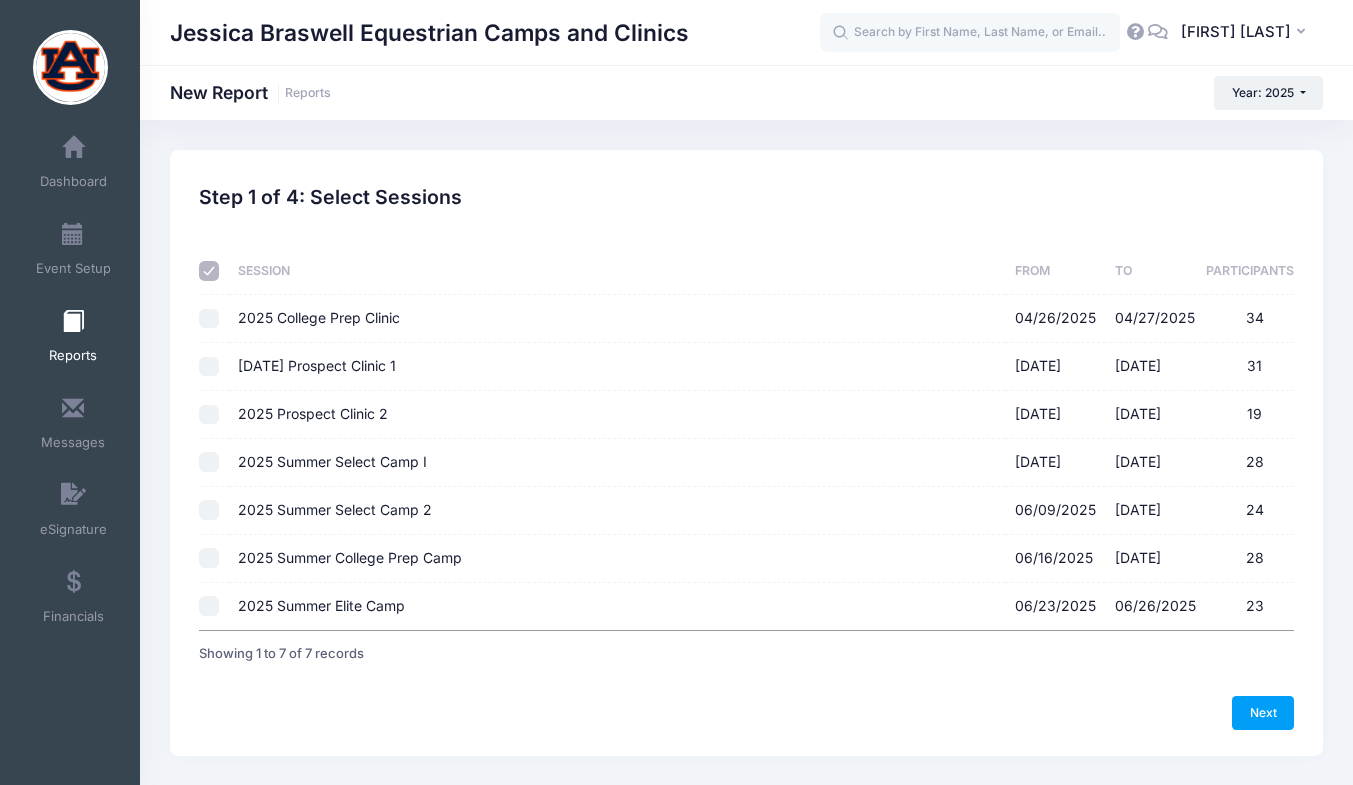 checkbox on "false" 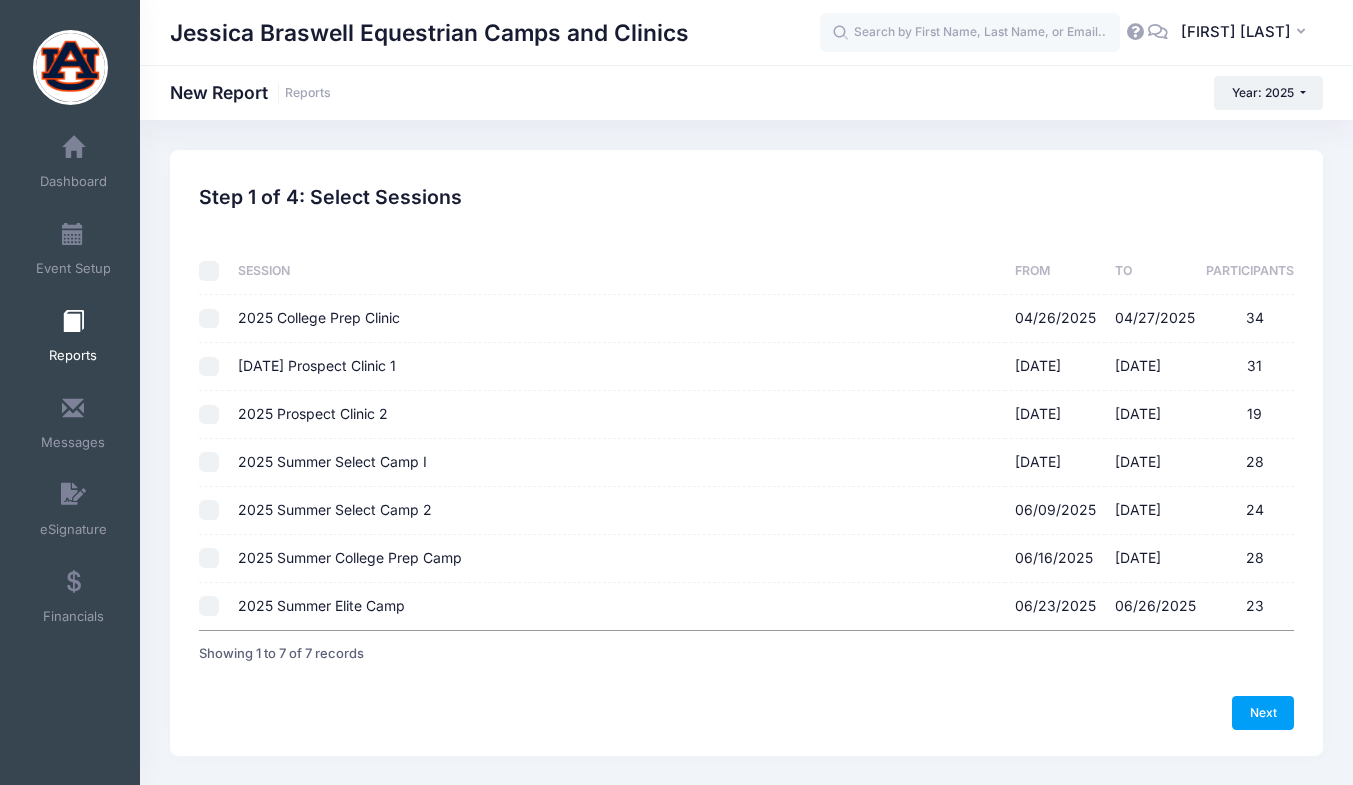 checkbox on "false" 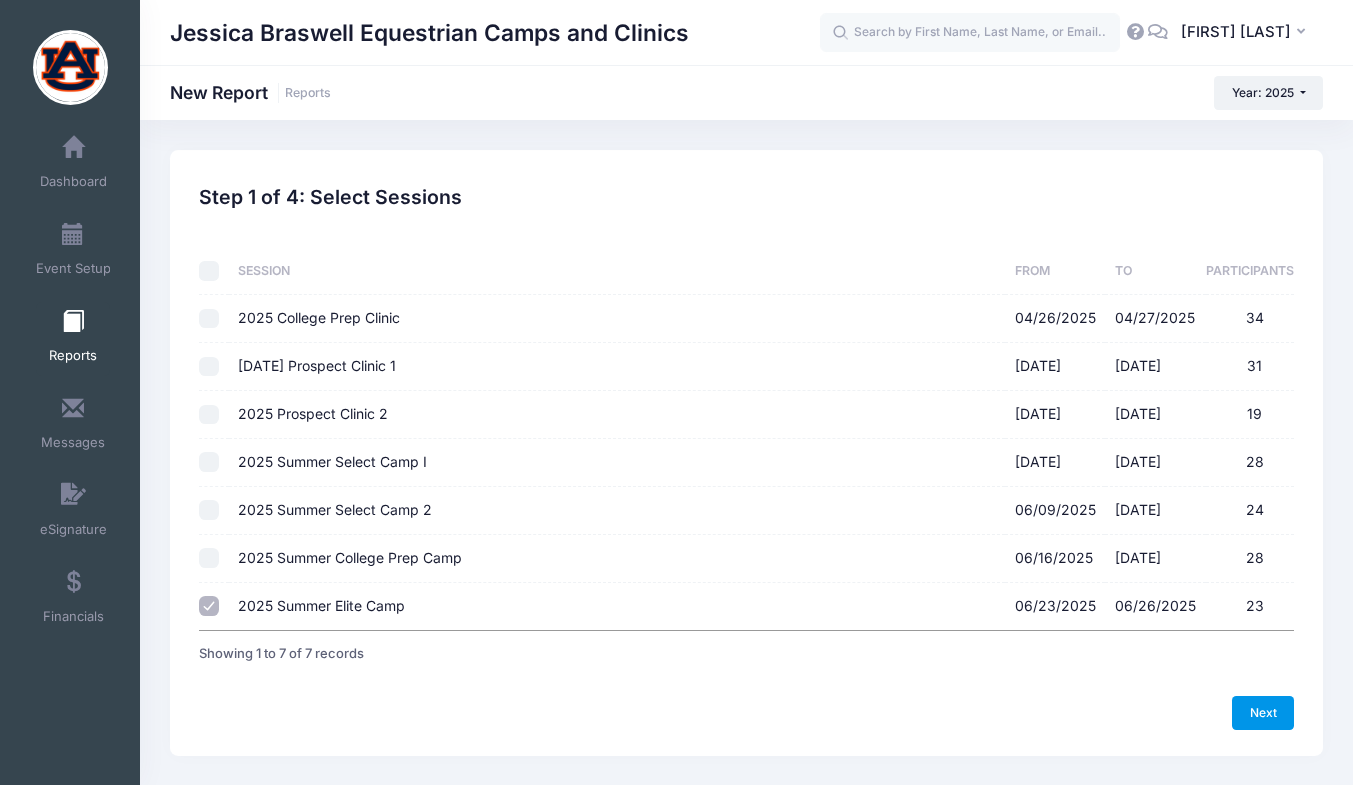 click on "Next" at bounding box center (1263, 713) 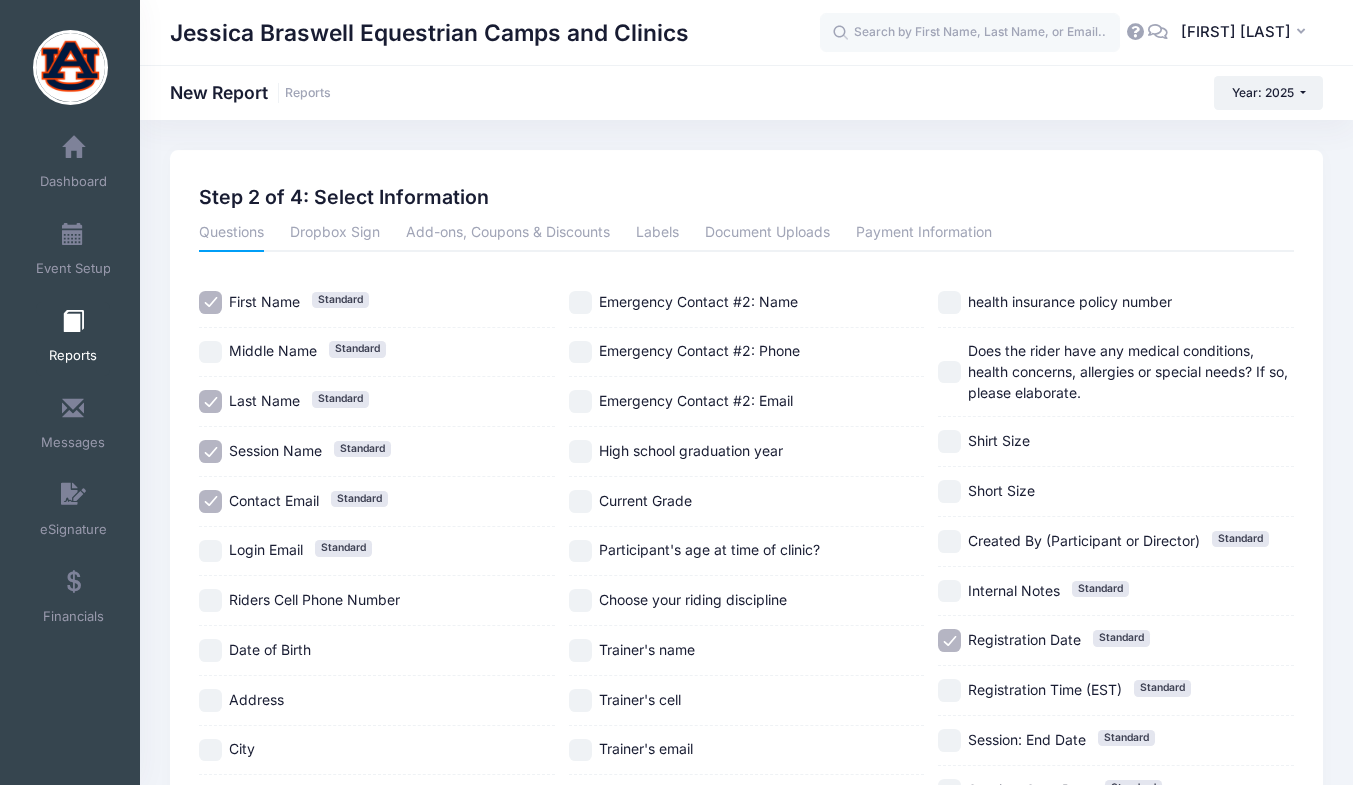 click on "Contact Email Standard" at bounding box center (210, 501) 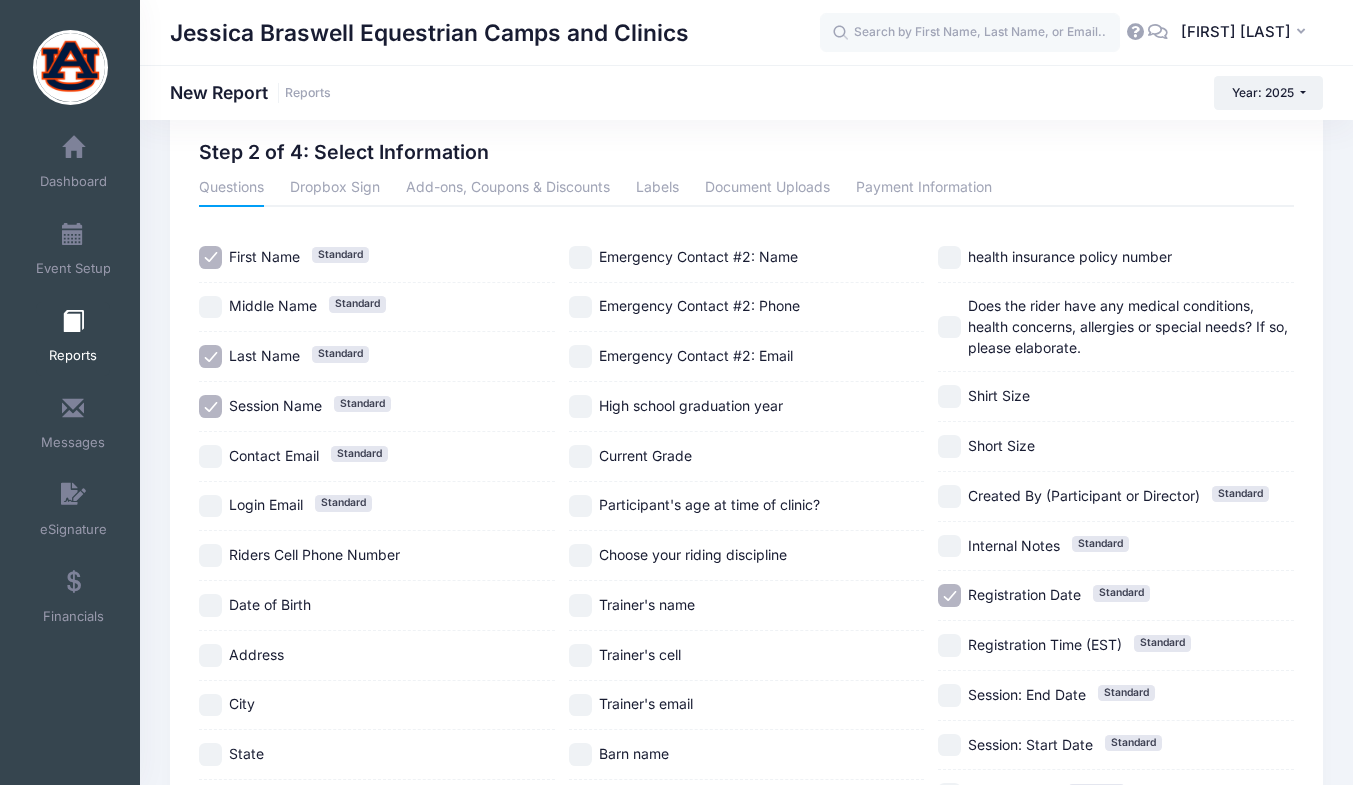 scroll, scrollTop: 46, scrollLeft: 0, axis: vertical 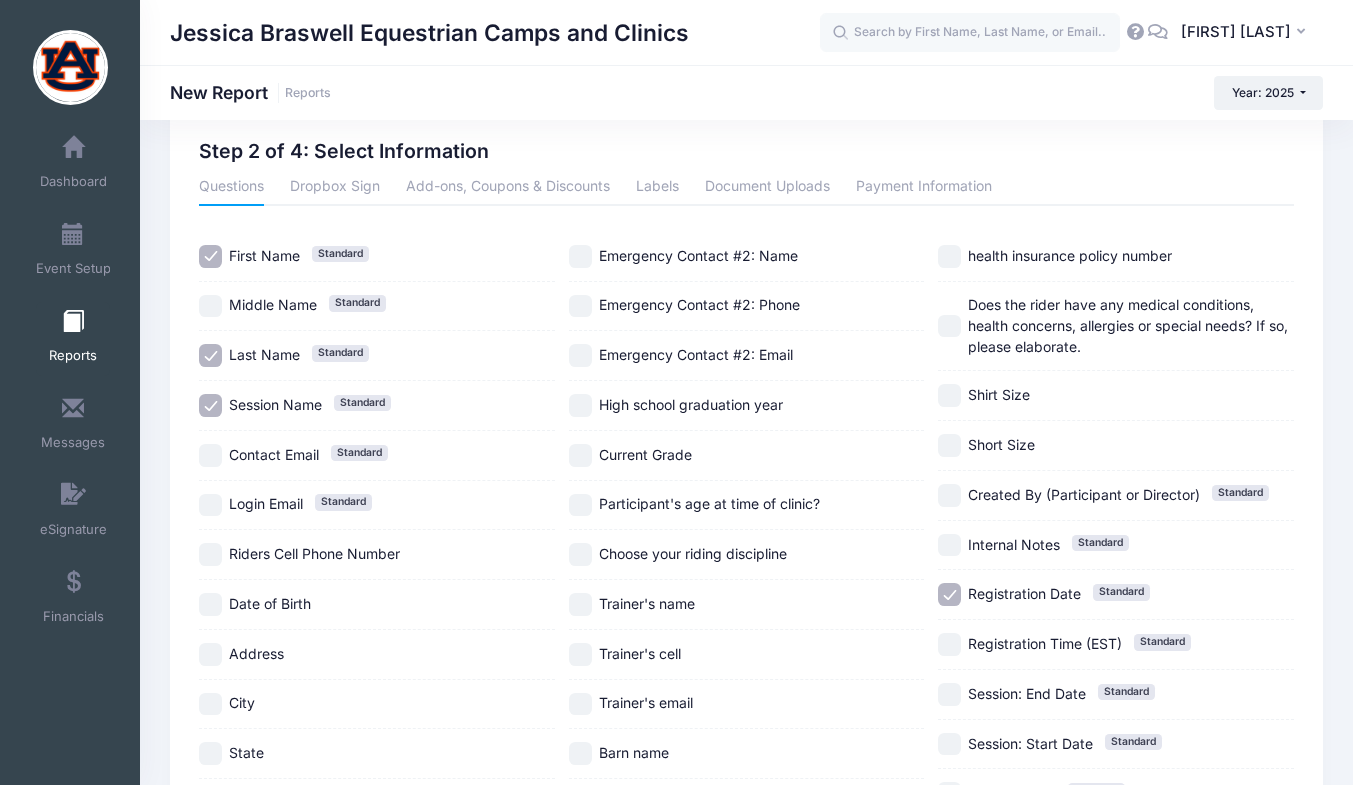 click on "Current Grade" at bounding box center (580, 455) 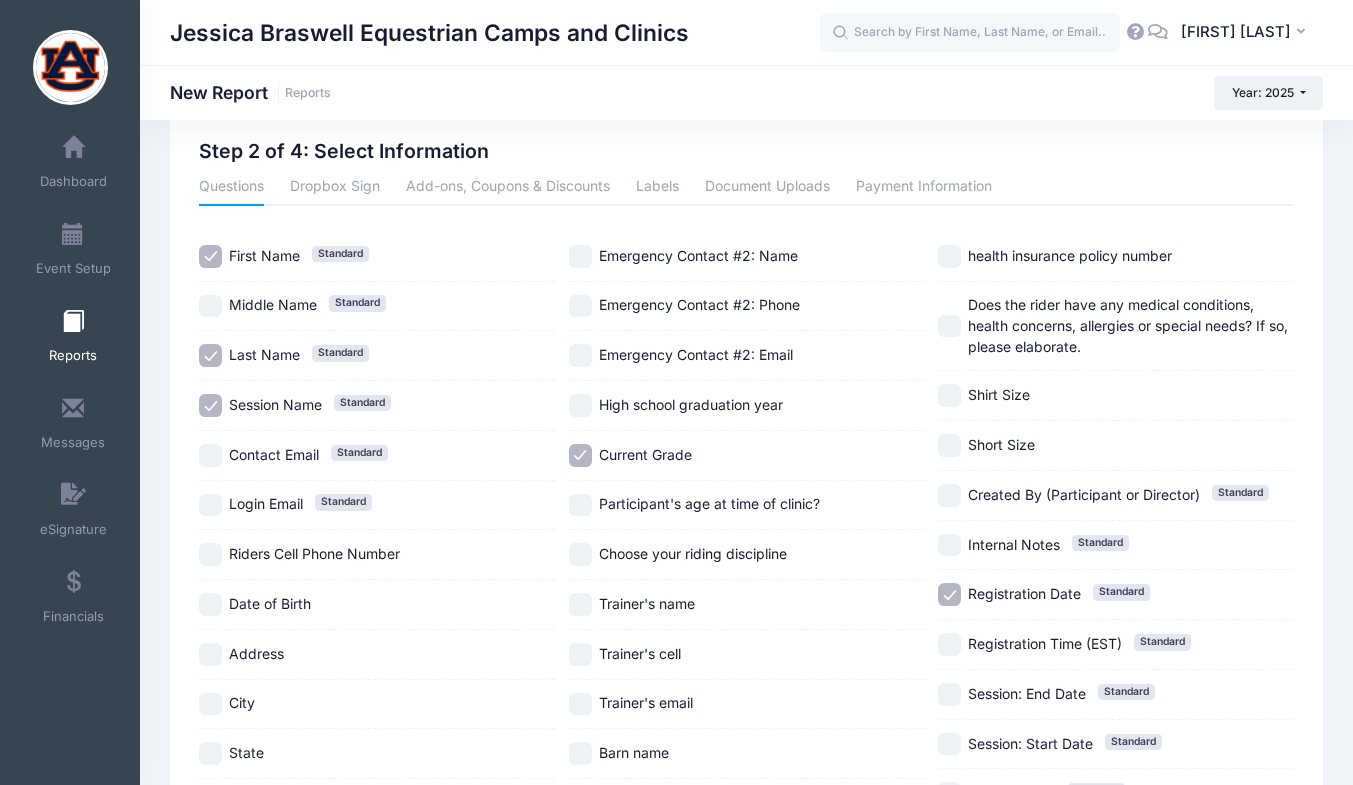 click on "Participant's age at time of clinic?" at bounding box center [747, 505] 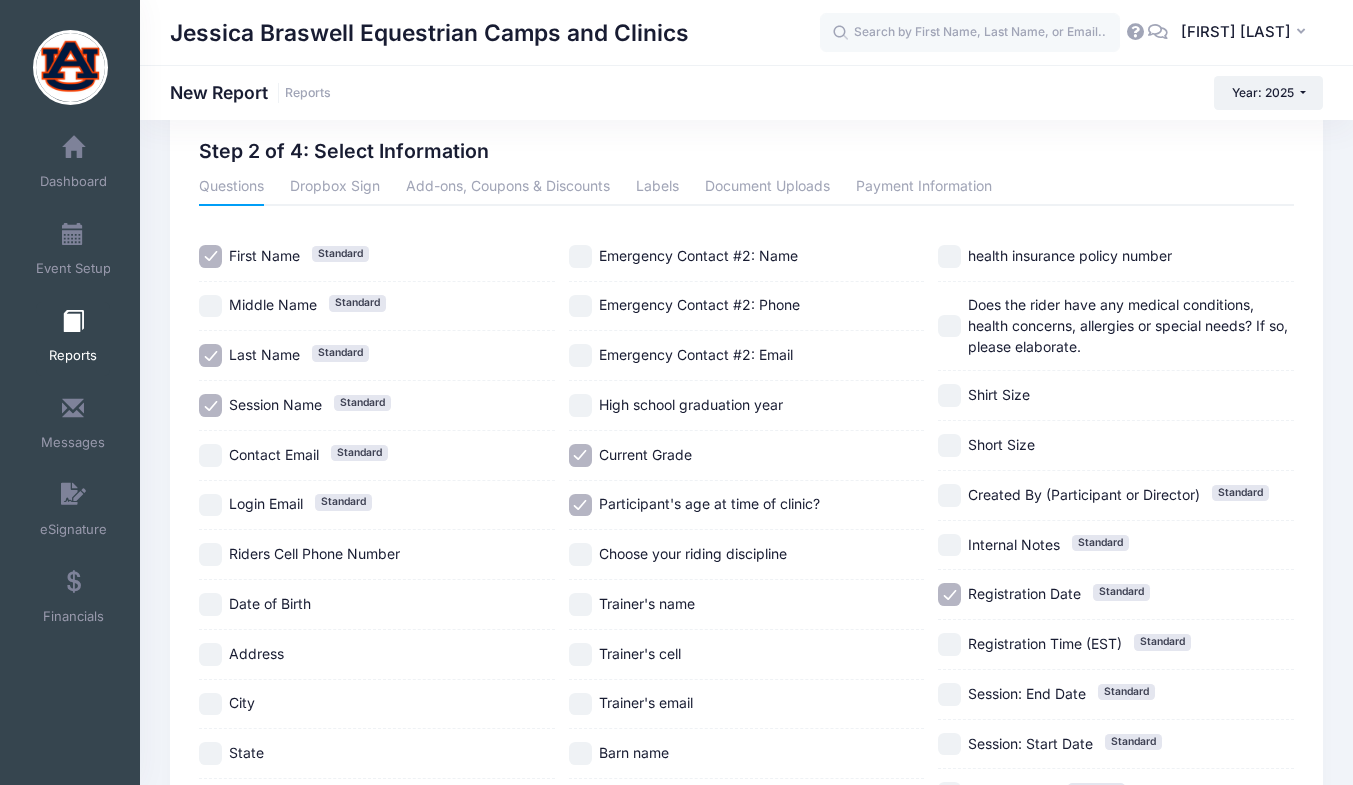 click on "Date of Birth" at bounding box center (210, 604) 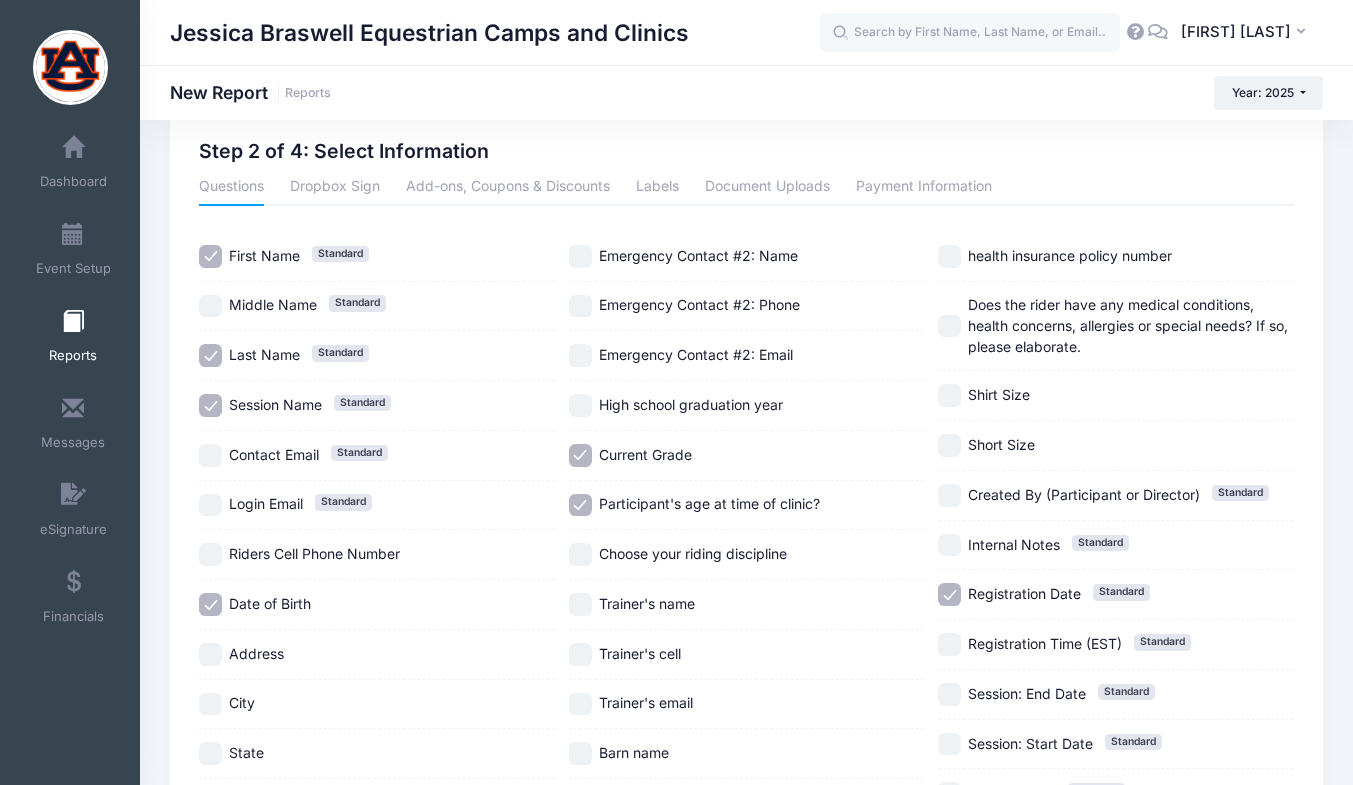 click on "Registration Date Standard" at bounding box center (949, 594) 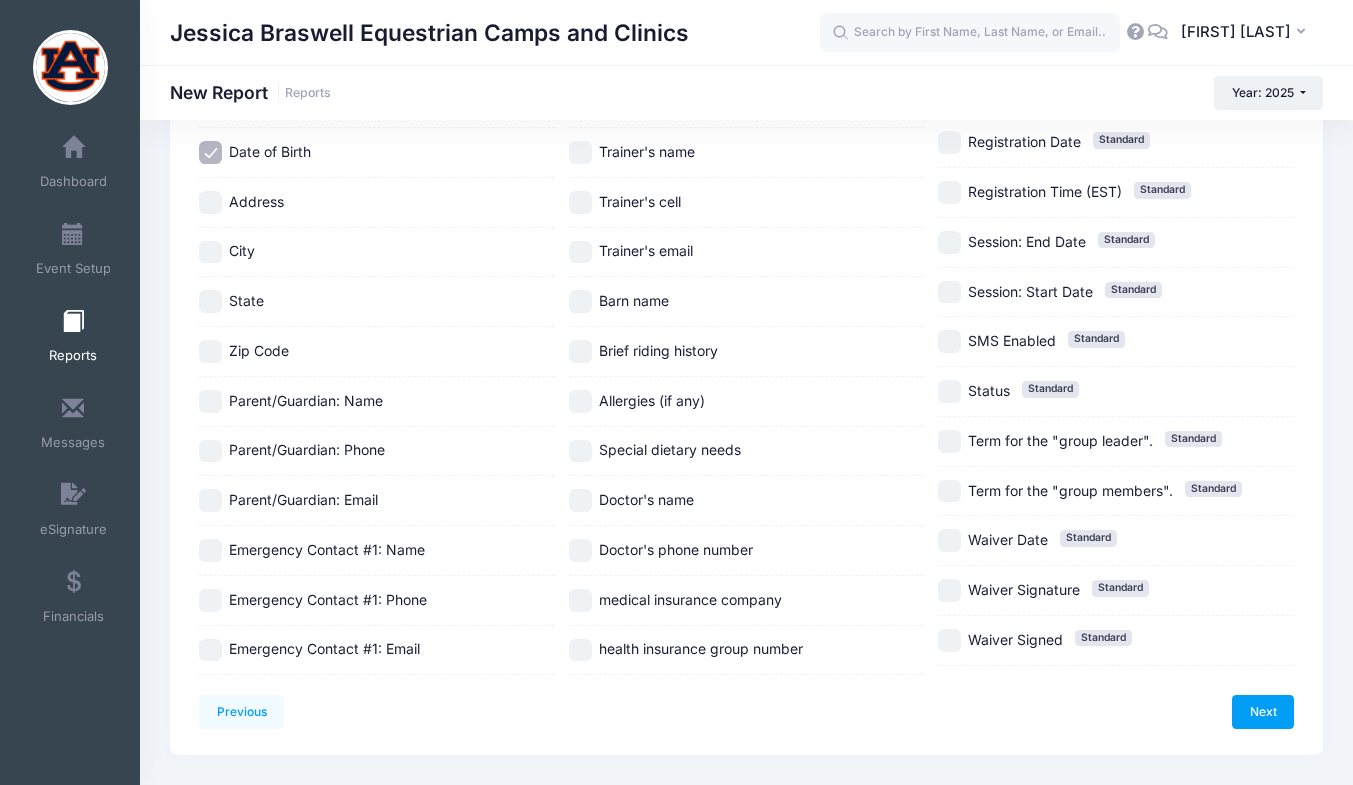 scroll, scrollTop: 543, scrollLeft: 0, axis: vertical 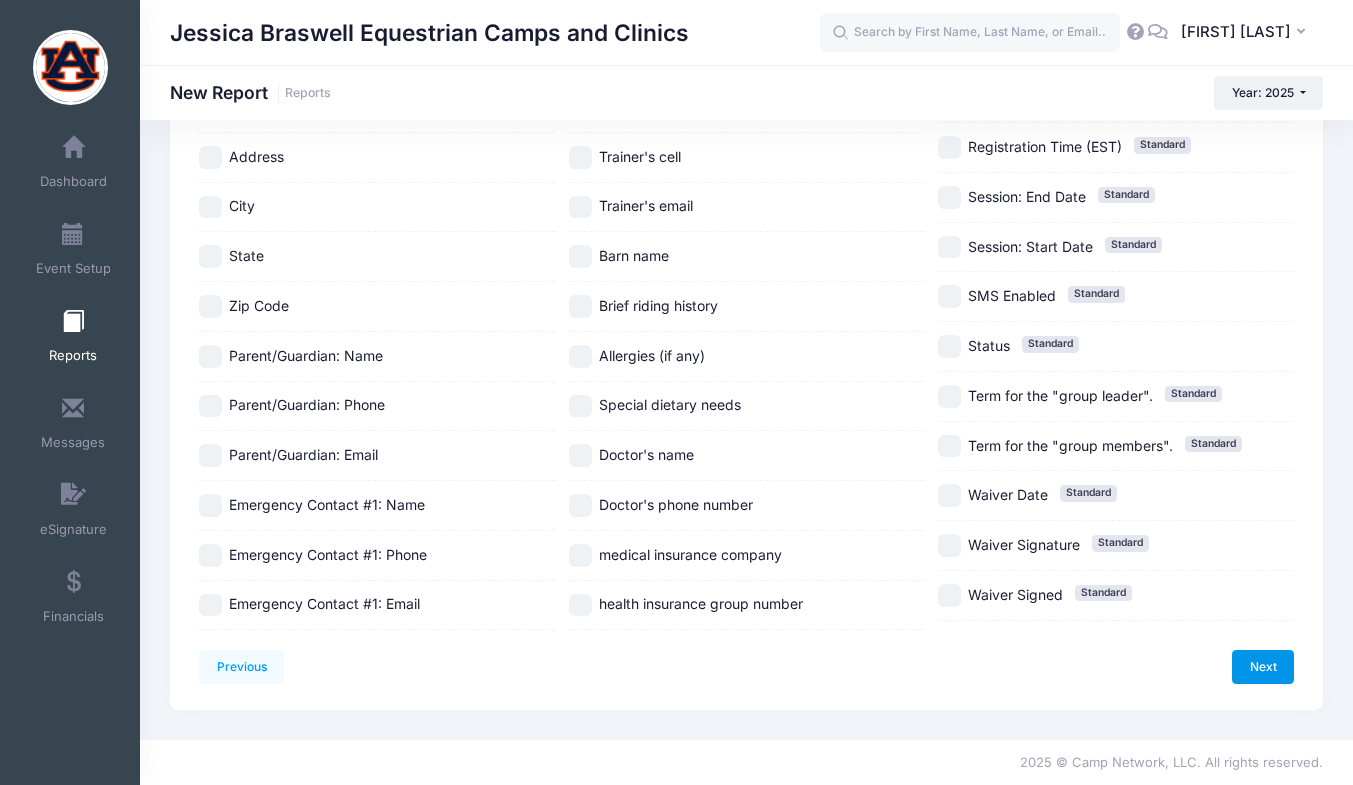 click on "Next" at bounding box center [1263, 667] 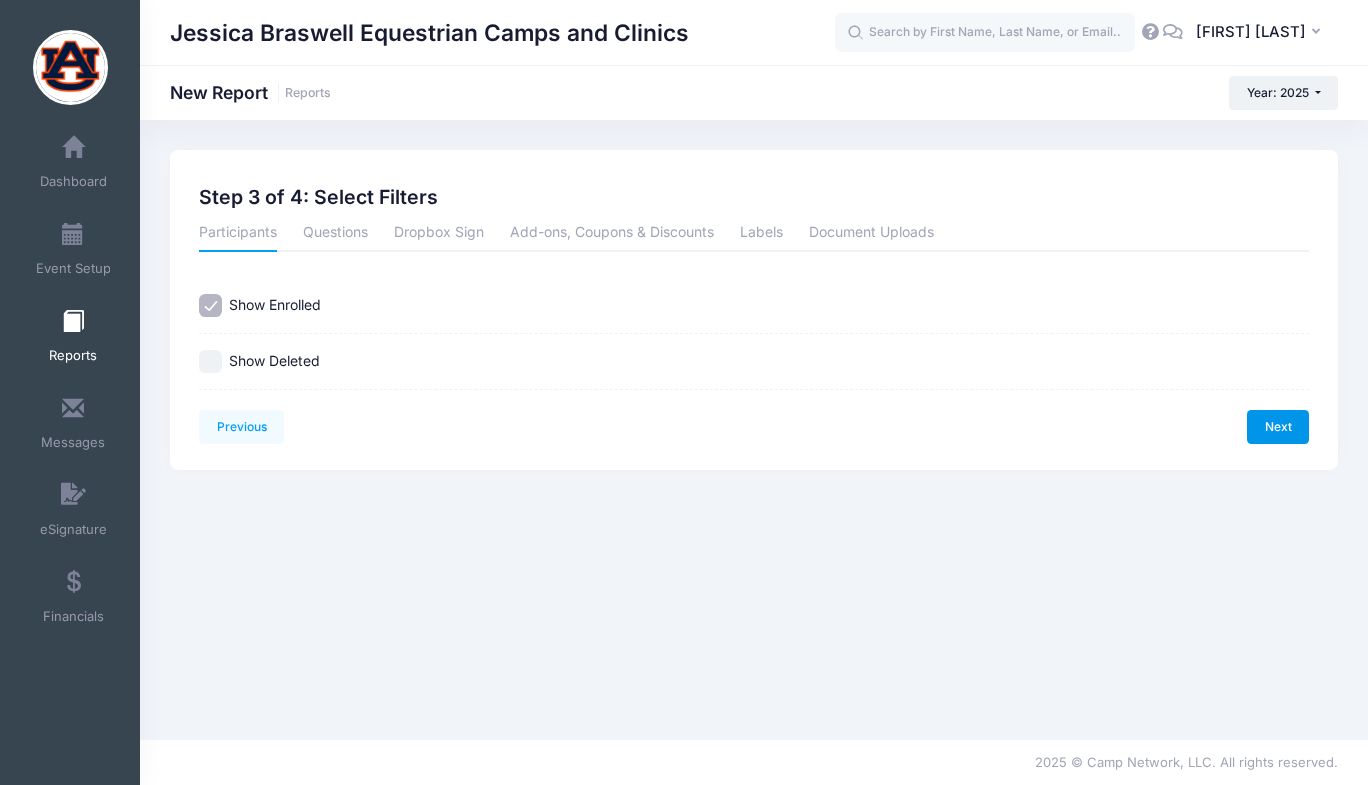 click on "Next" at bounding box center [1278, 427] 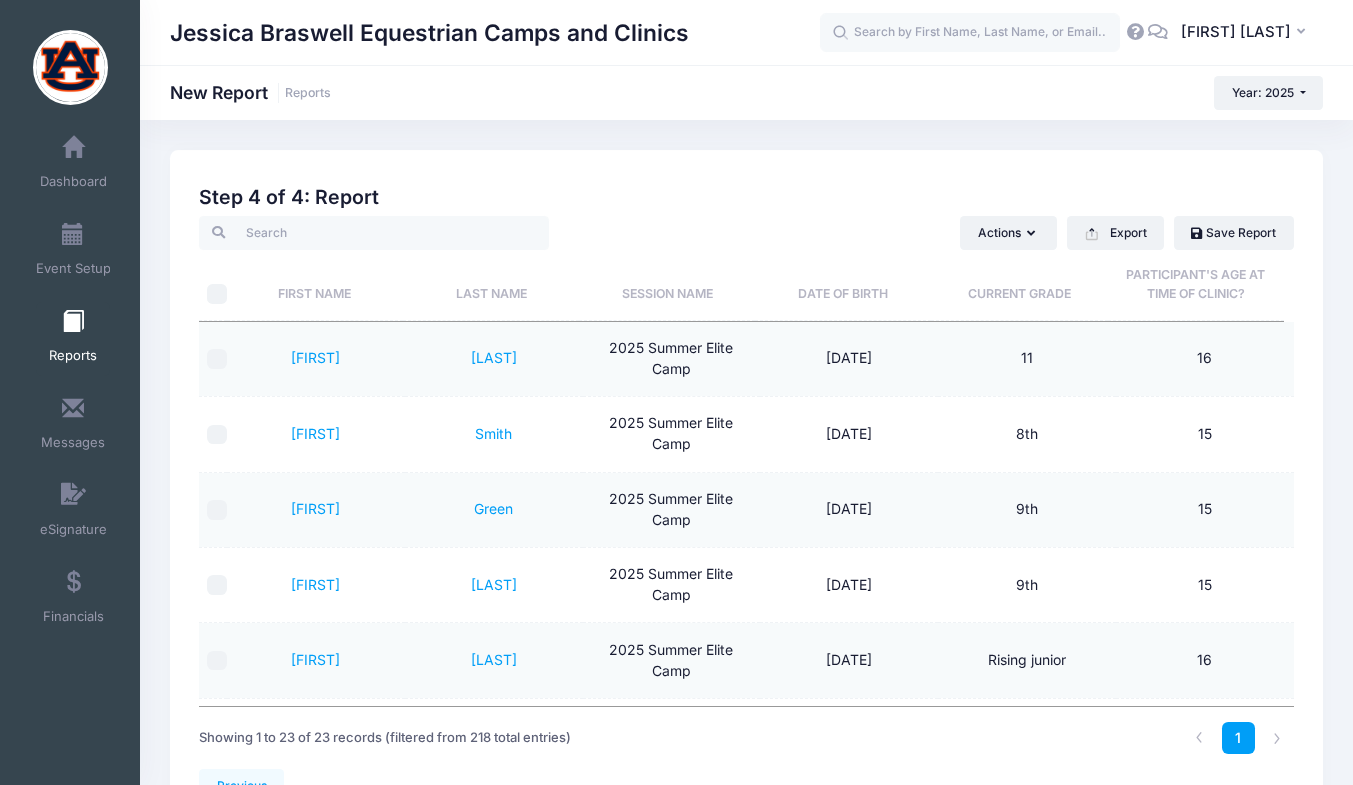 click at bounding box center [73, 322] 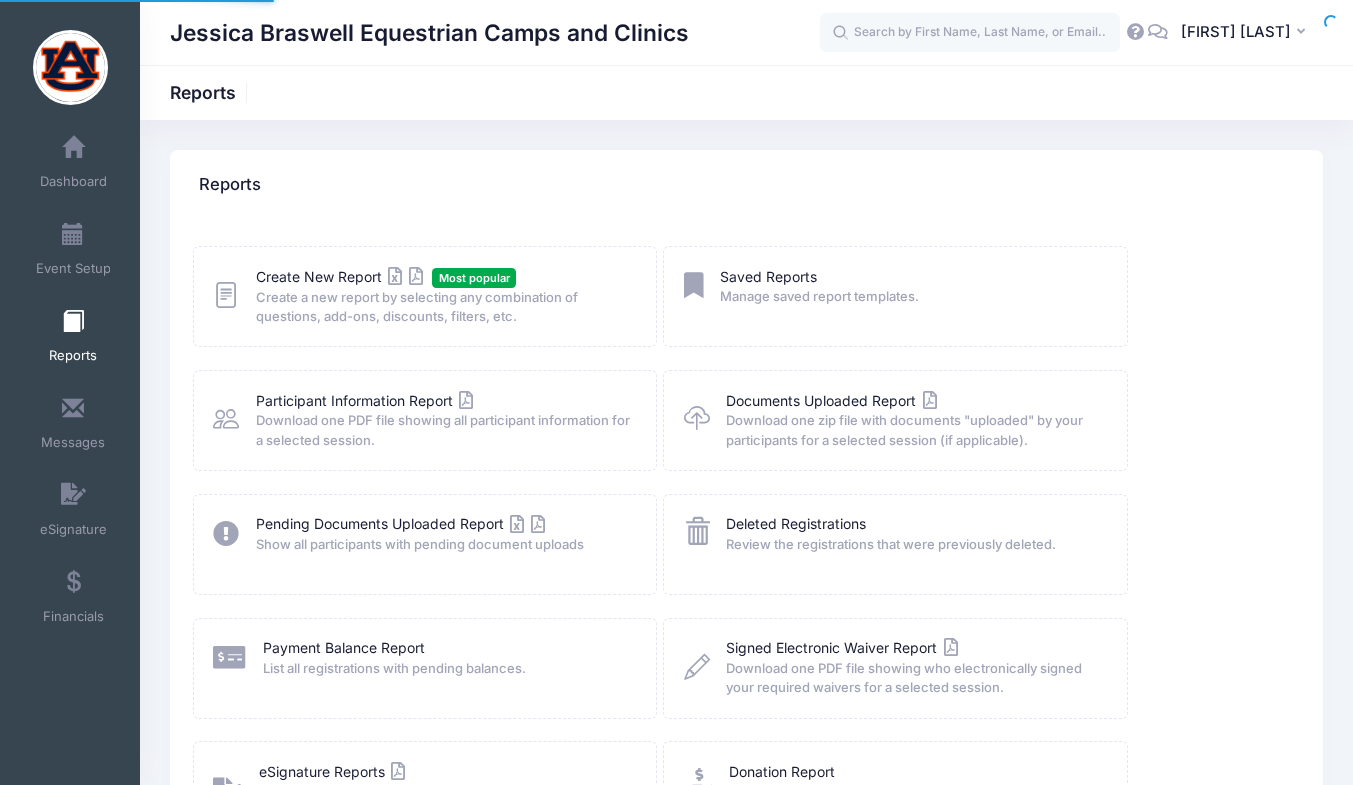 scroll, scrollTop: 0, scrollLeft: 0, axis: both 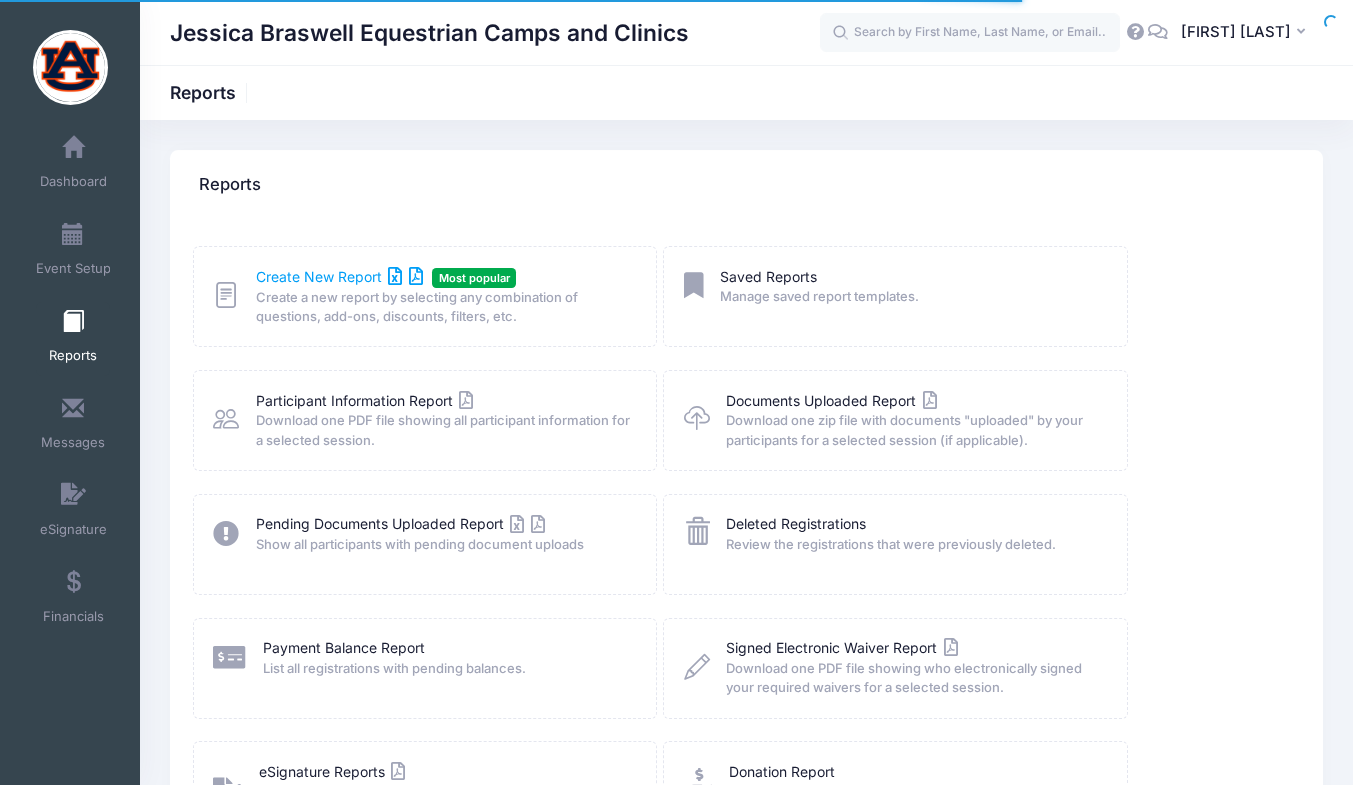 click on "Create New Report" at bounding box center (339, 276) 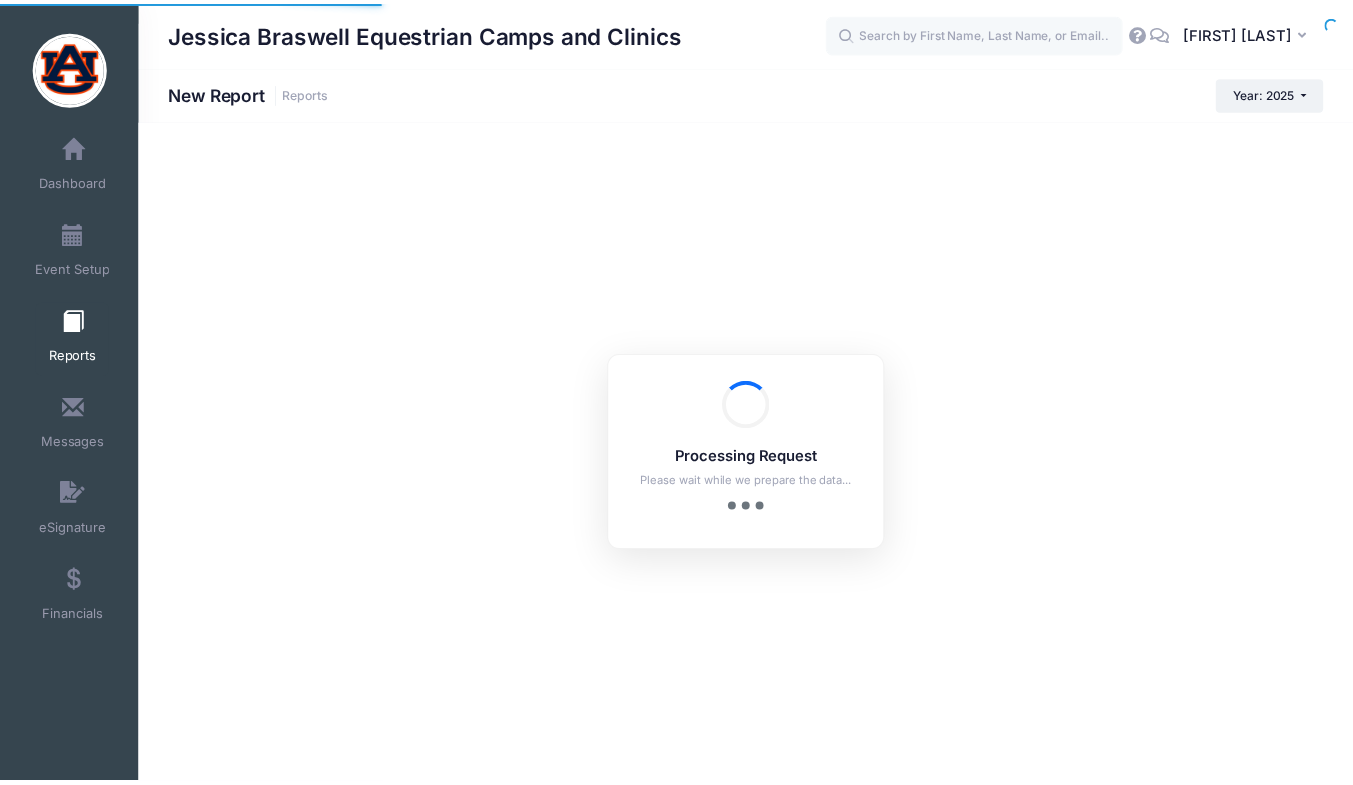 scroll, scrollTop: 0, scrollLeft: 0, axis: both 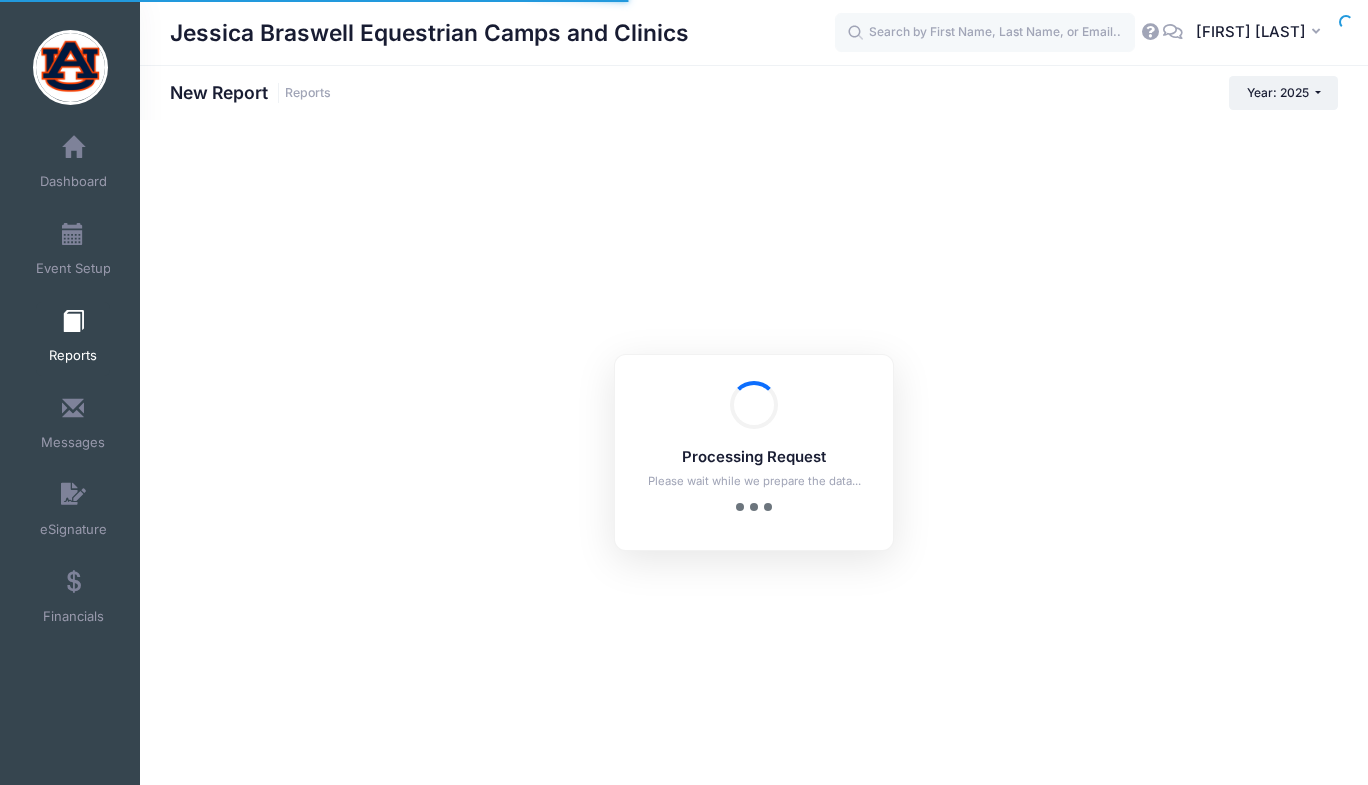 checkbox on "true" 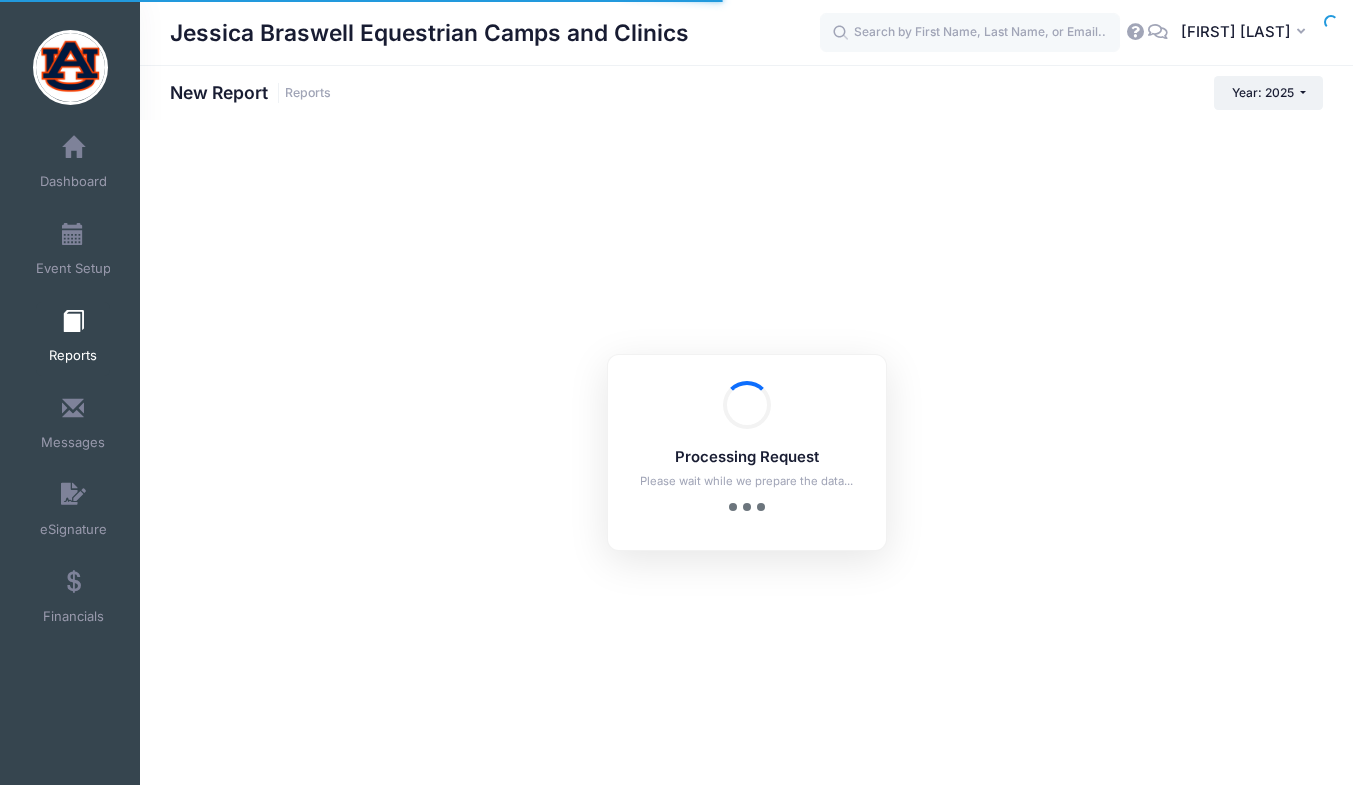 scroll, scrollTop: 0, scrollLeft: 0, axis: both 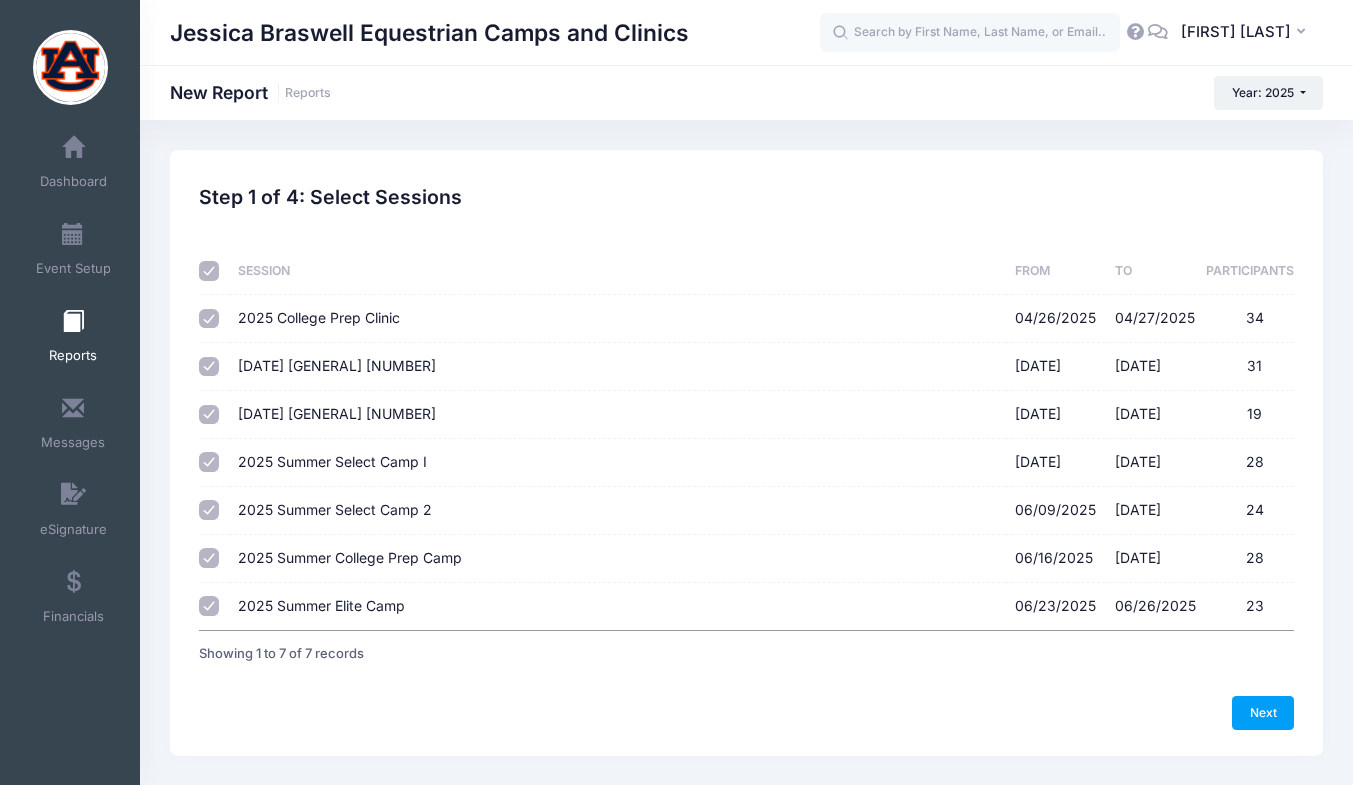 click at bounding box center [209, 271] 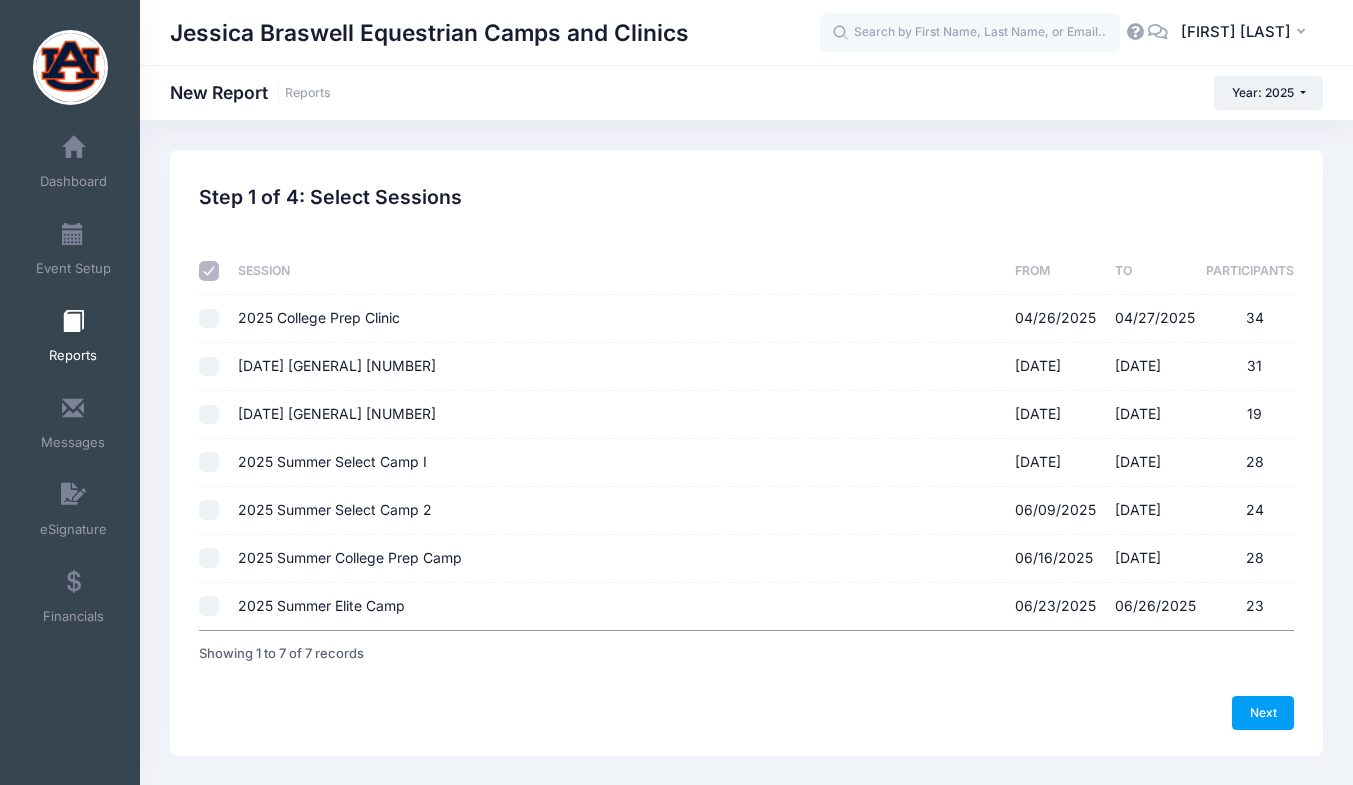 checkbox on "false" 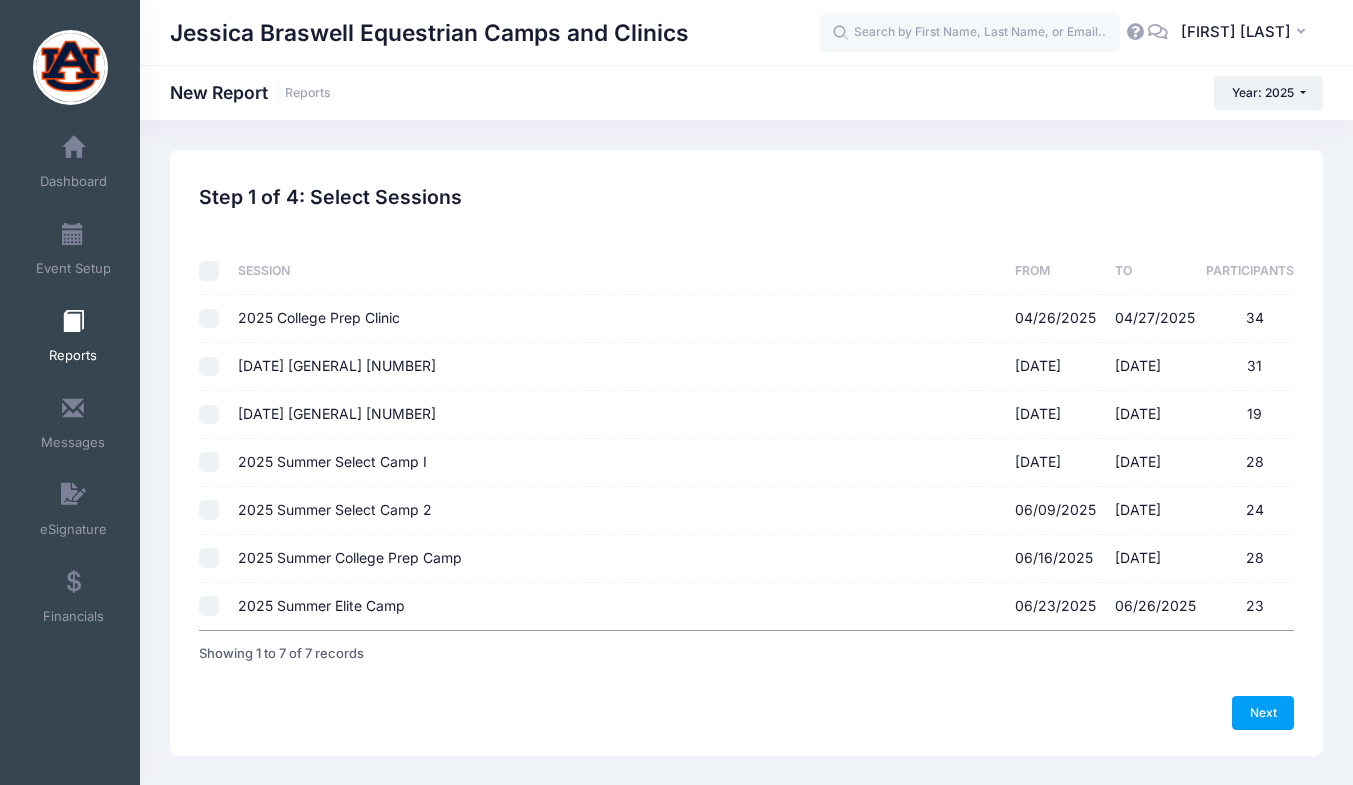 checkbox on "false" 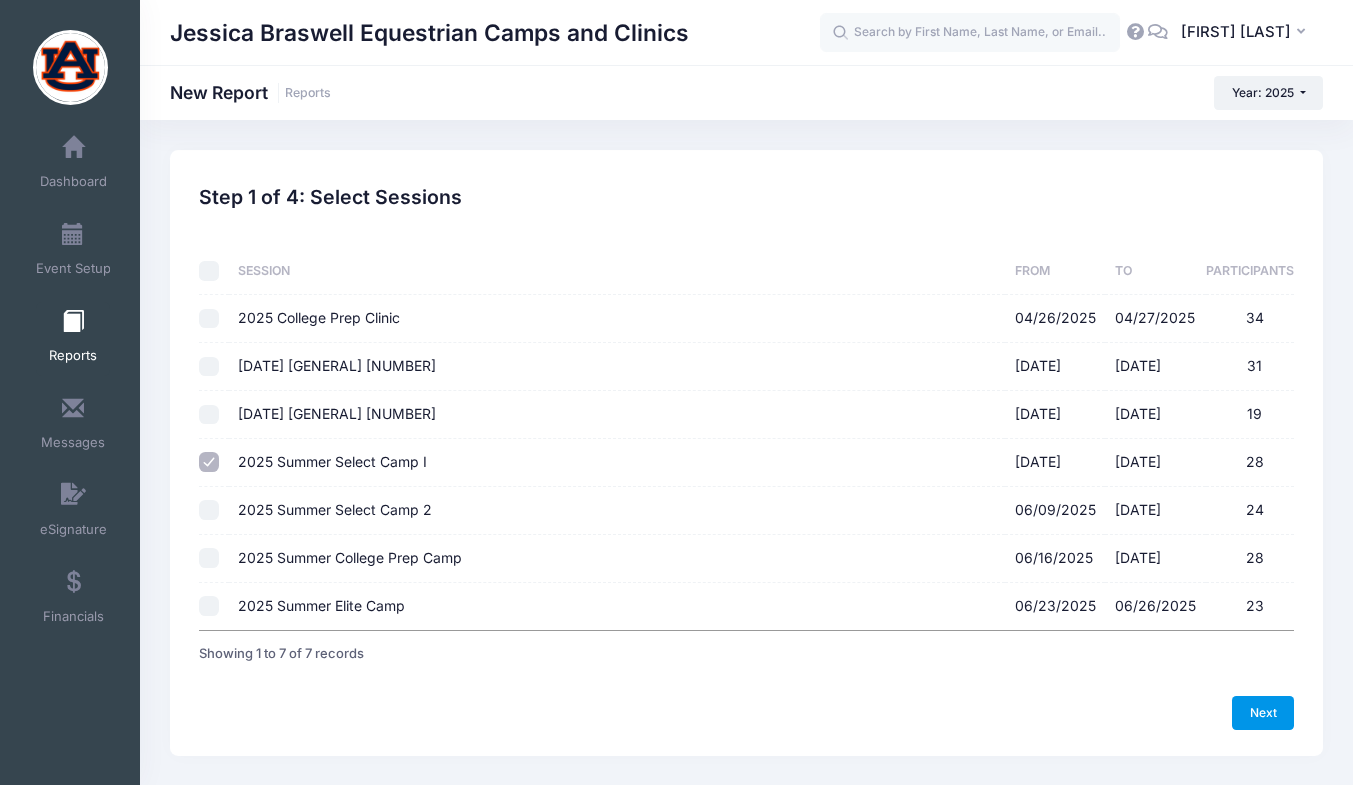 click on "Next" at bounding box center [1263, 713] 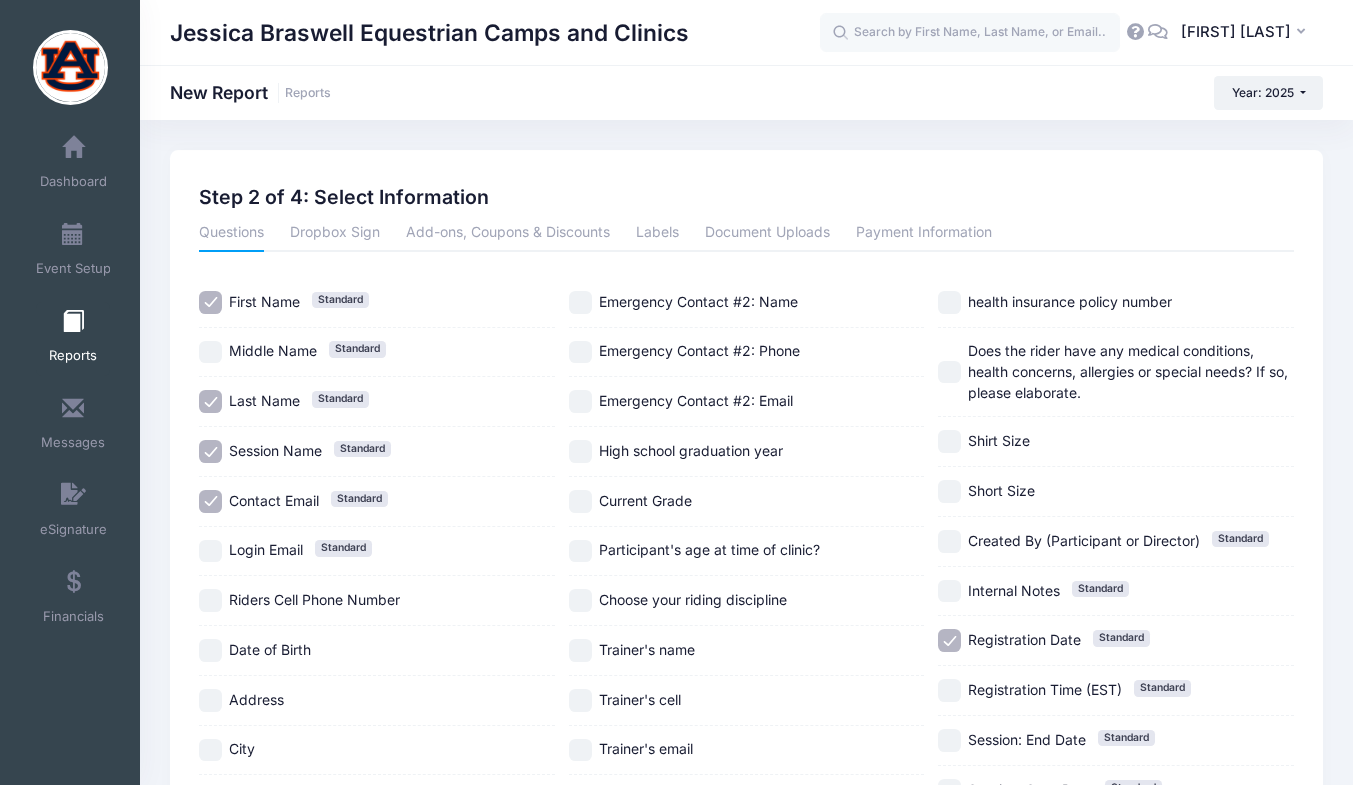 click on "Questions
Dropbox Sign
Add-ons, Coupons & Discounts
Labels
Document Uploads
Payment Information
Questions Questions
Dropbox Sign
Add-ons, Coupons & Discounts
Labels
Document Uploads
Payment Information
First Name Standard
Middle Name Standard
Last Name Standard
Session Name Standard" at bounding box center (747, 694) 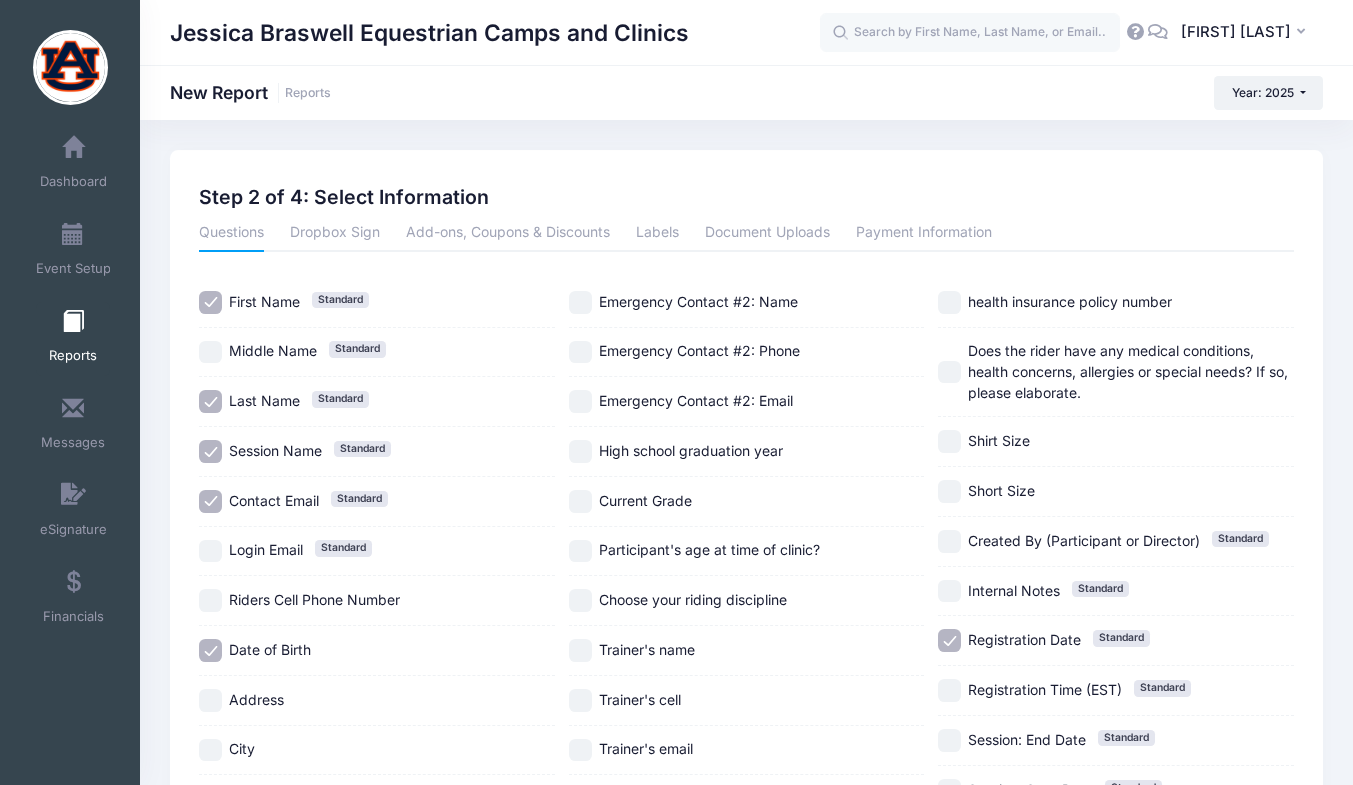 click on "Participant's age at time of clinic?" at bounding box center (747, 551) 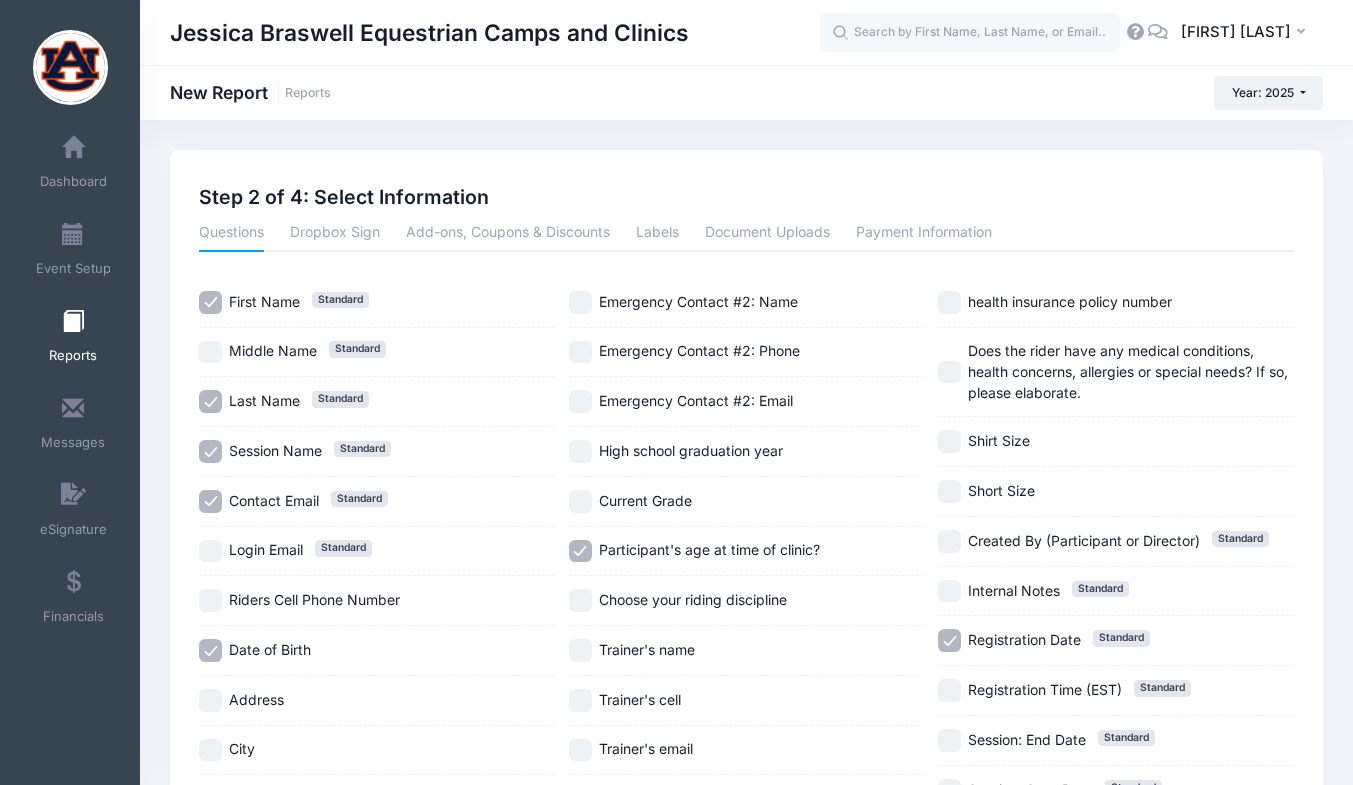 click on "Current Grade" at bounding box center [580, 501] 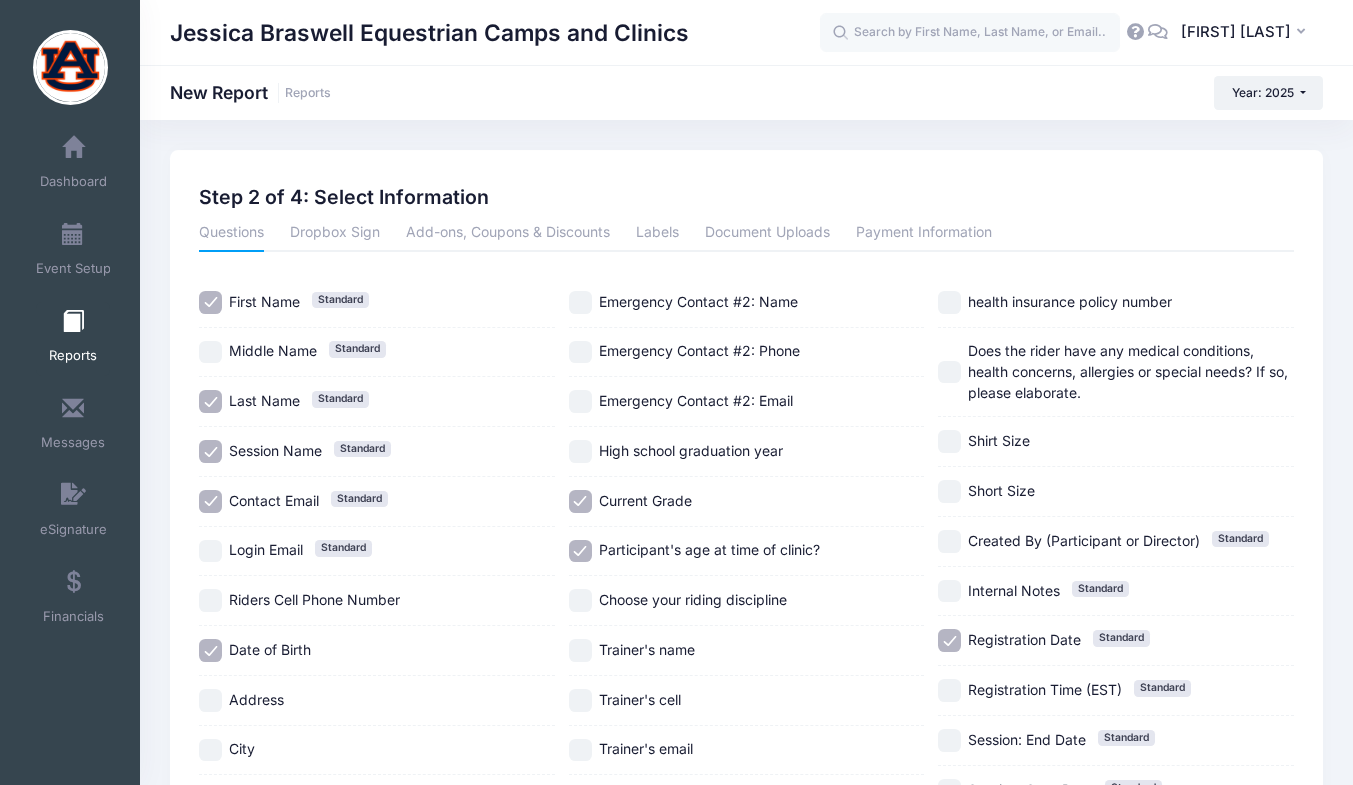 click on "Registration Date Standard" at bounding box center (949, 640) 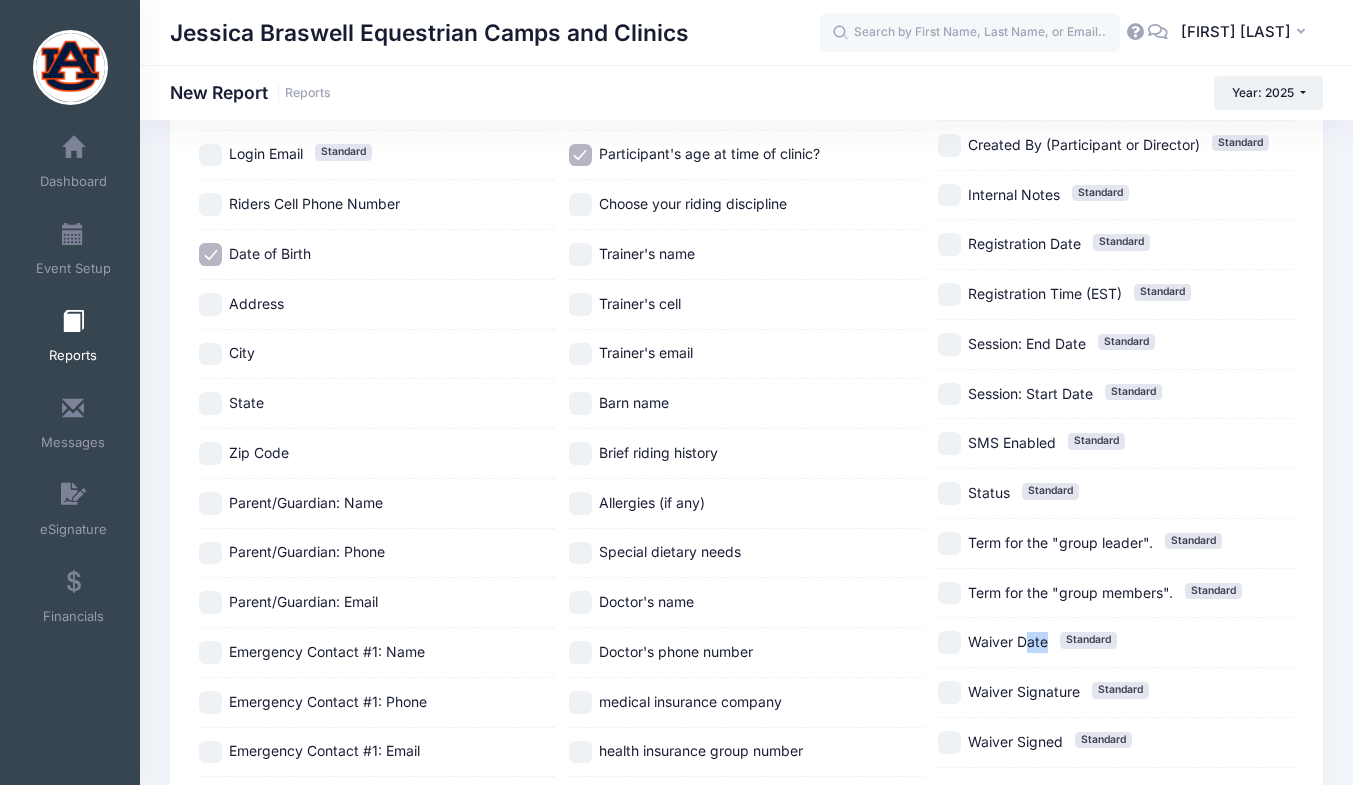 drag, startPoint x: 1027, startPoint y: 662, endPoint x: 1293, endPoint y: 609, distance: 271.2287 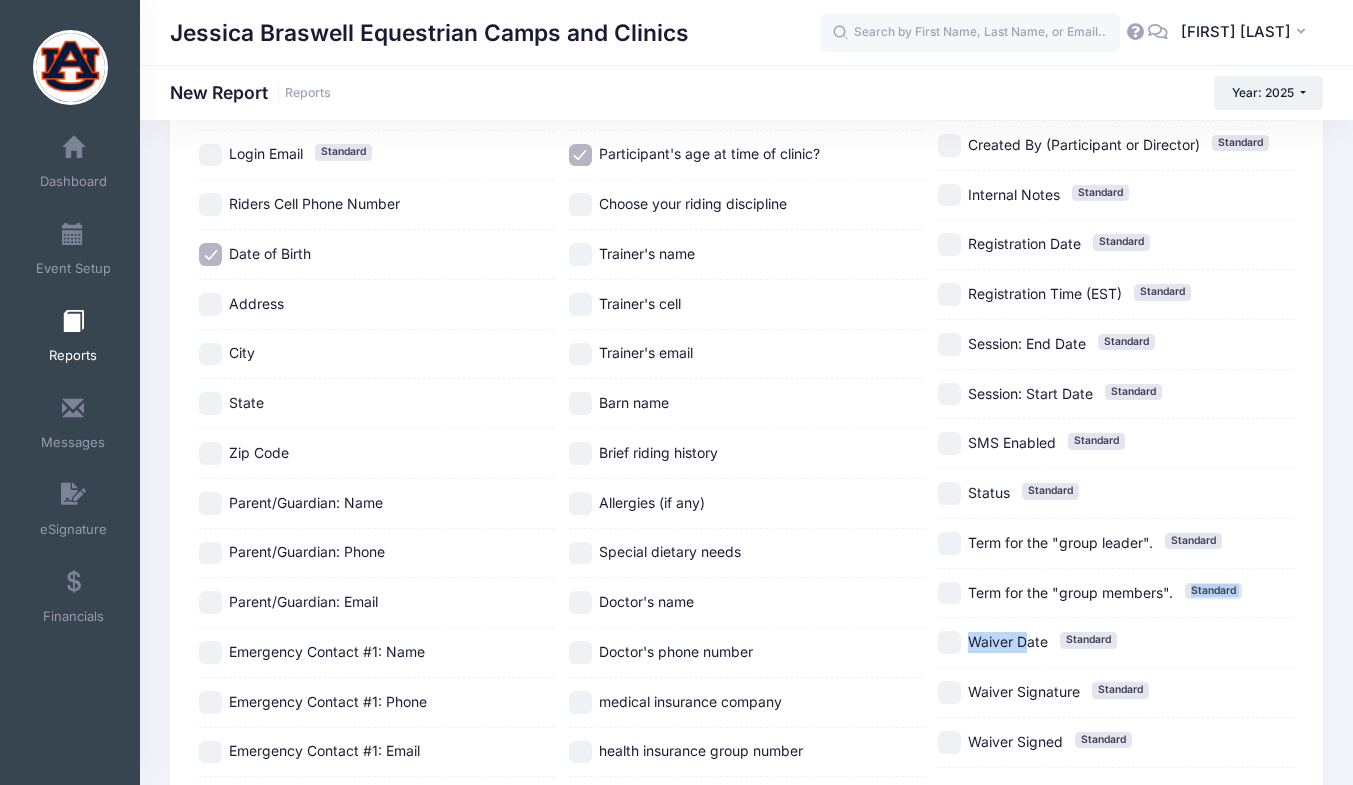 scroll, scrollTop: 543, scrollLeft: 0, axis: vertical 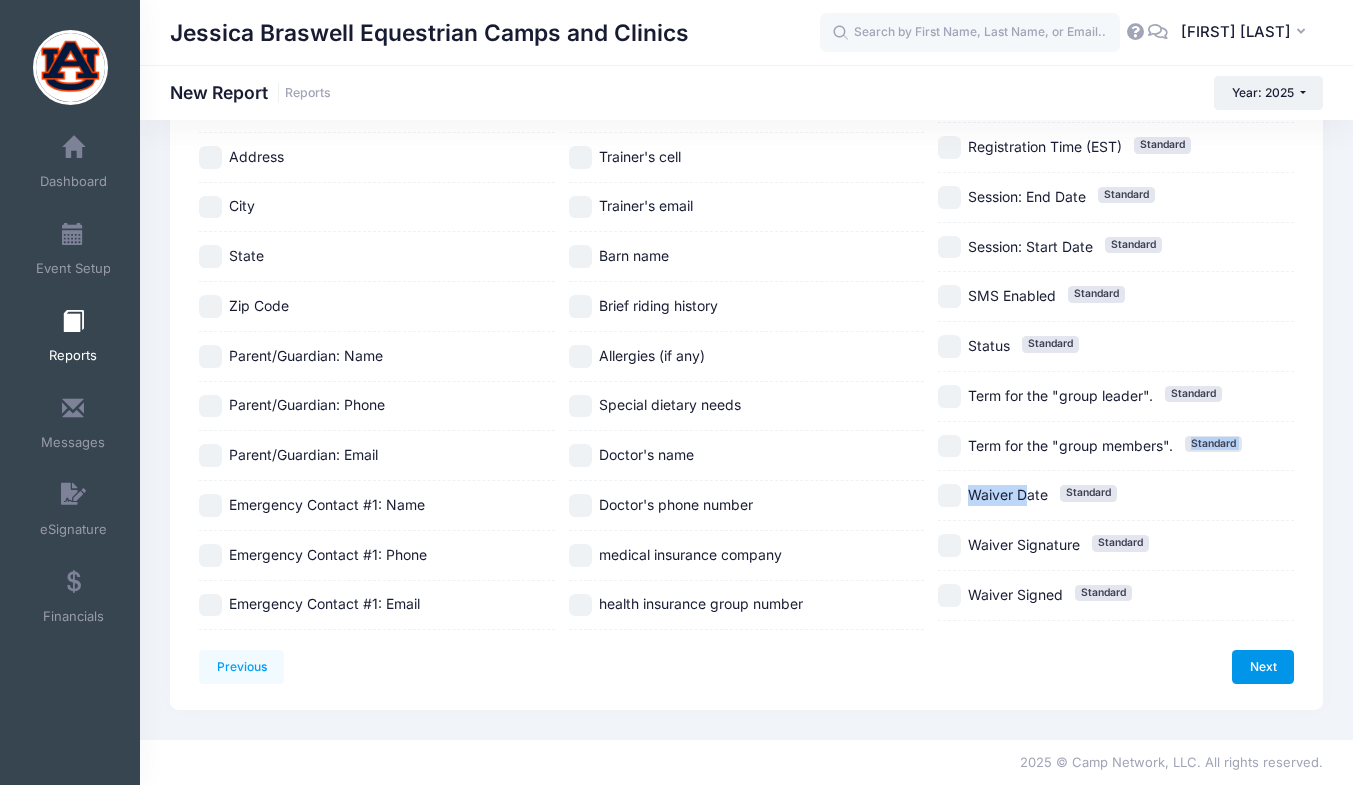 click on "Next" at bounding box center (1263, 667) 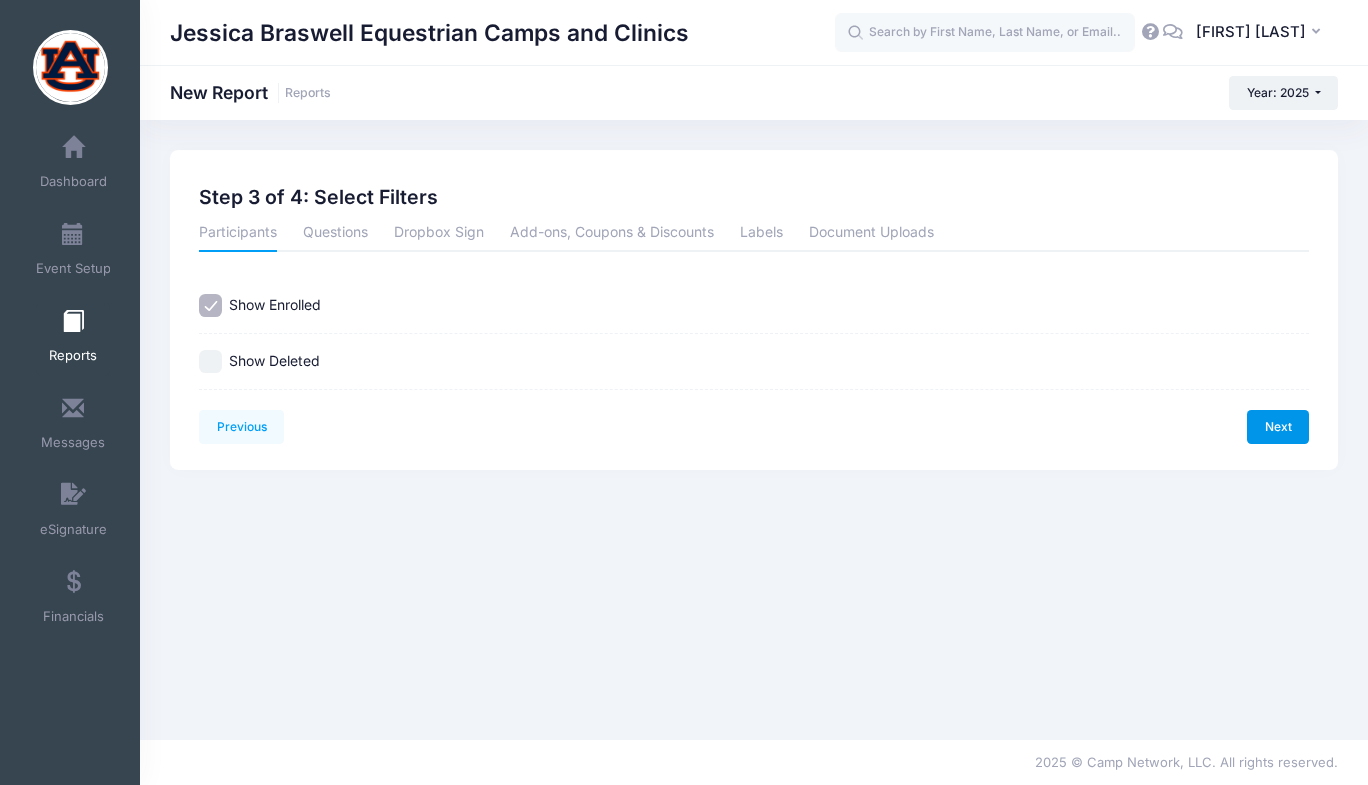click on "Next" at bounding box center (1278, 427) 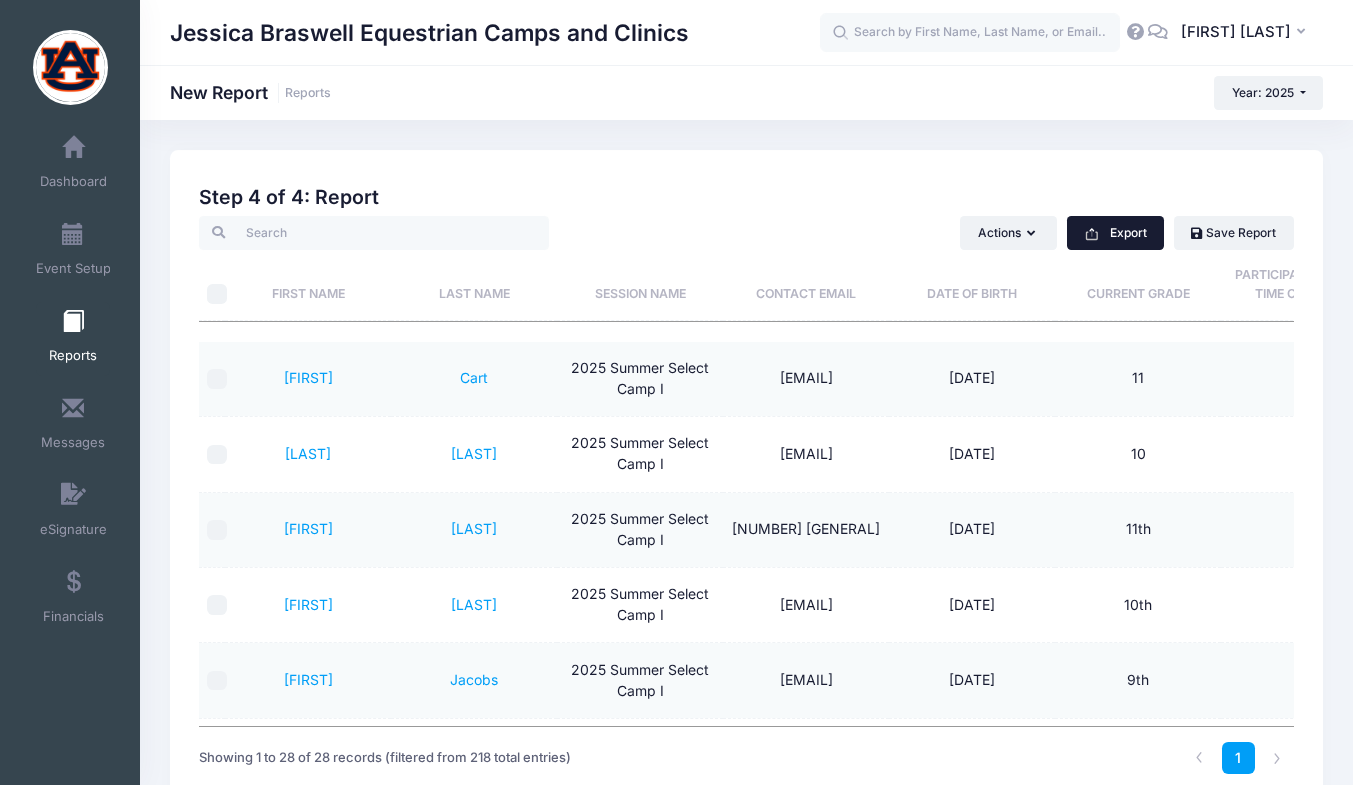 click 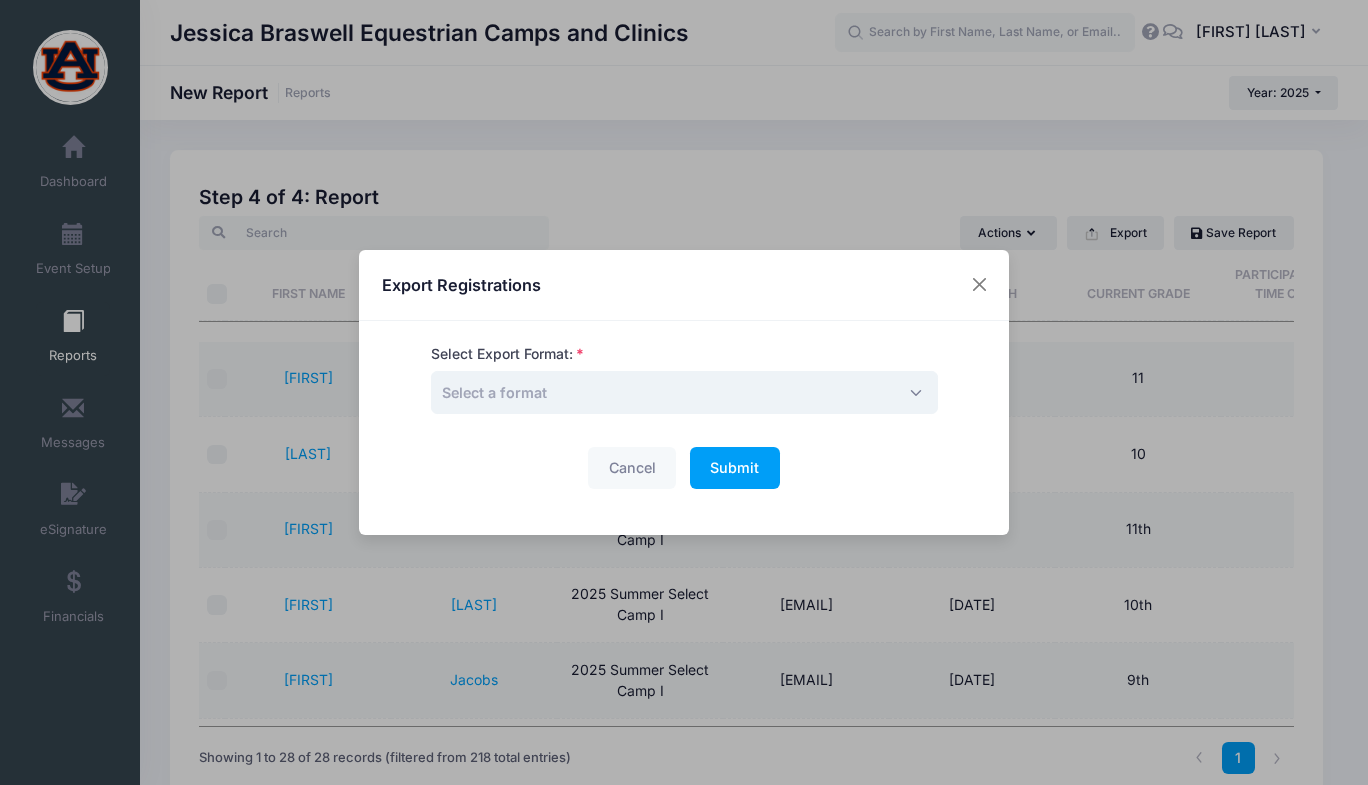 click on "Select a format" at bounding box center (684, 392) 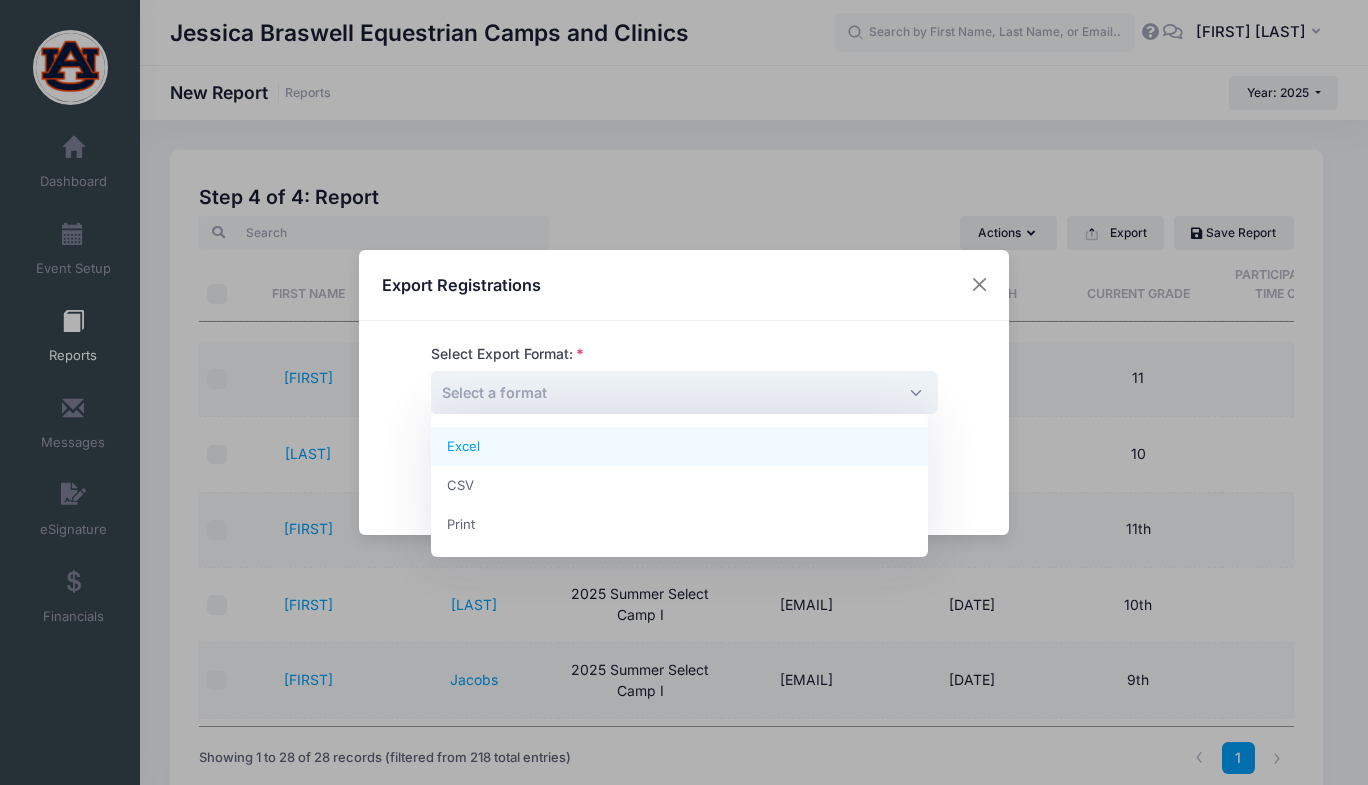 select on "excel" 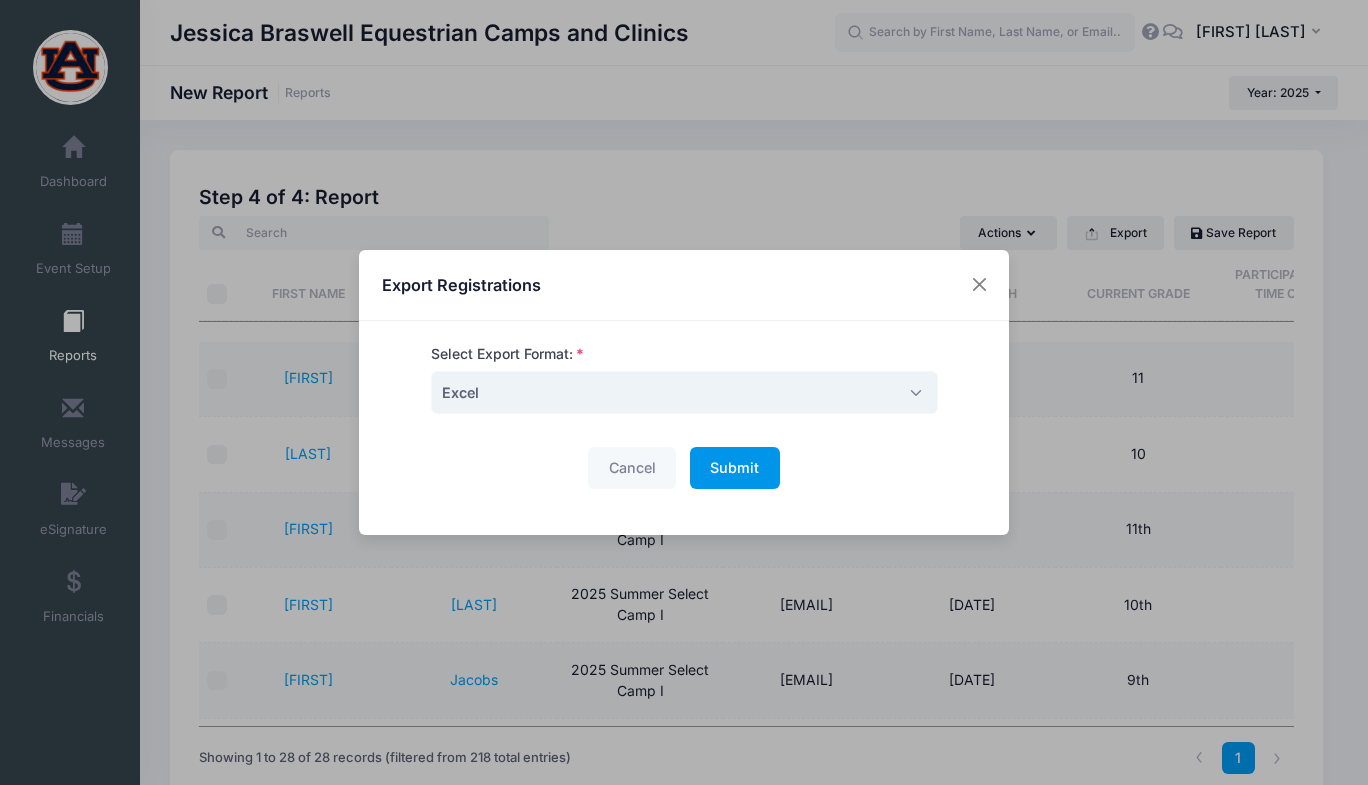 click on "Submit" at bounding box center (734, 467) 